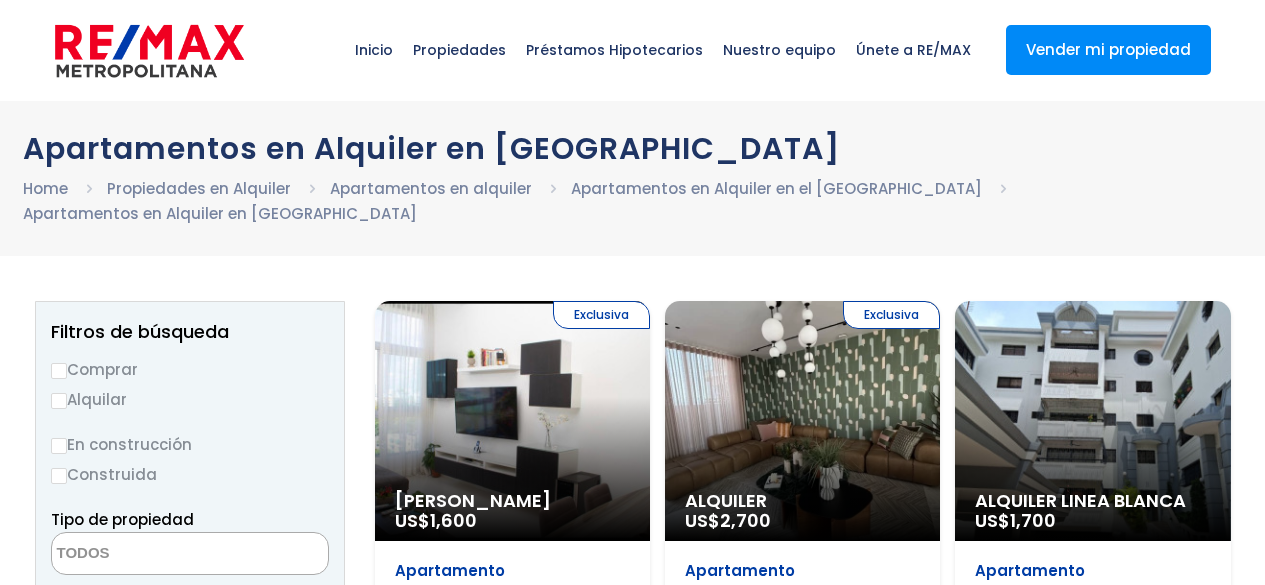 select 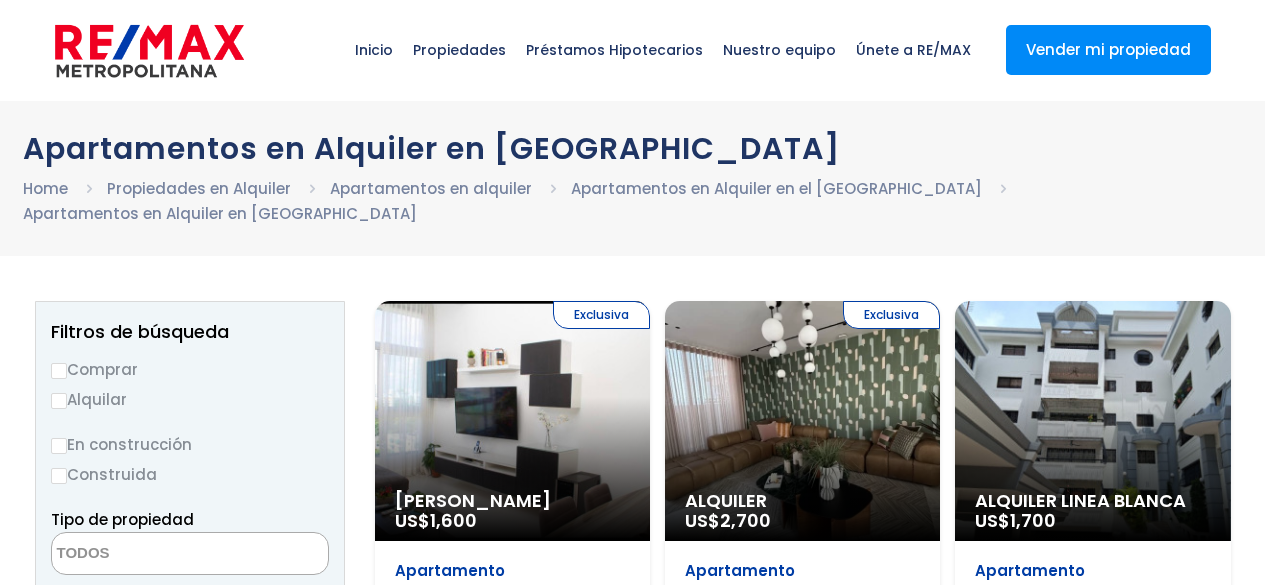 scroll, scrollTop: 0, scrollLeft: 0, axis: both 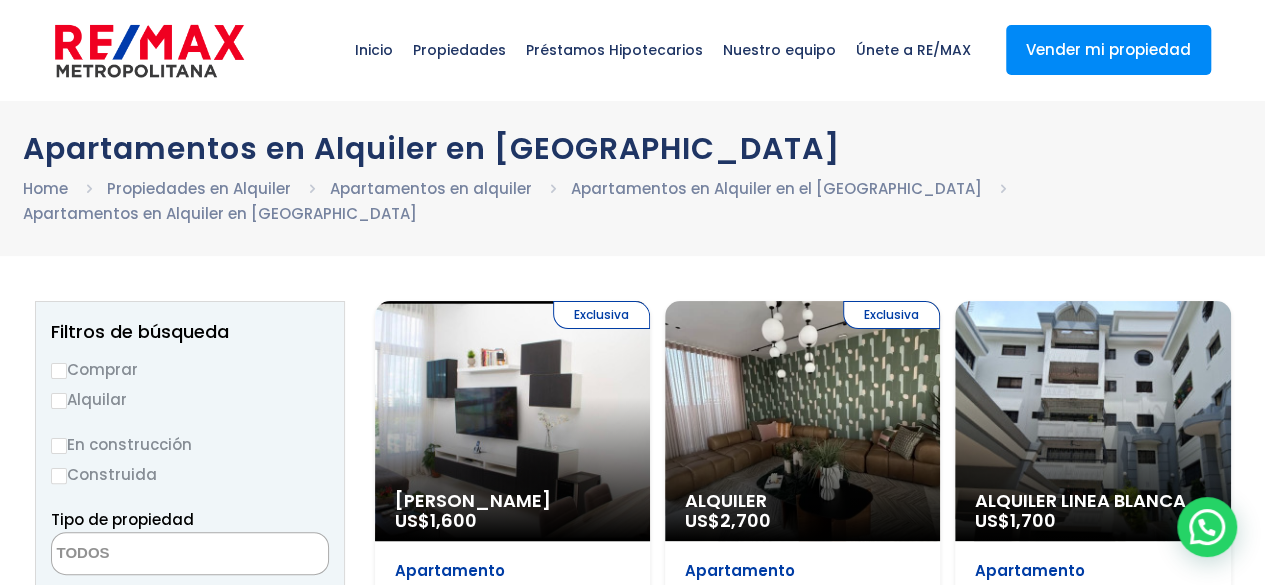 click on "Comprar" at bounding box center (59, 371) 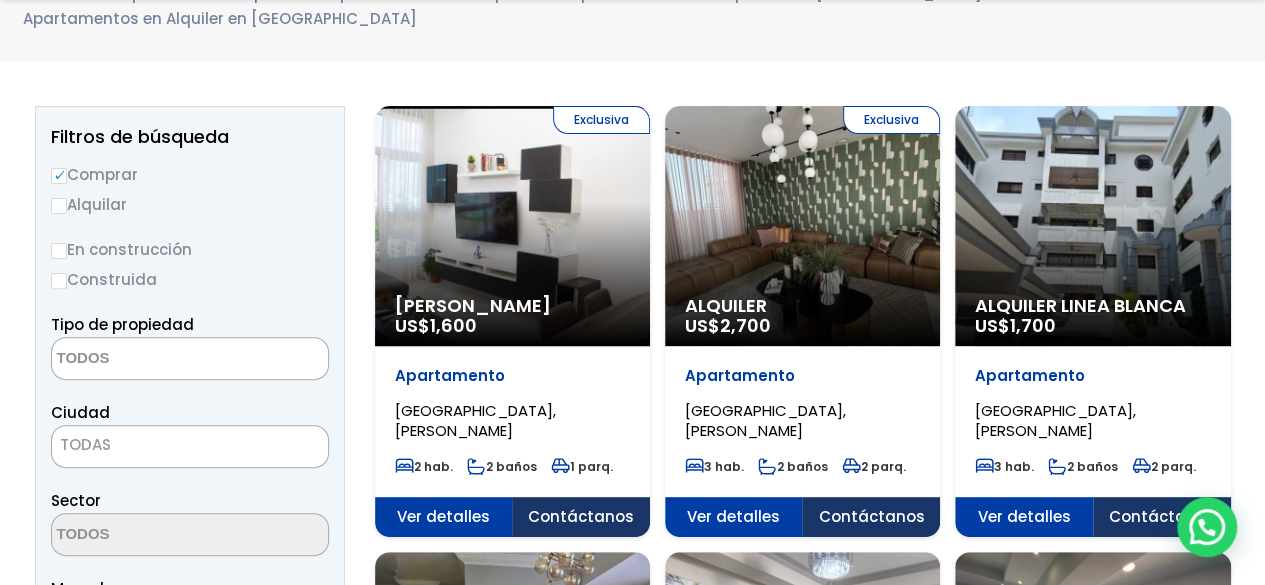 scroll, scrollTop: 300, scrollLeft: 0, axis: vertical 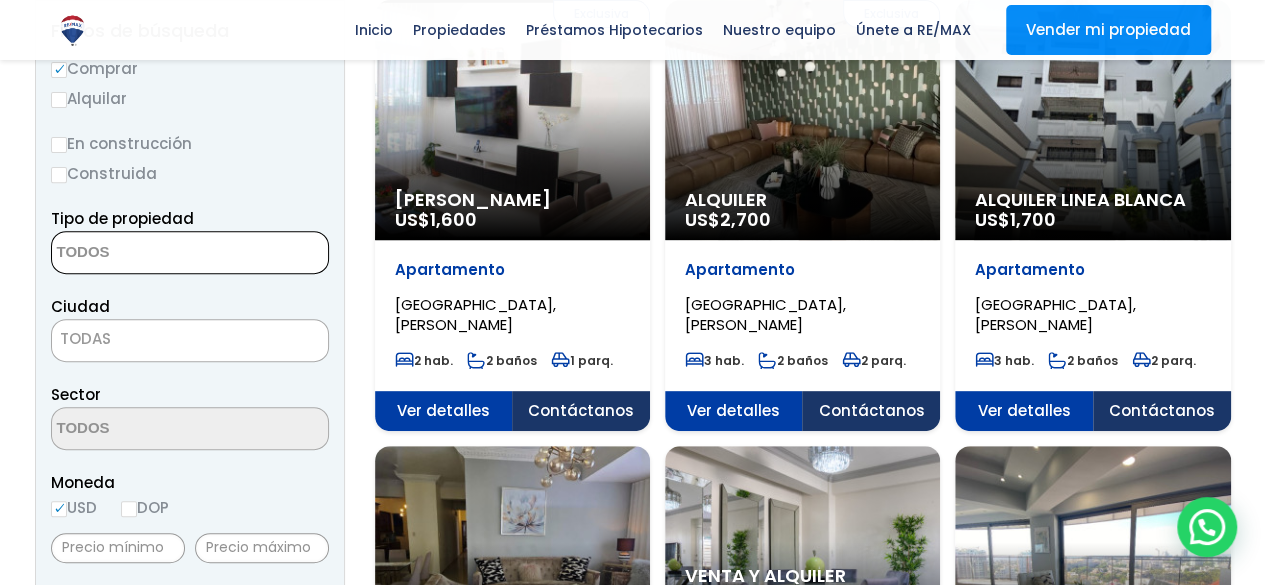 click at bounding box center [149, 253] 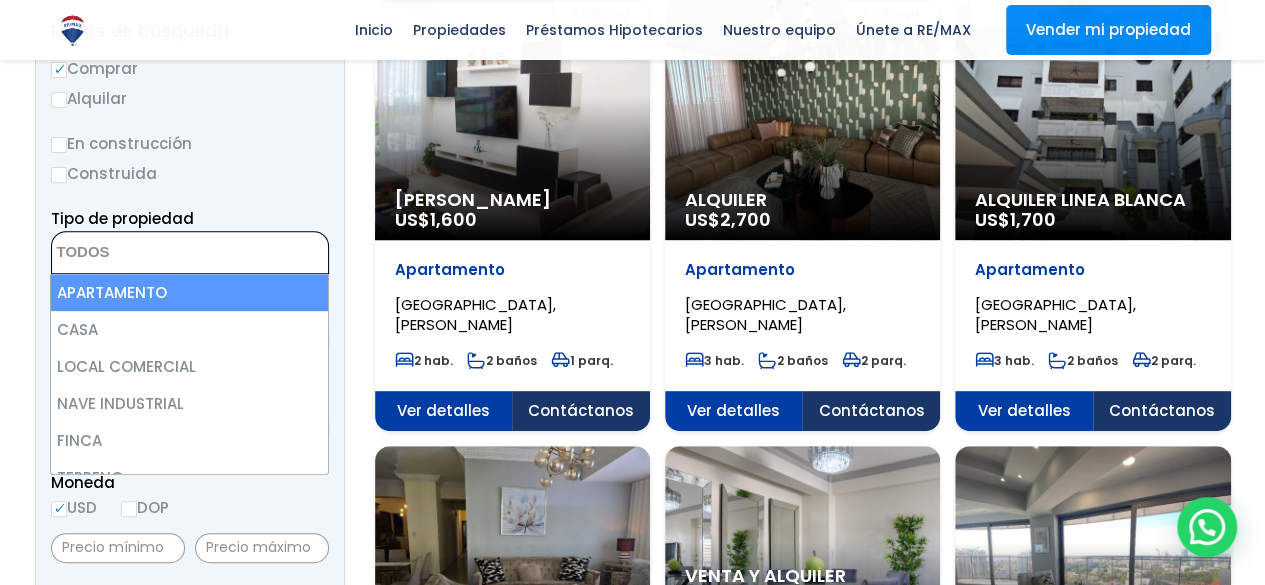 select on "apartment" 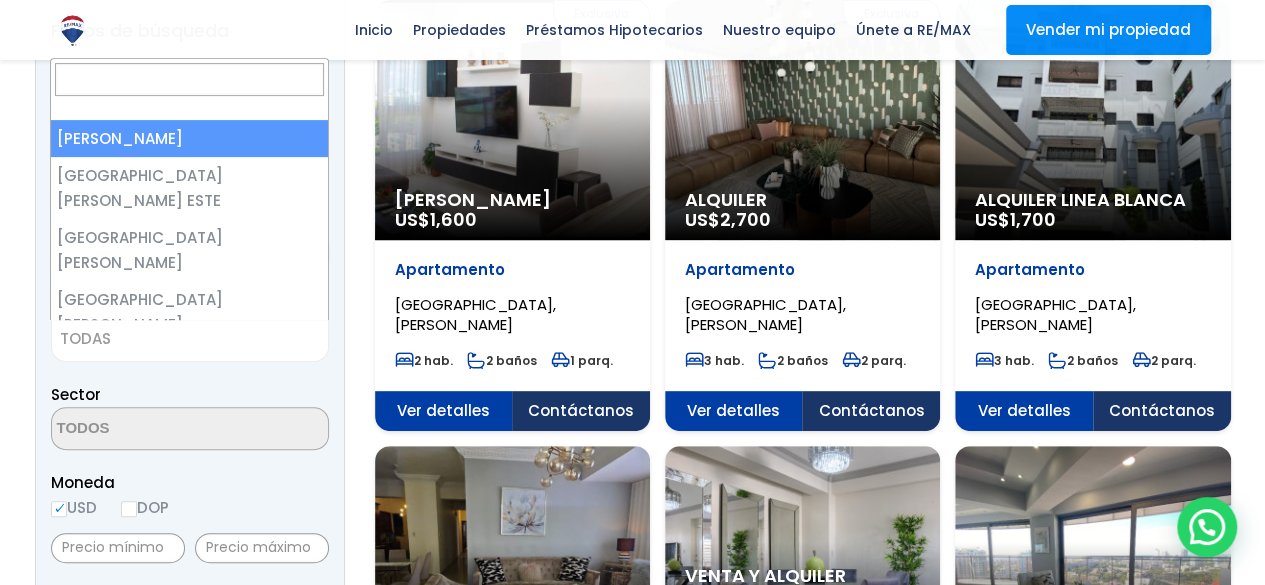 click on "TODAS" at bounding box center (190, 339) 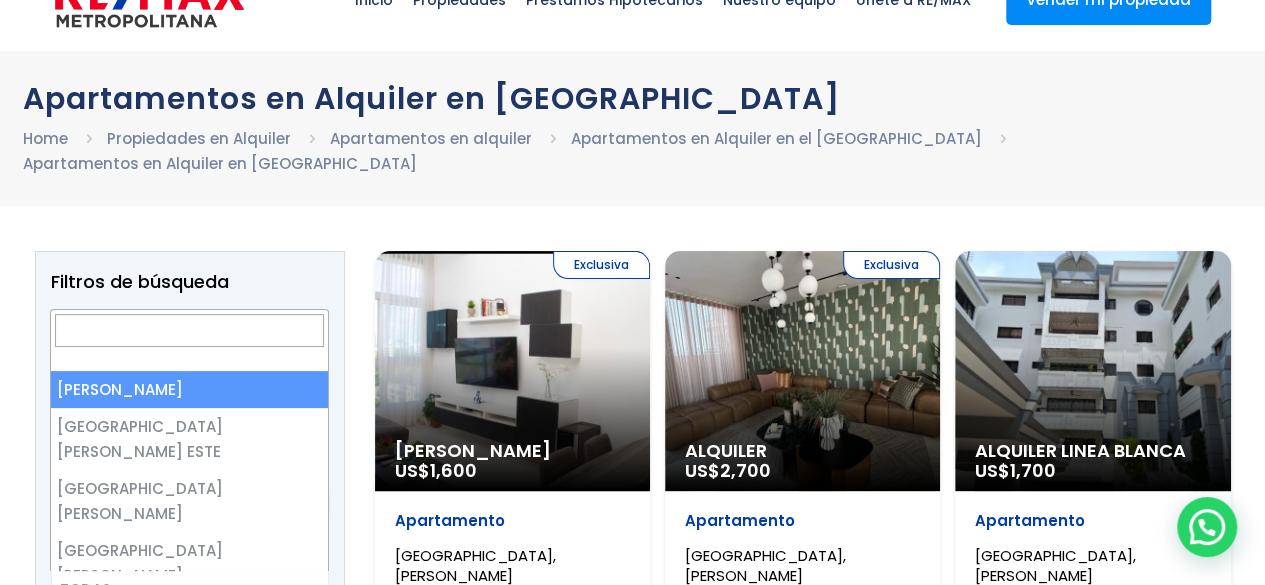 scroll, scrollTop: 26, scrollLeft: 0, axis: vertical 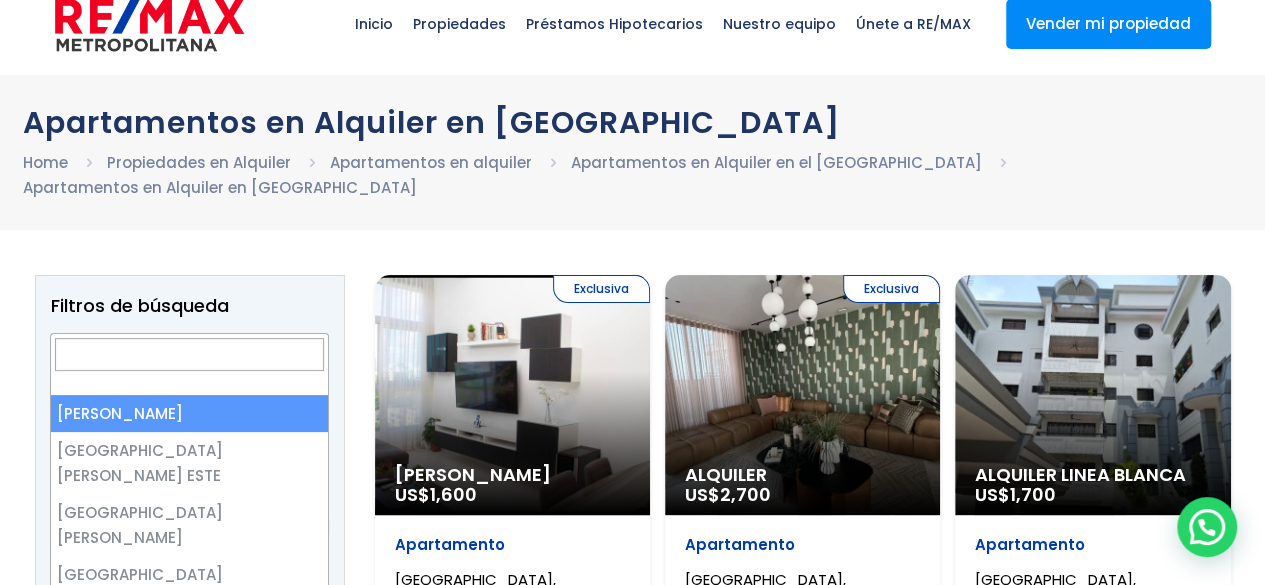 select on "1" 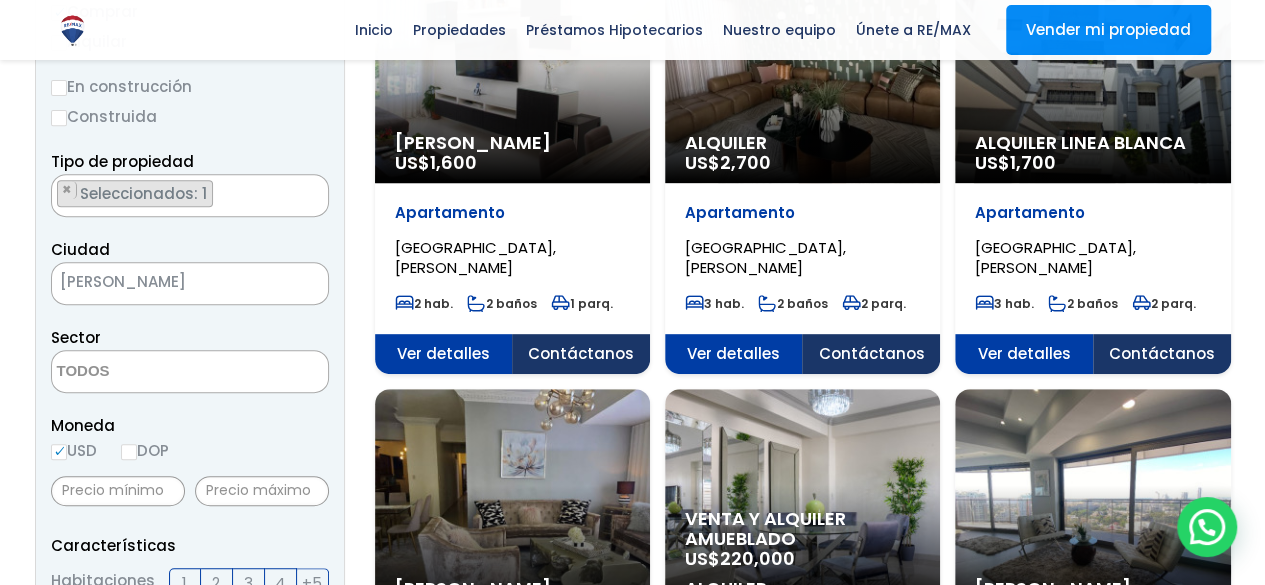 scroll, scrollTop: 388, scrollLeft: 0, axis: vertical 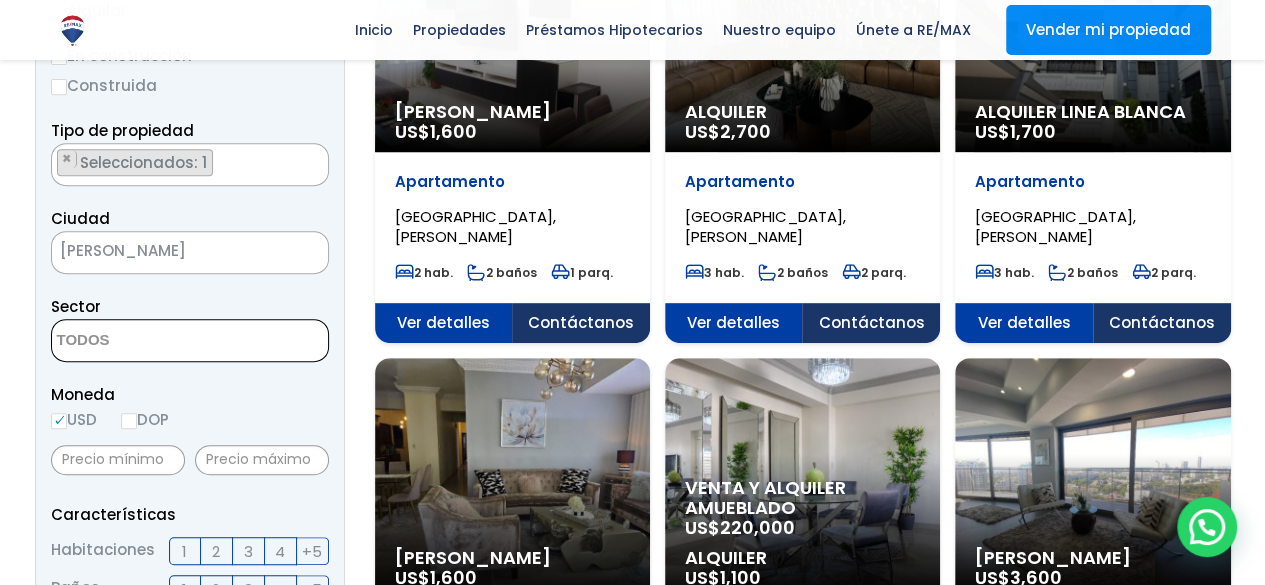 click at bounding box center [149, 341] 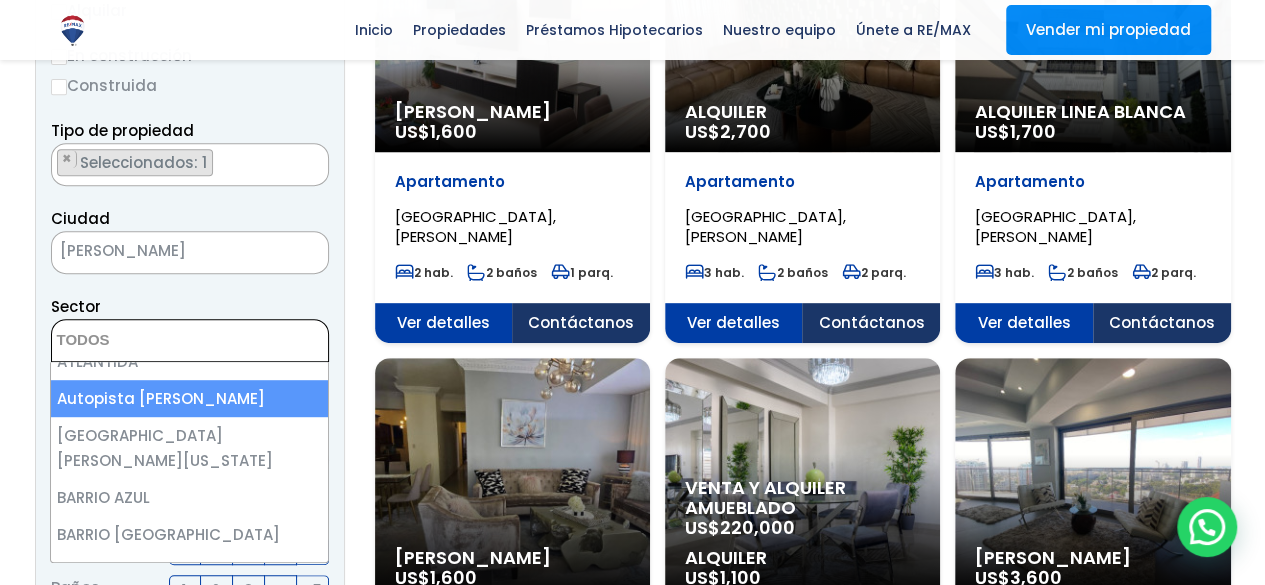 scroll, scrollTop: 600, scrollLeft: 0, axis: vertical 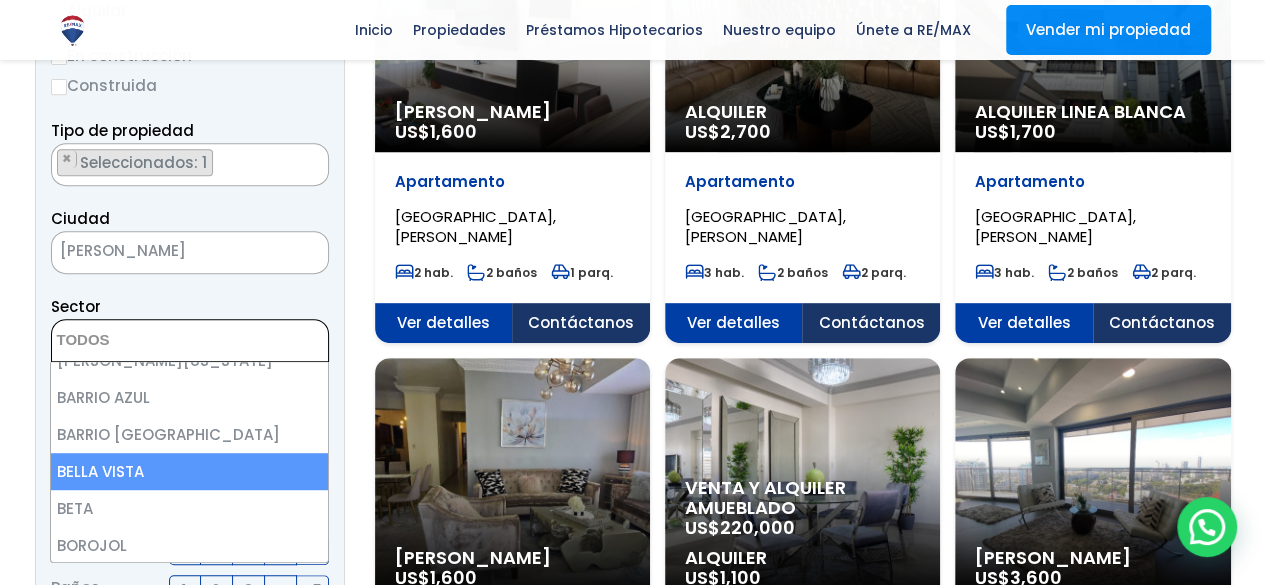 select on "150" 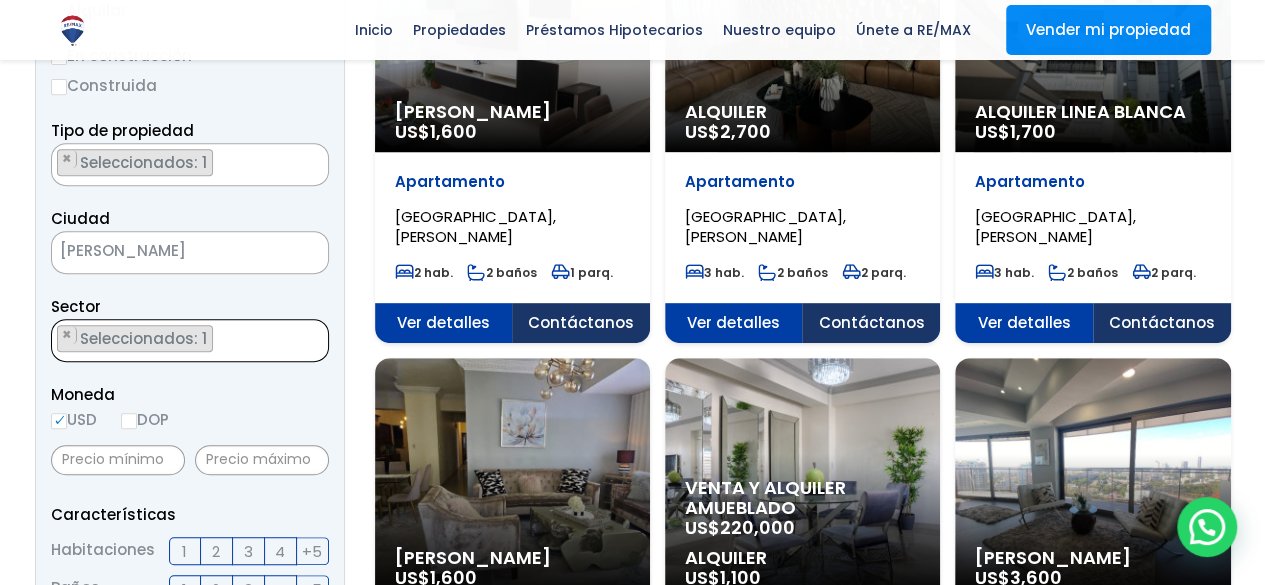 scroll, scrollTop: 408, scrollLeft: 0, axis: vertical 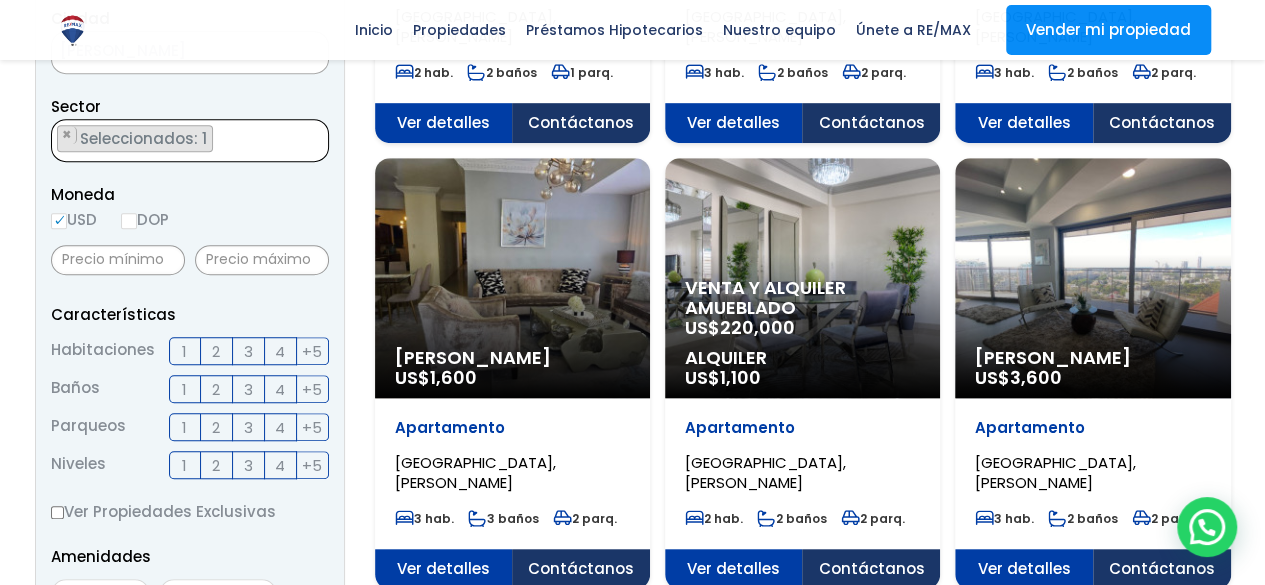 click on "2" at bounding box center [216, 351] 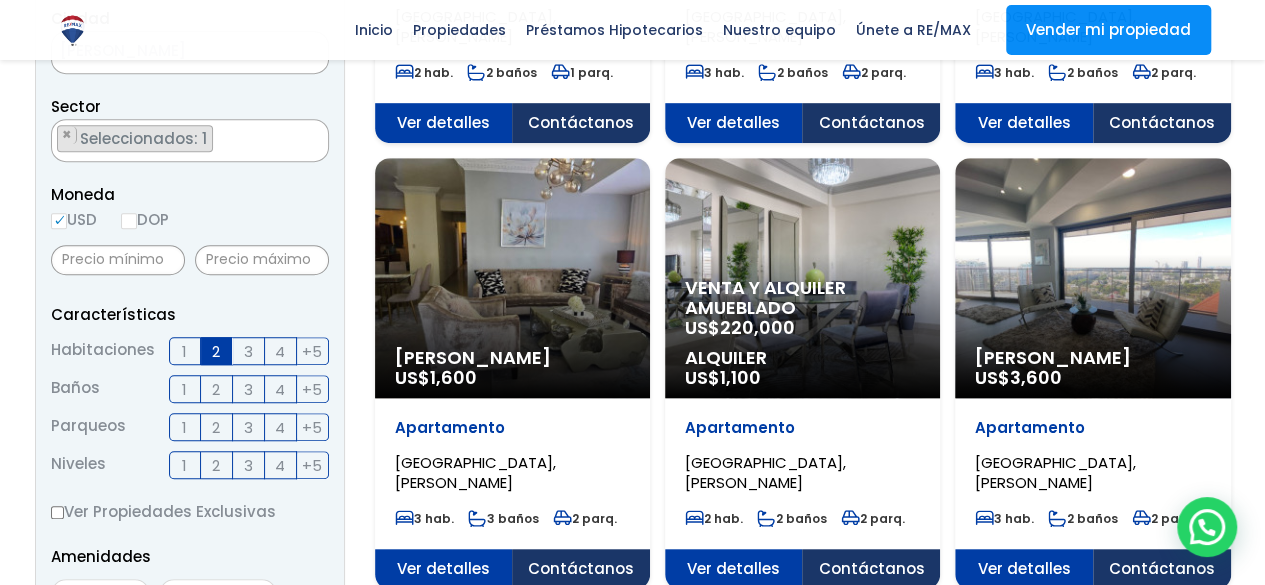 click on "2" at bounding box center (216, 389) 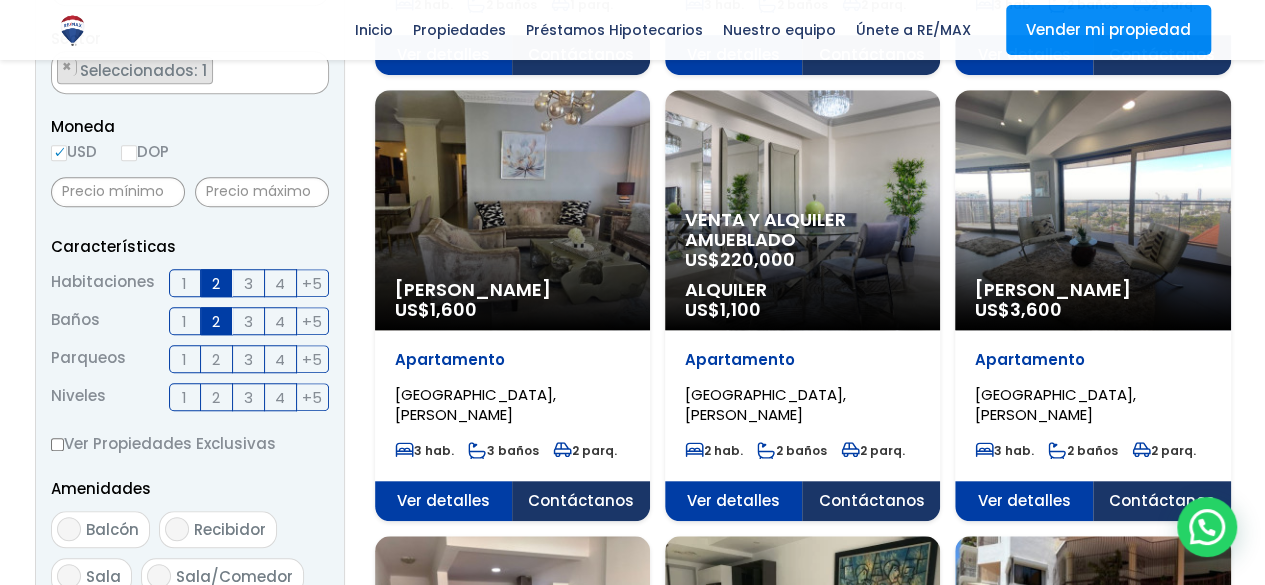 scroll, scrollTop: 688, scrollLeft: 0, axis: vertical 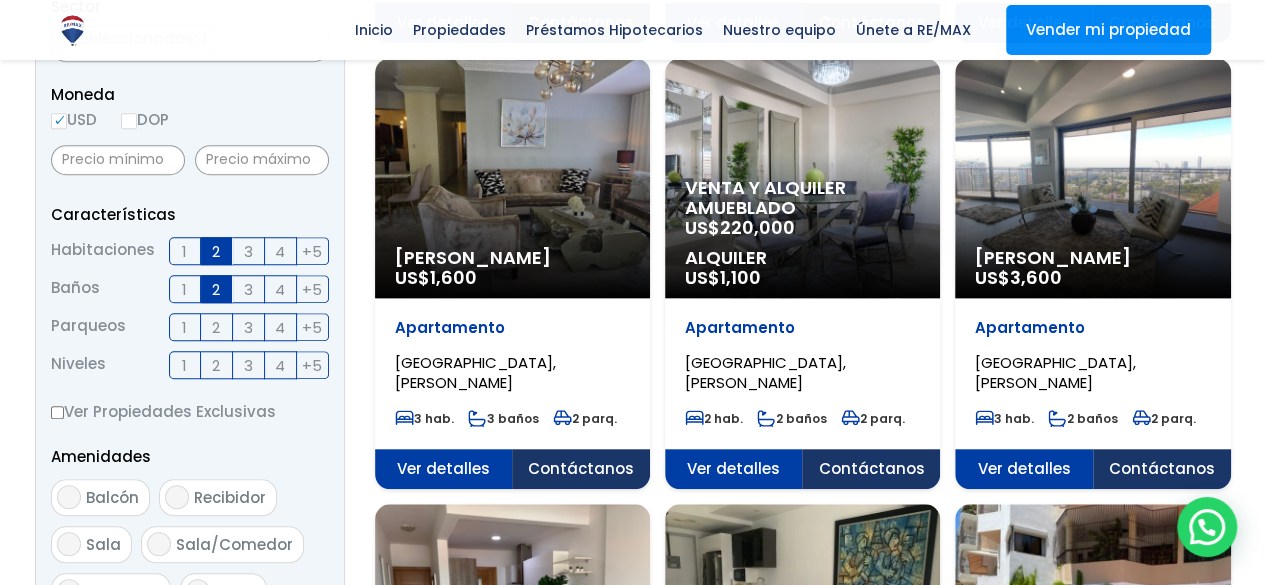 click on "1" at bounding box center [184, 327] 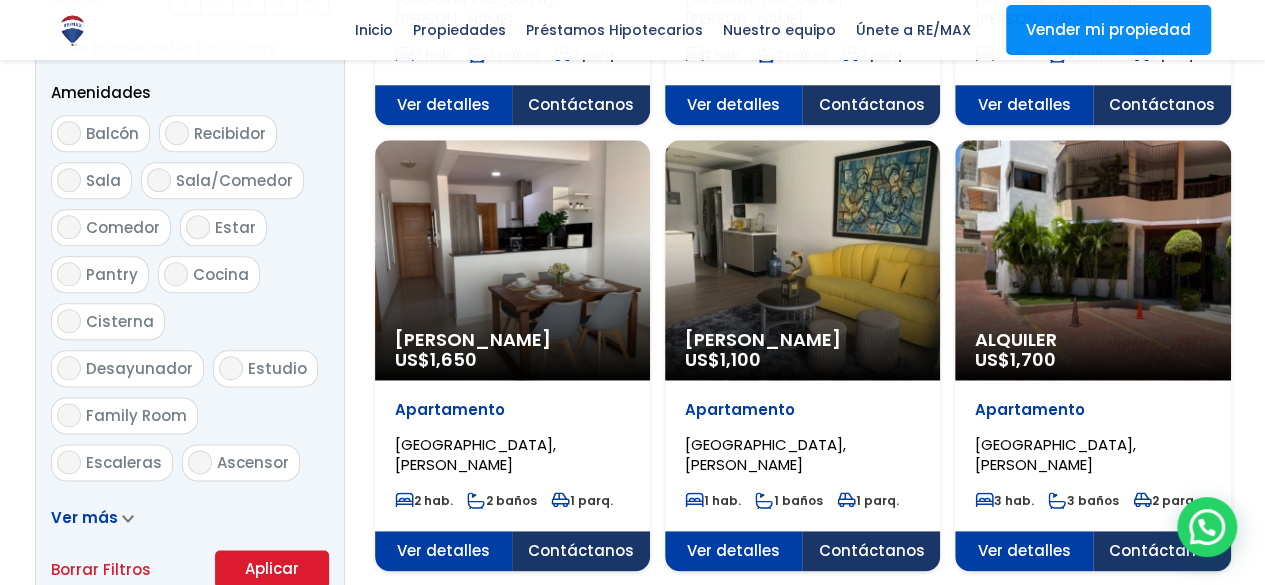 scroll, scrollTop: 1188, scrollLeft: 0, axis: vertical 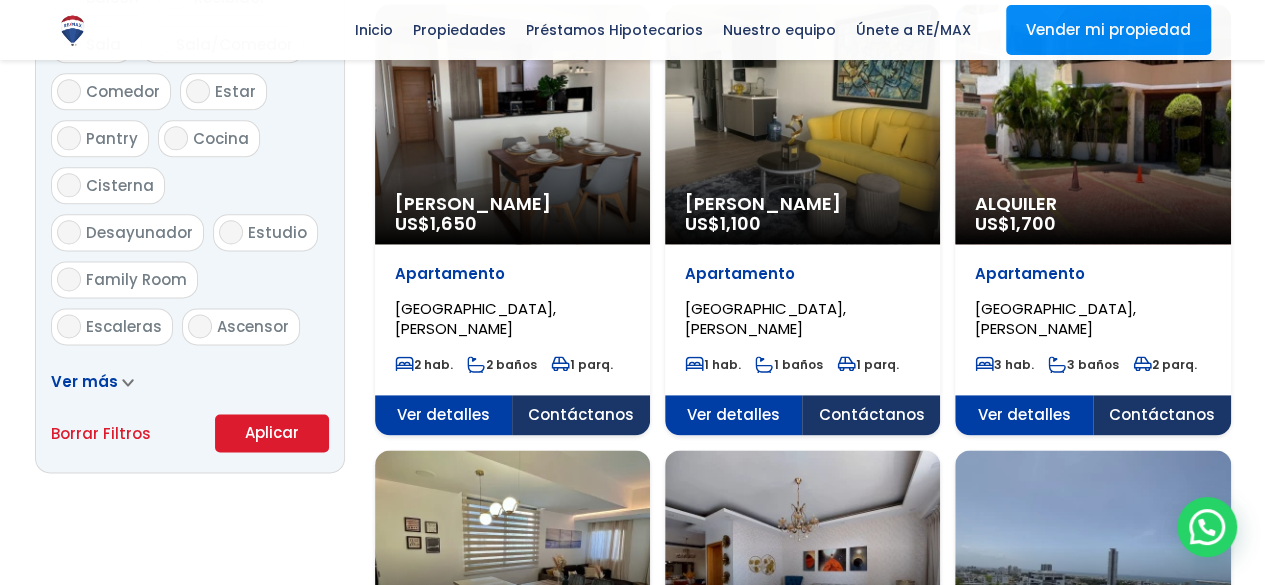 click on "Aplicar" at bounding box center [272, 433] 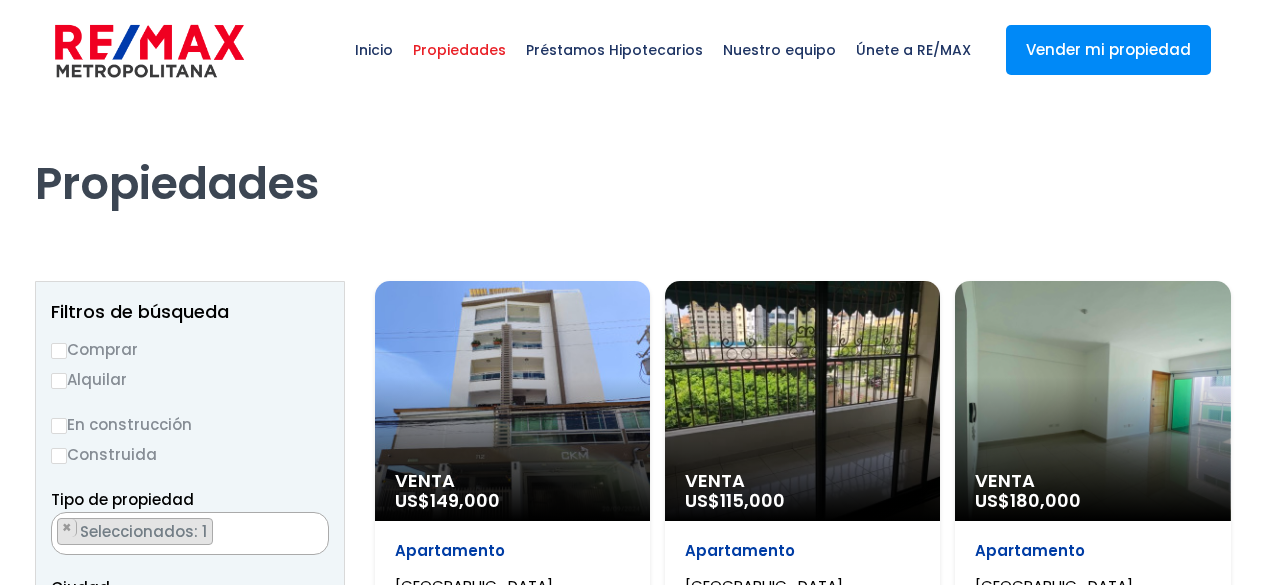 scroll, scrollTop: 0, scrollLeft: 0, axis: both 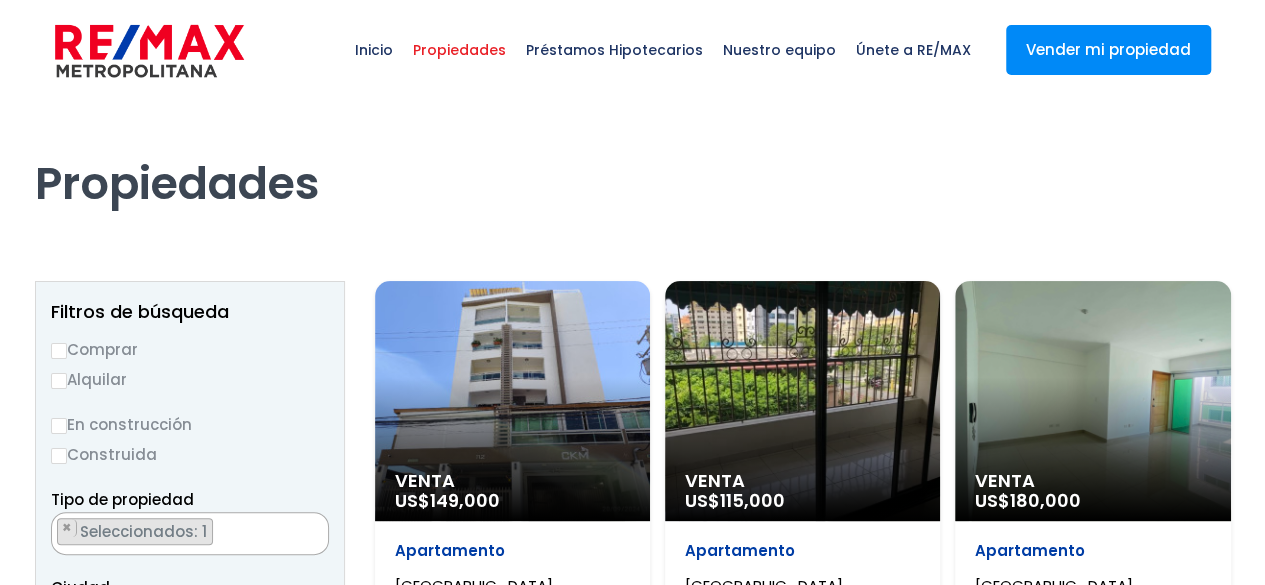 select on "150" 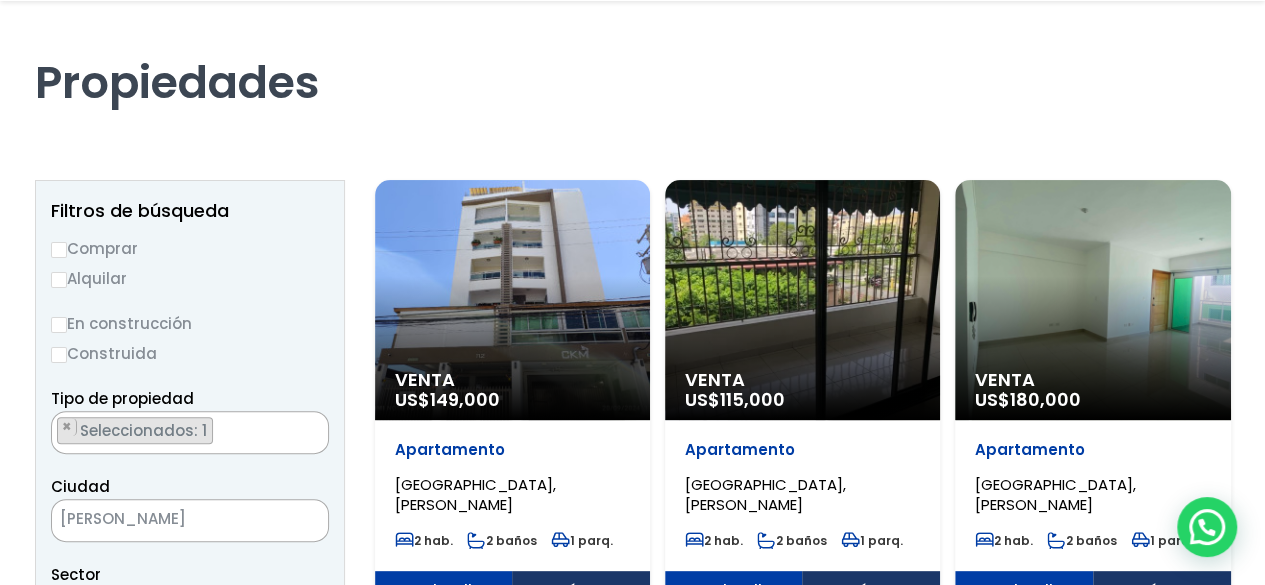 scroll, scrollTop: 200, scrollLeft: 0, axis: vertical 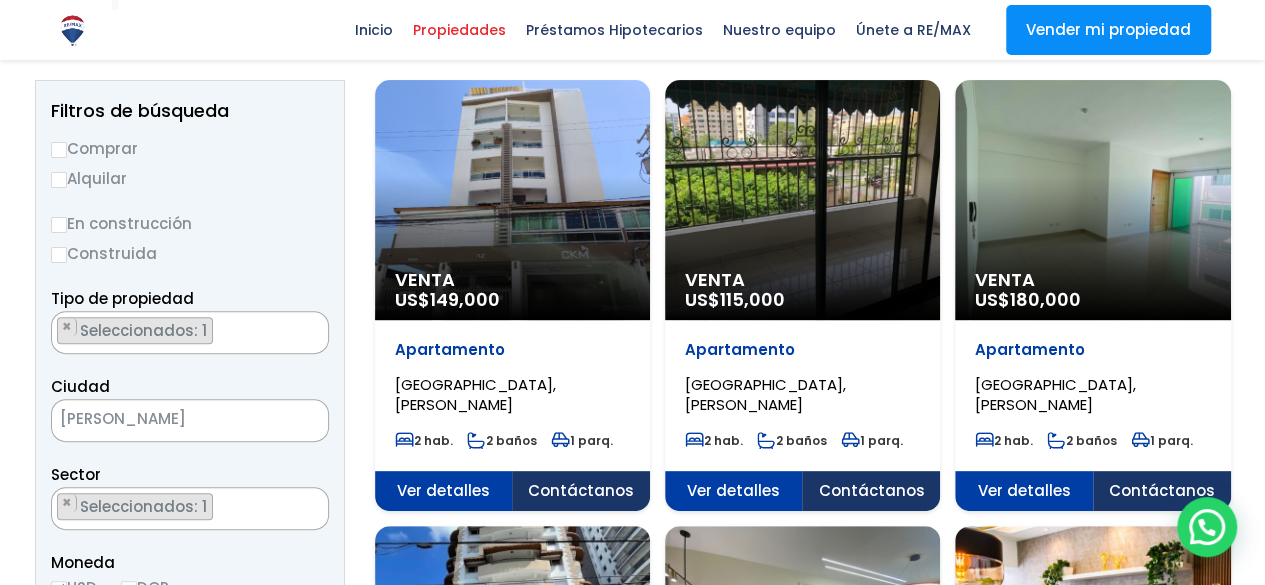 click on "Venta
US$  149,000" at bounding box center [512, 200] 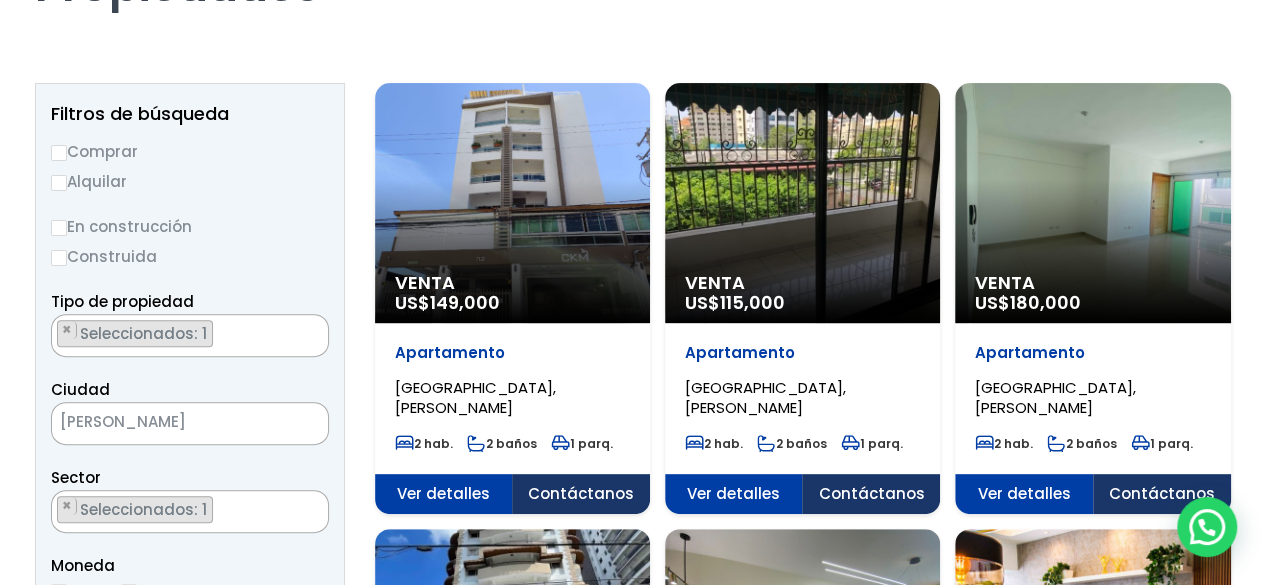scroll, scrollTop: 0, scrollLeft: 0, axis: both 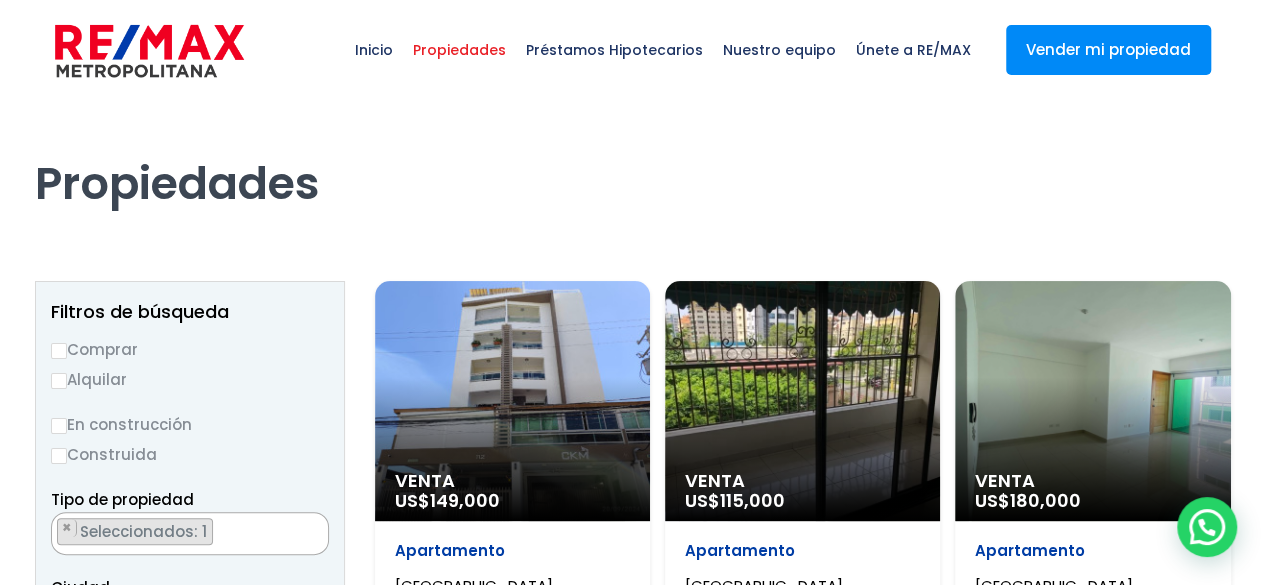click on "Venta
US$  115,000" at bounding box center [512, 401] 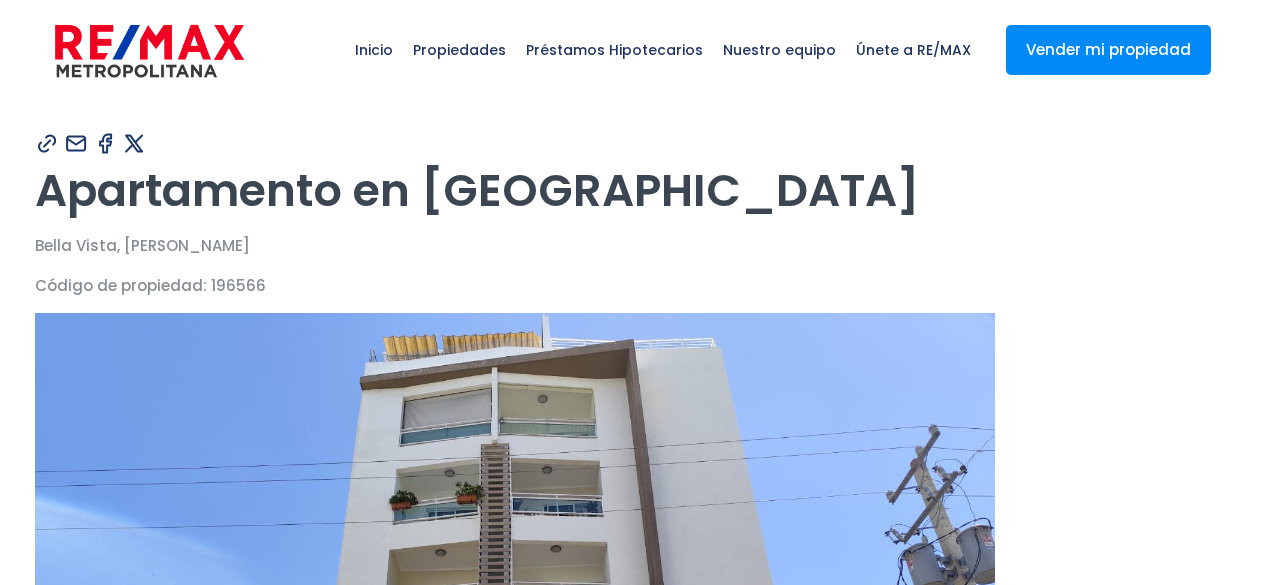 scroll, scrollTop: 0, scrollLeft: 0, axis: both 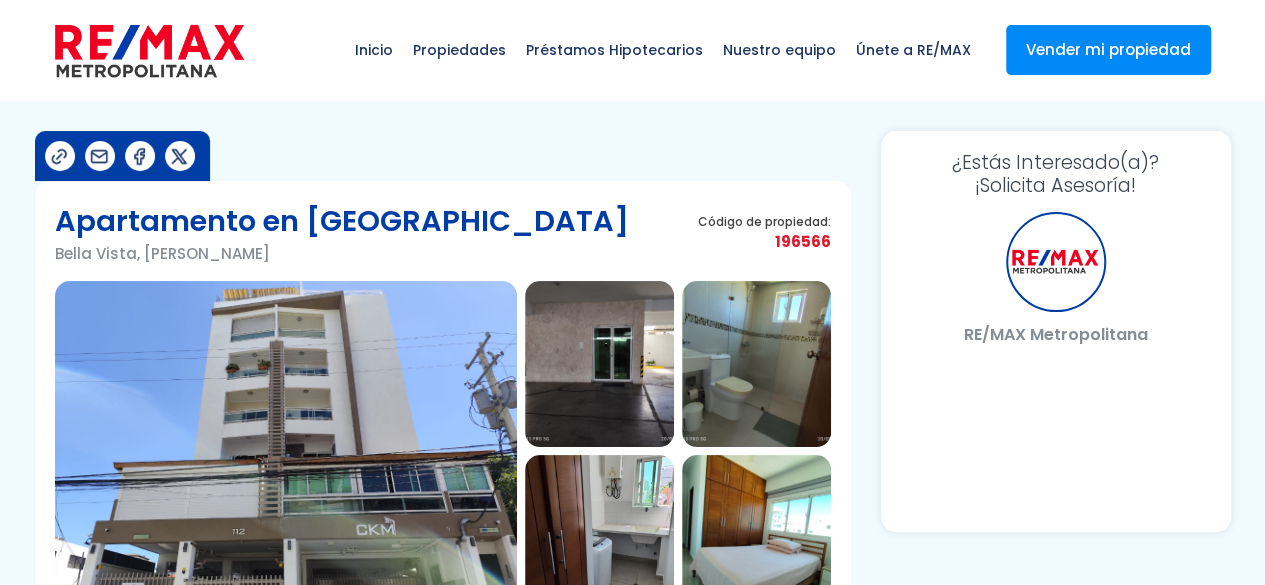 select on "US" 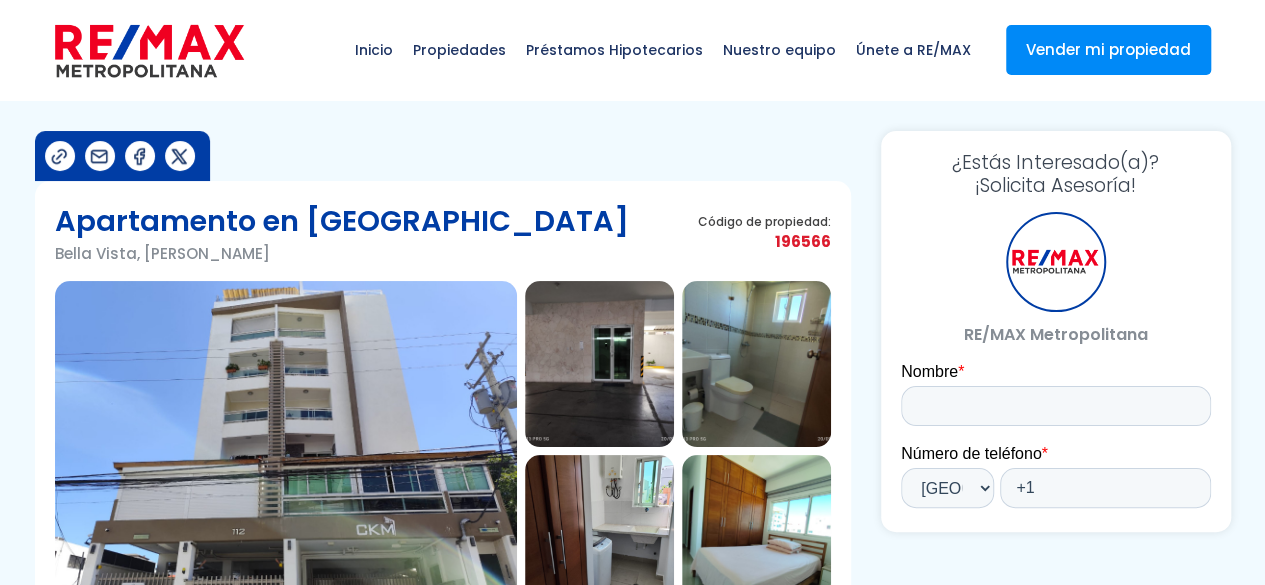 scroll, scrollTop: 0, scrollLeft: 0, axis: both 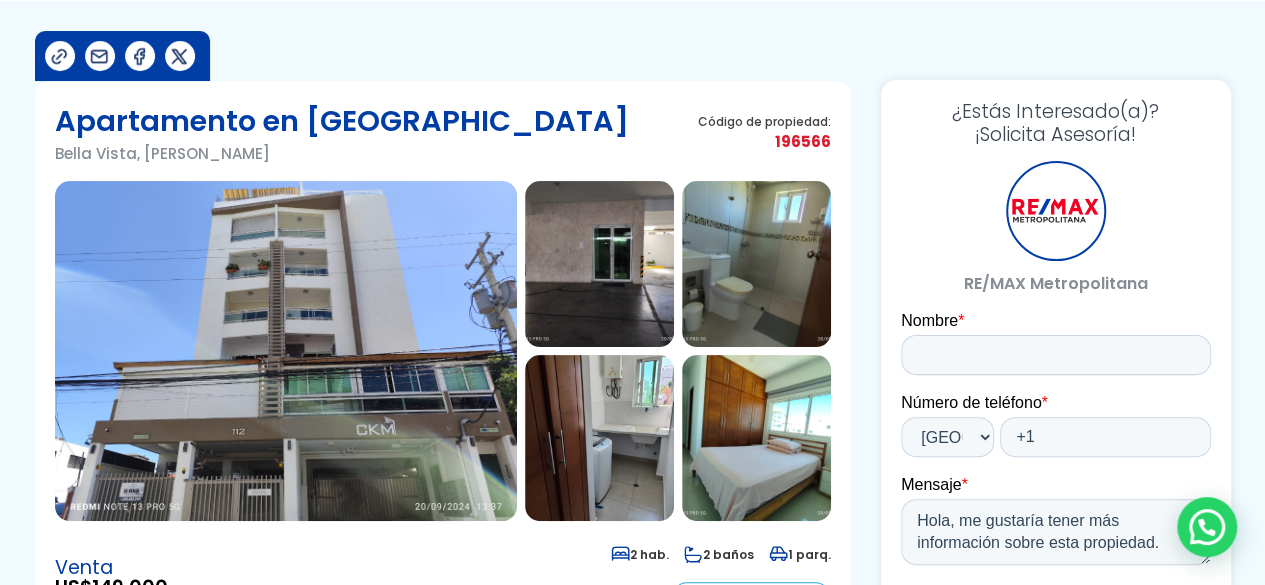 click at bounding box center (599, 264) 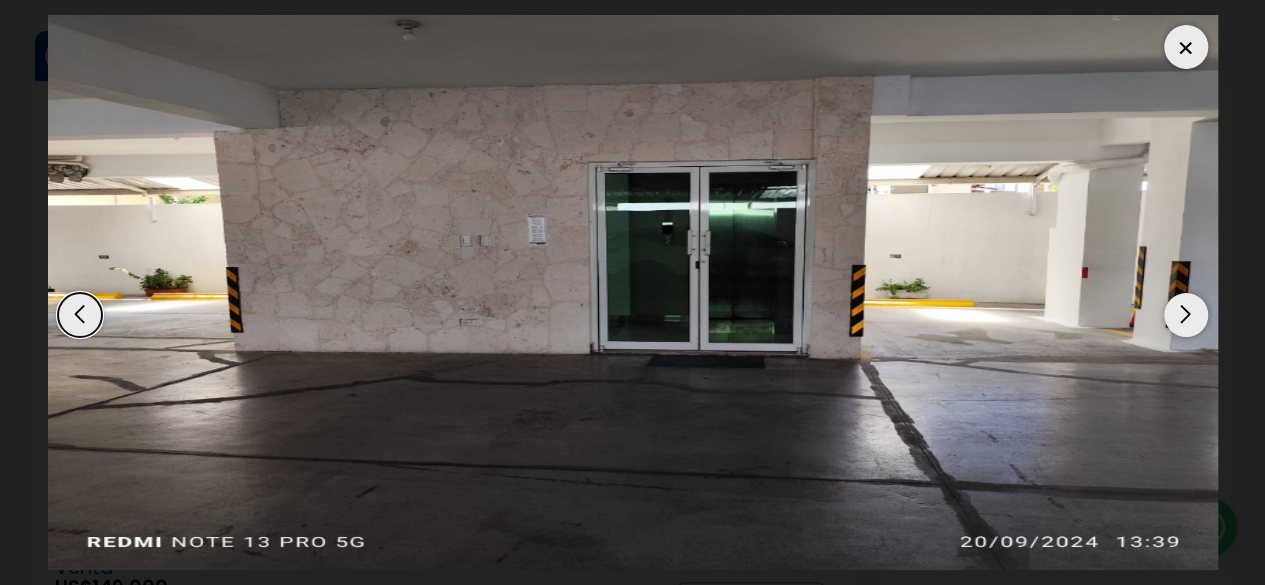 click at bounding box center (1186, 315) 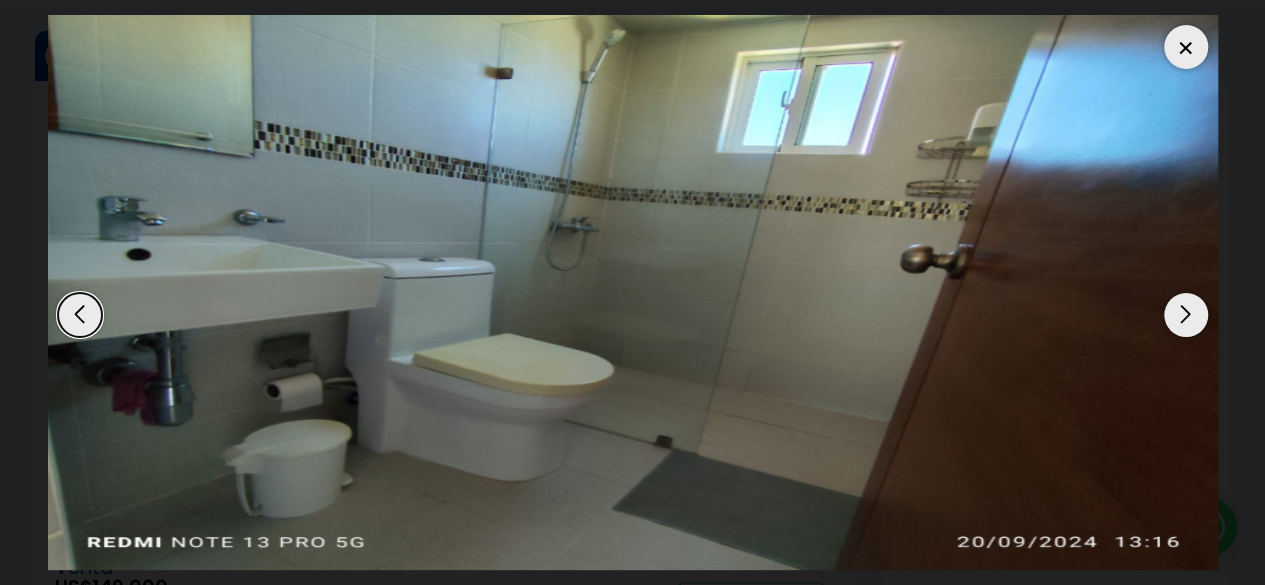click at bounding box center [1186, 315] 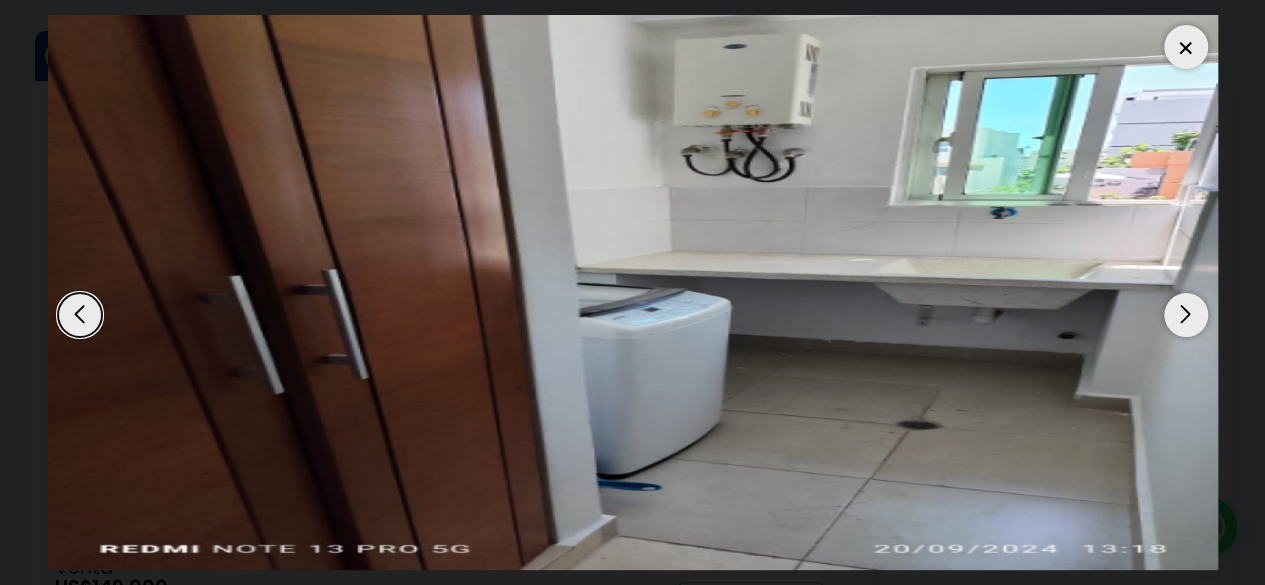 click at bounding box center [1186, 315] 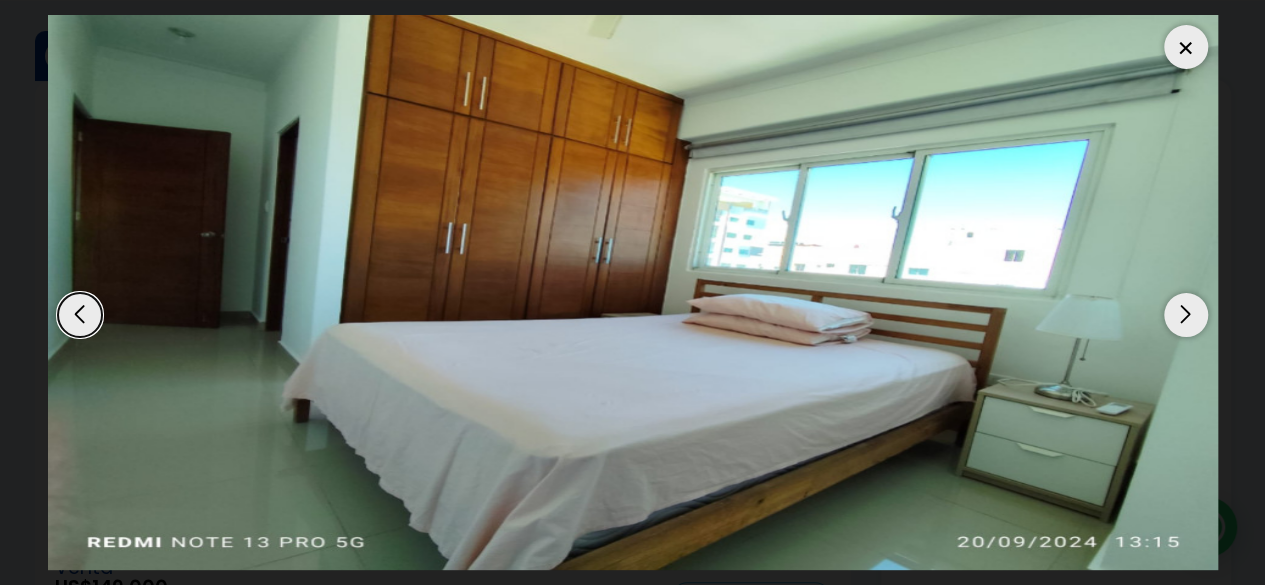 click at bounding box center (1186, 315) 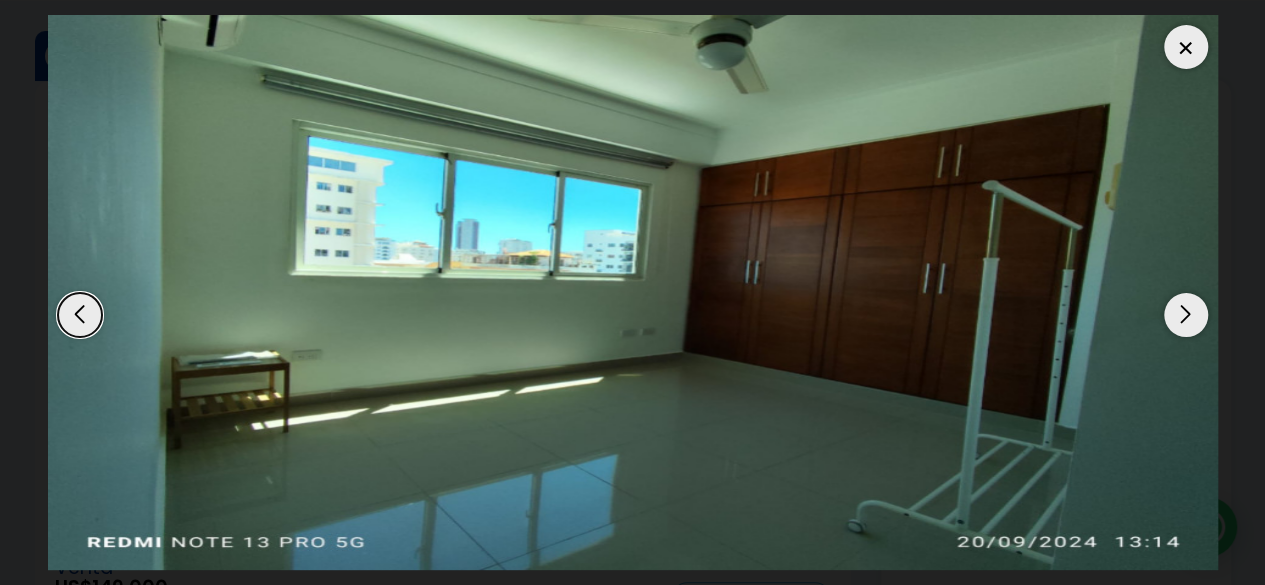 click at bounding box center (1186, 315) 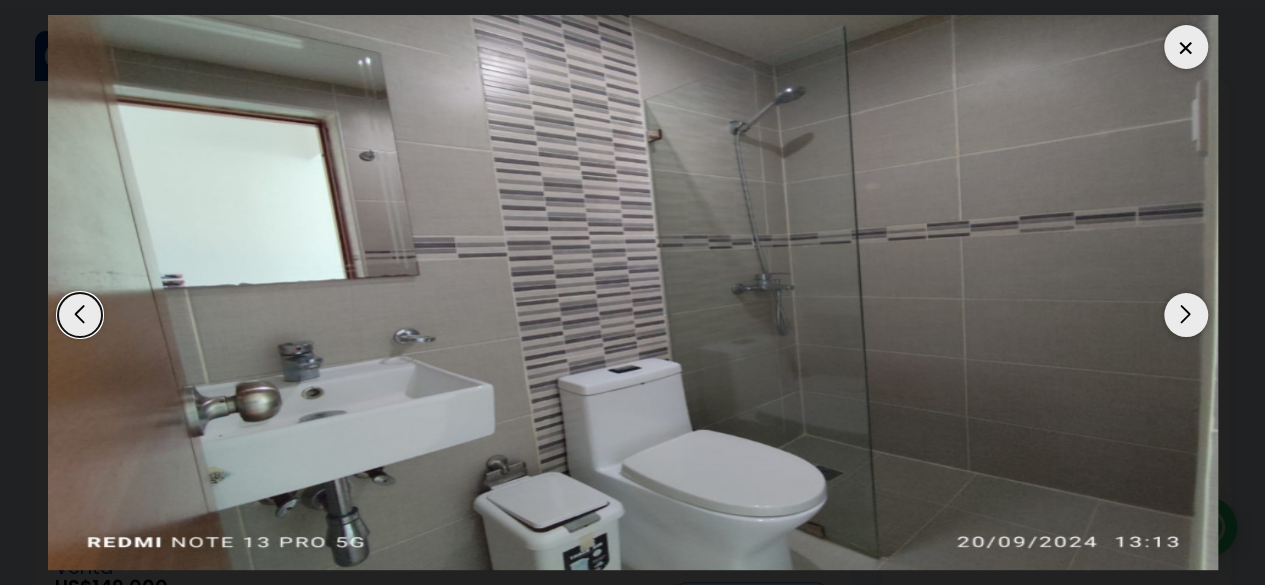 click at bounding box center [1186, 315] 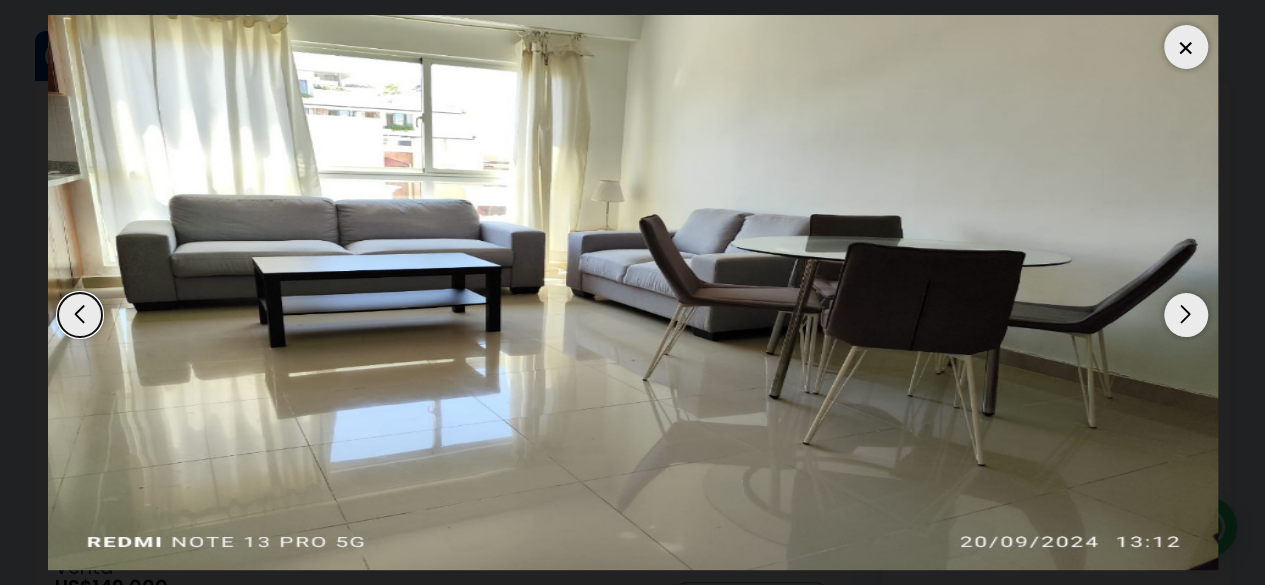 click at bounding box center (1186, 315) 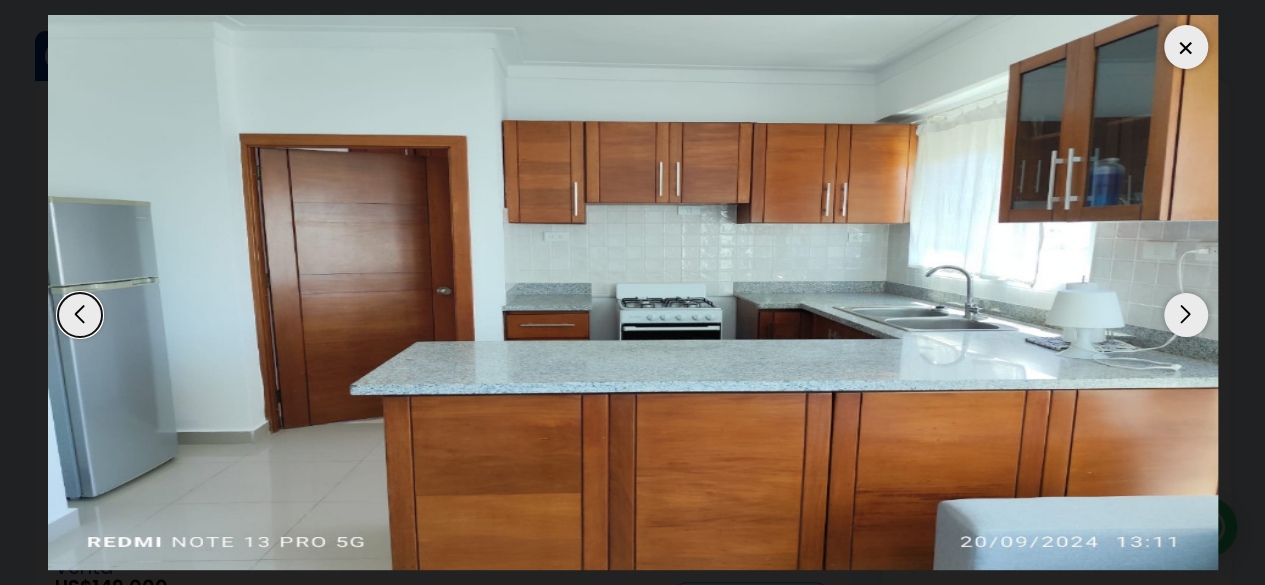 click at bounding box center (1186, 315) 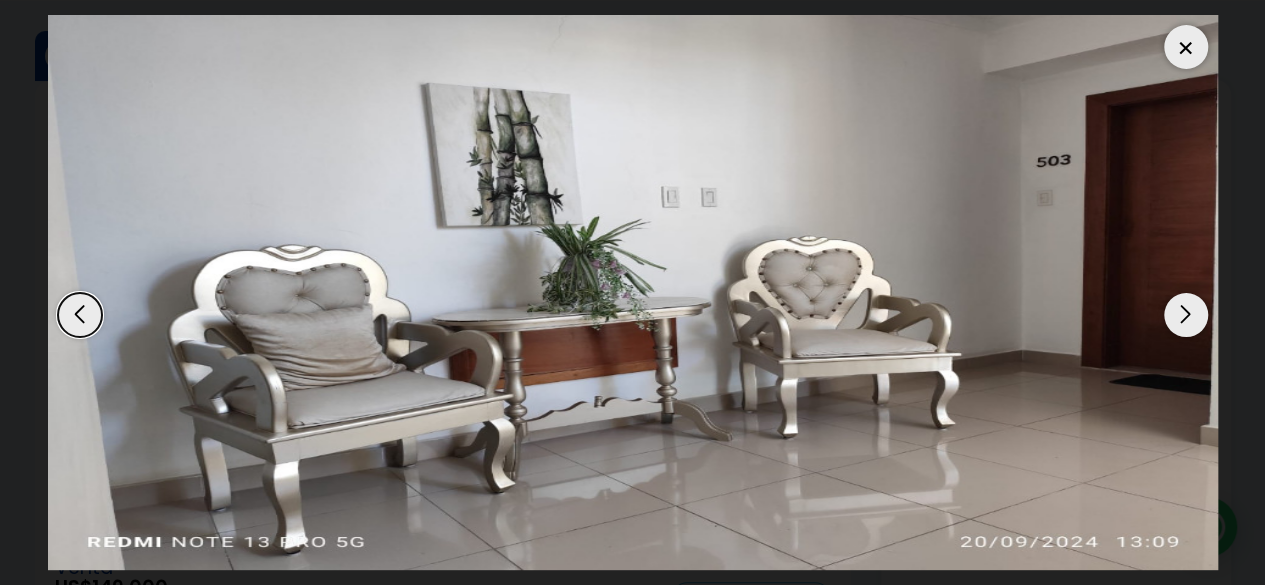 click at bounding box center (1186, 315) 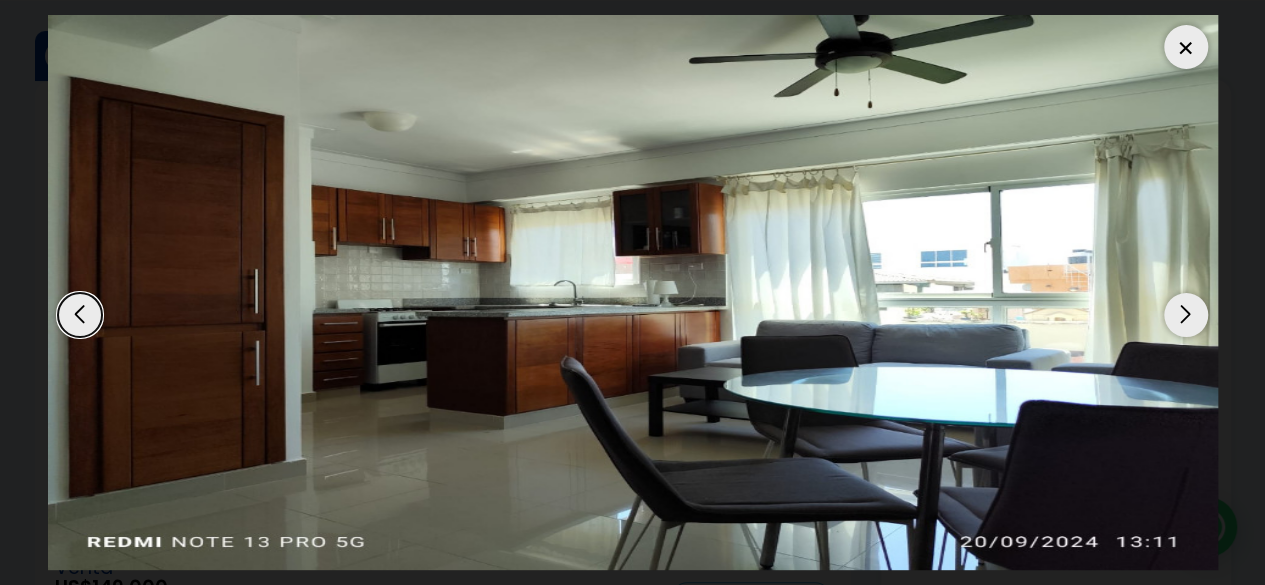 click at bounding box center (1186, 315) 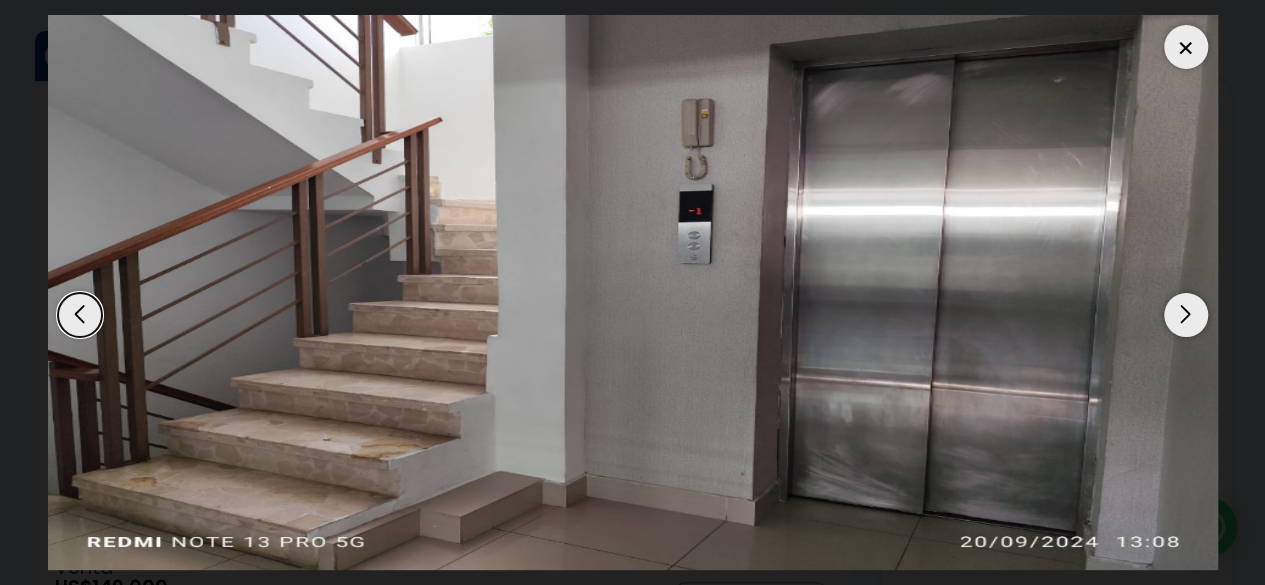 click at bounding box center [1186, 315] 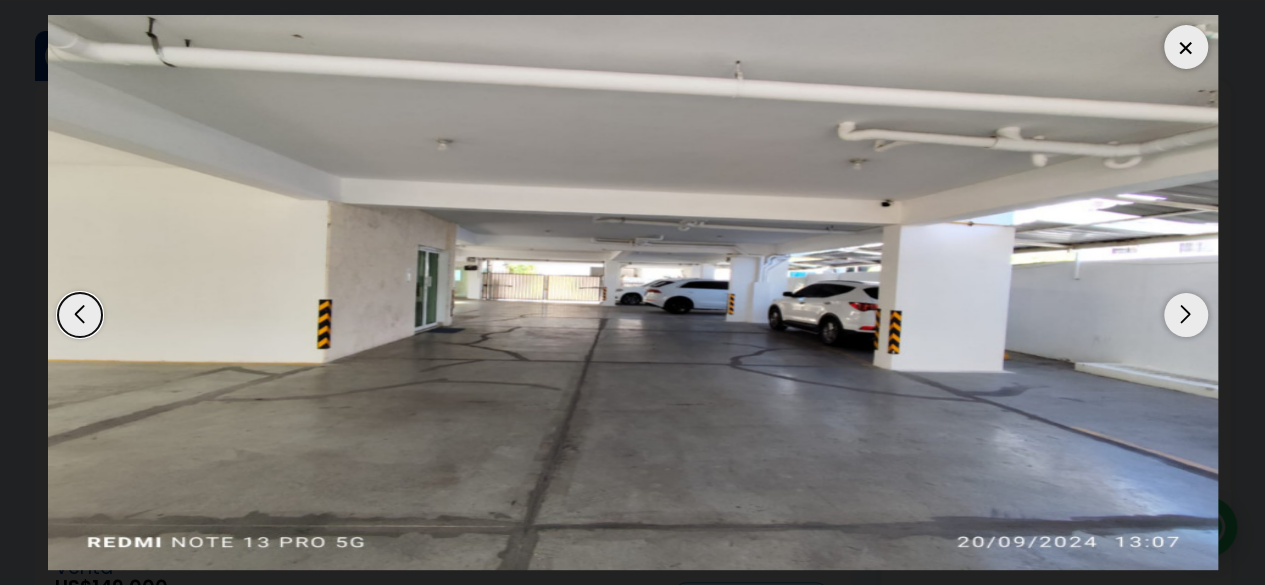 click at bounding box center [1186, 47] 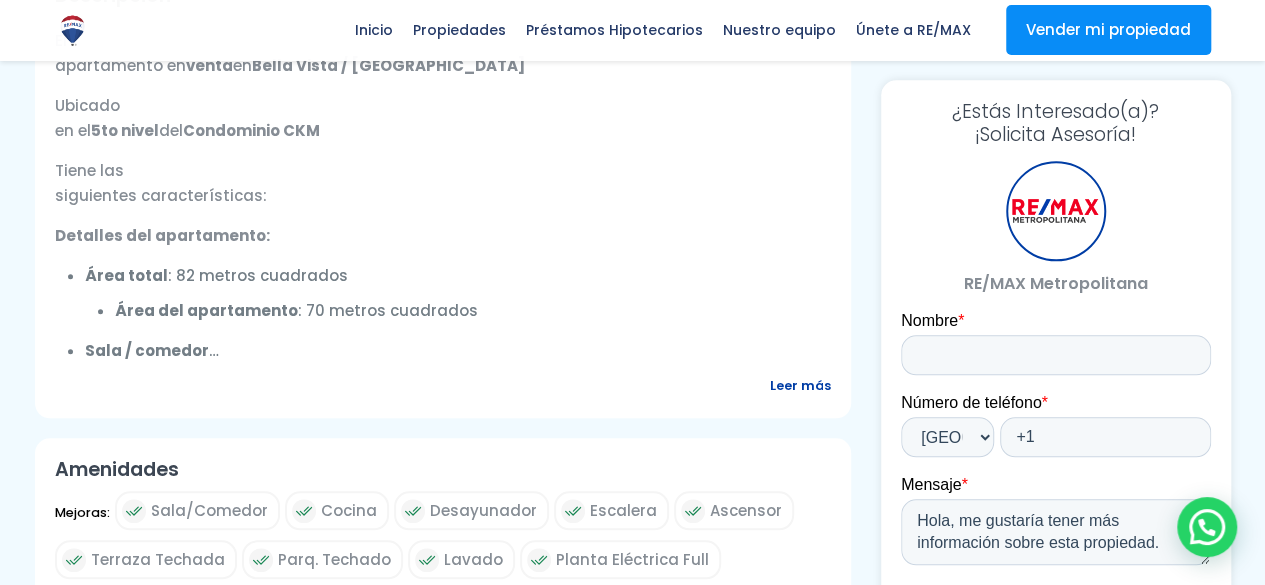 scroll, scrollTop: 900, scrollLeft: 0, axis: vertical 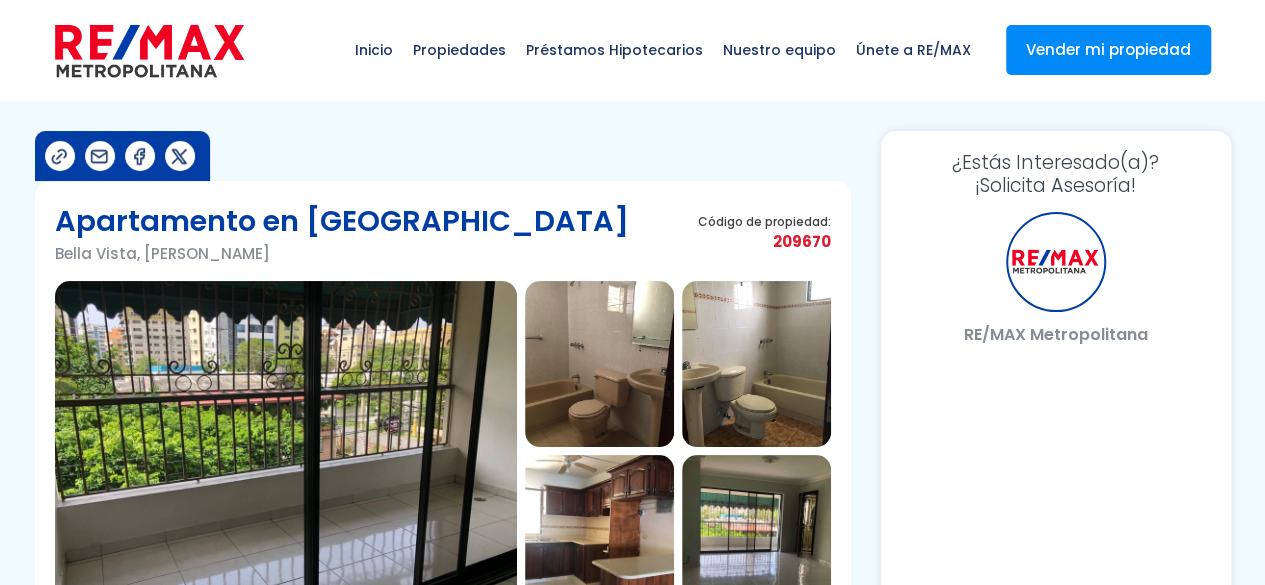 select on "US" 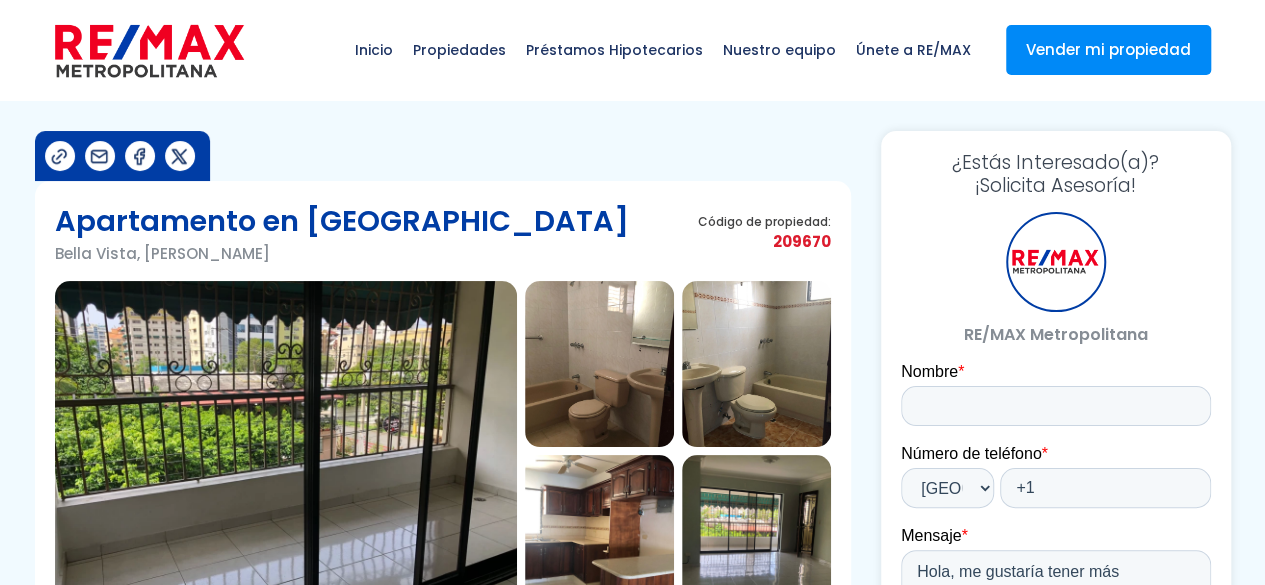 scroll, scrollTop: 0, scrollLeft: 0, axis: both 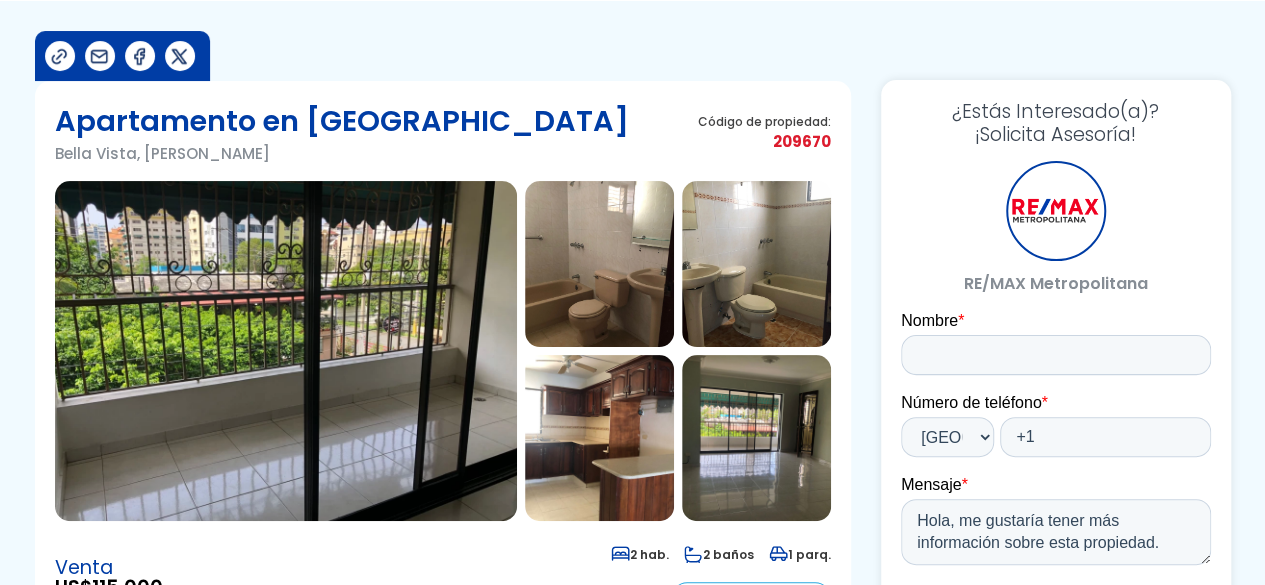 click at bounding box center [286, 351] 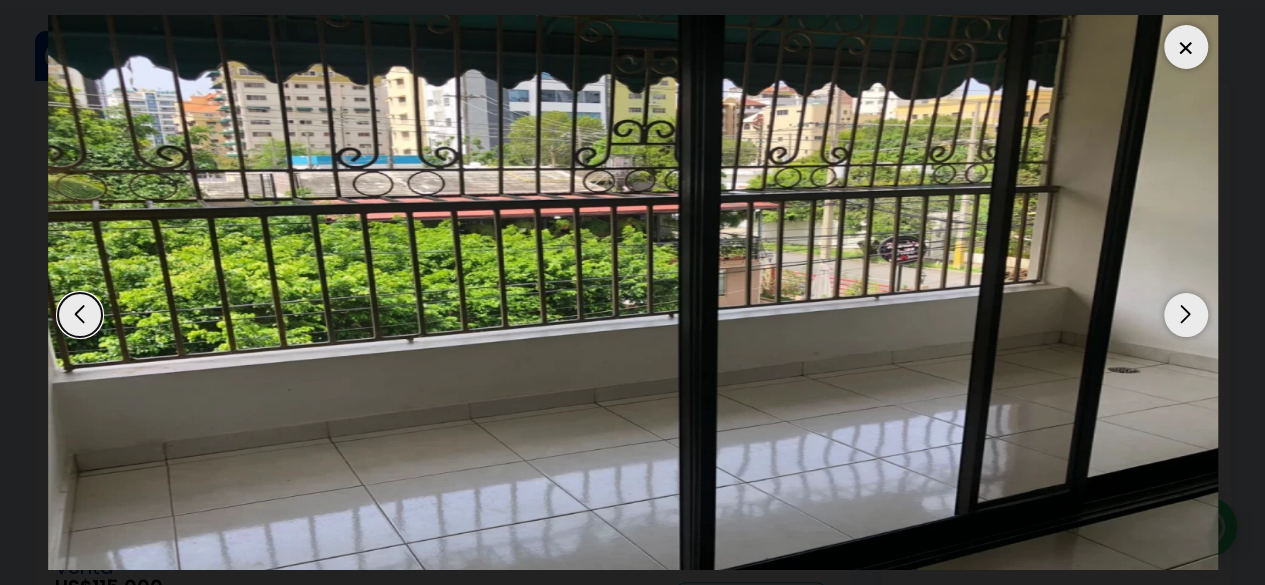 click at bounding box center (1186, 315) 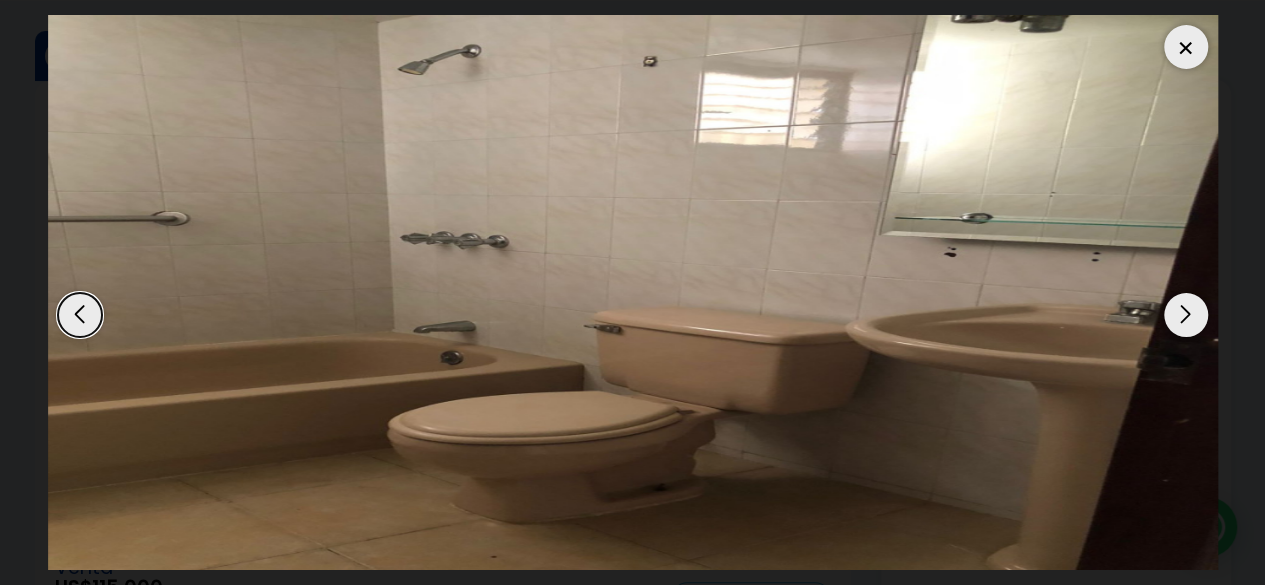 click at bounding box center (1186, 315) 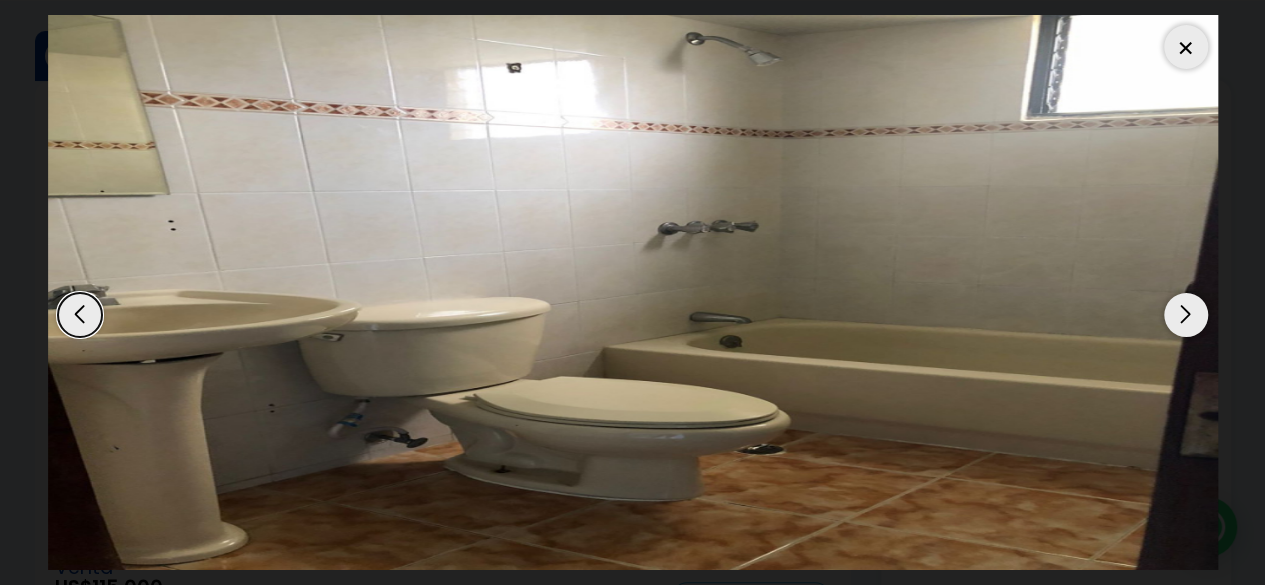 click at bounding box center (1186, 315) 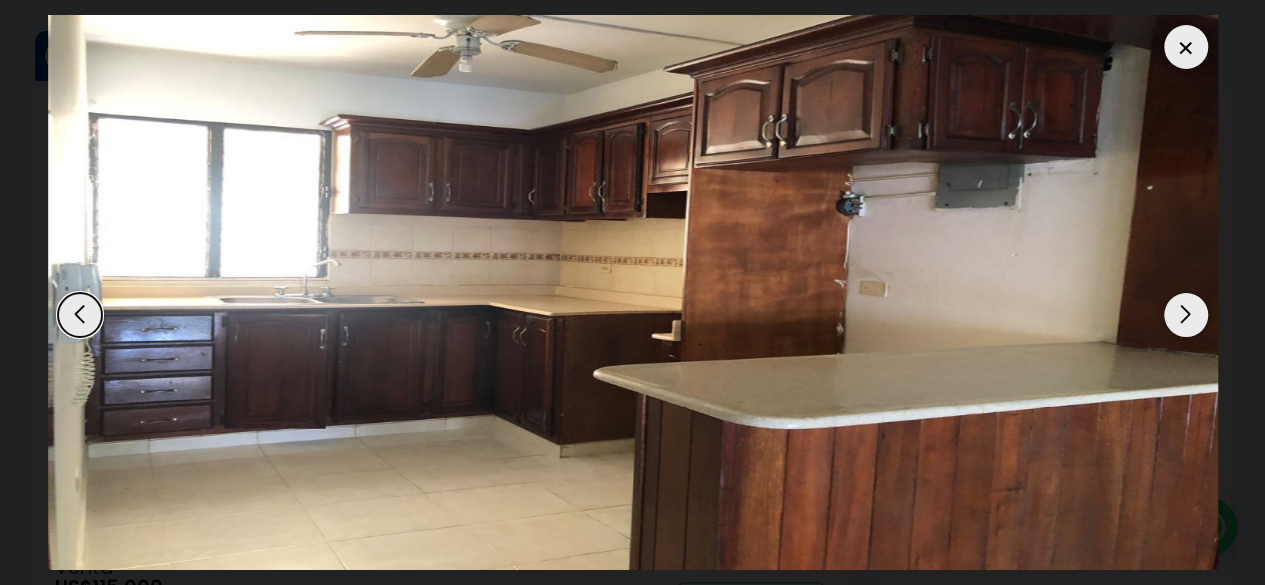 click at bounding box center (1186, 315) 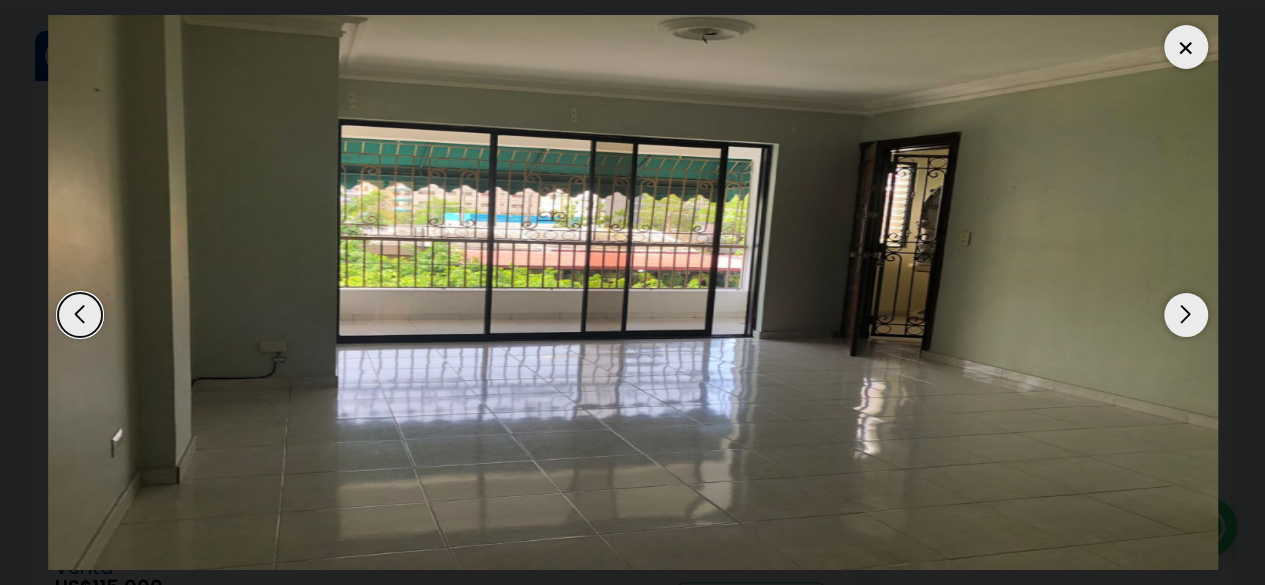 click at bounding box center [1186, 315] 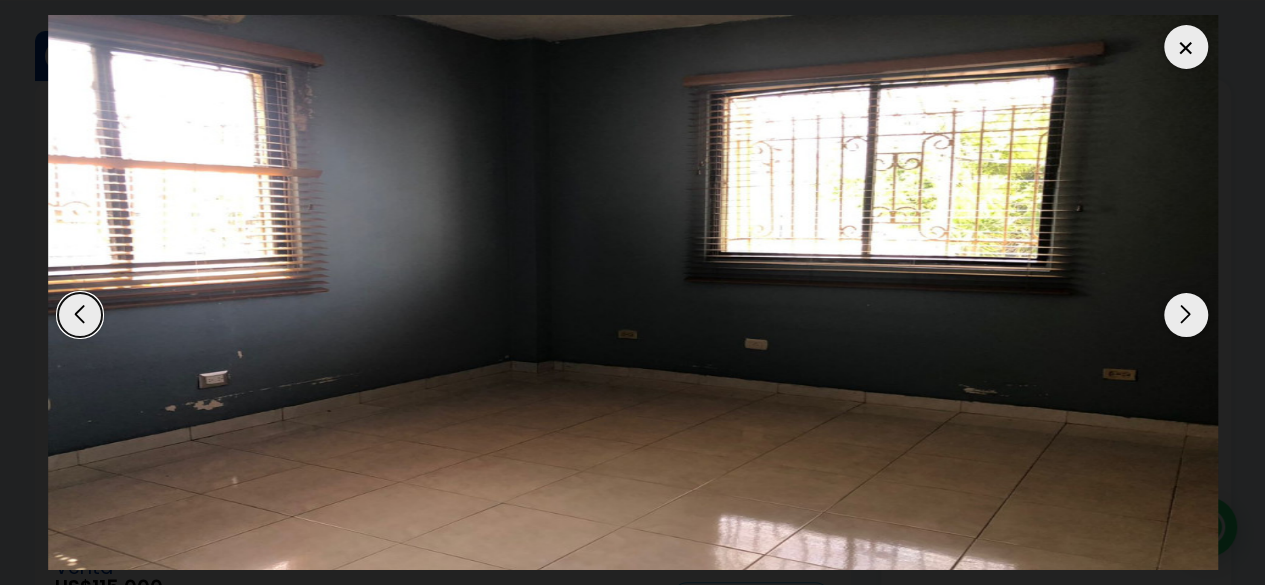 click at bounding box center [1186, 315] 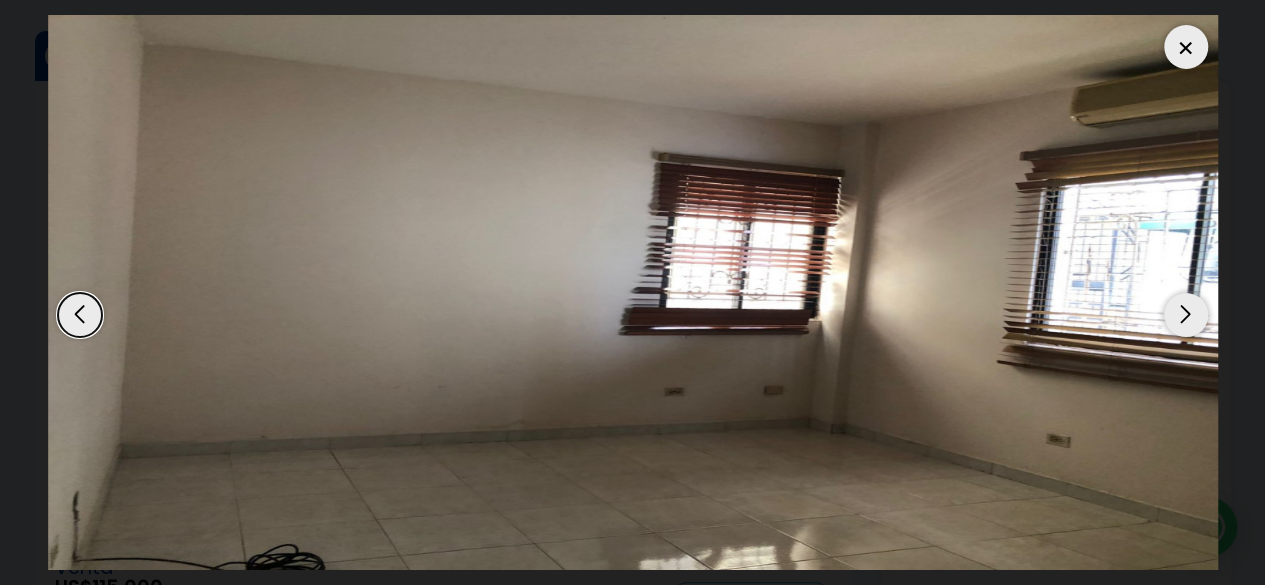 click at bounding box center [80, 315] 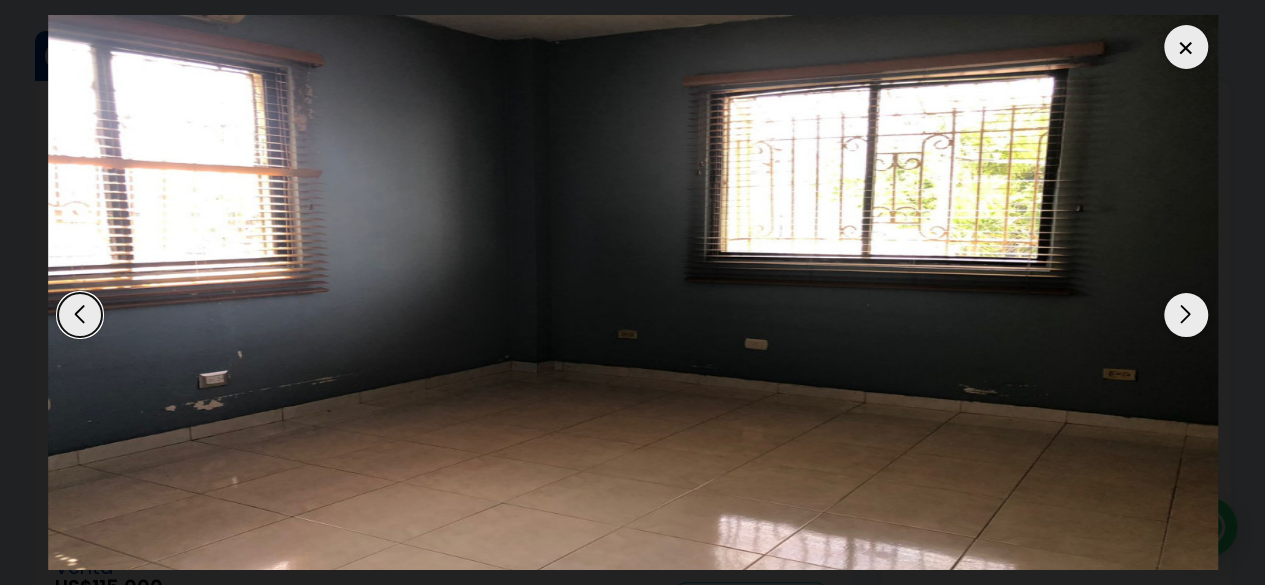 click at bounding box center (1186, 315) 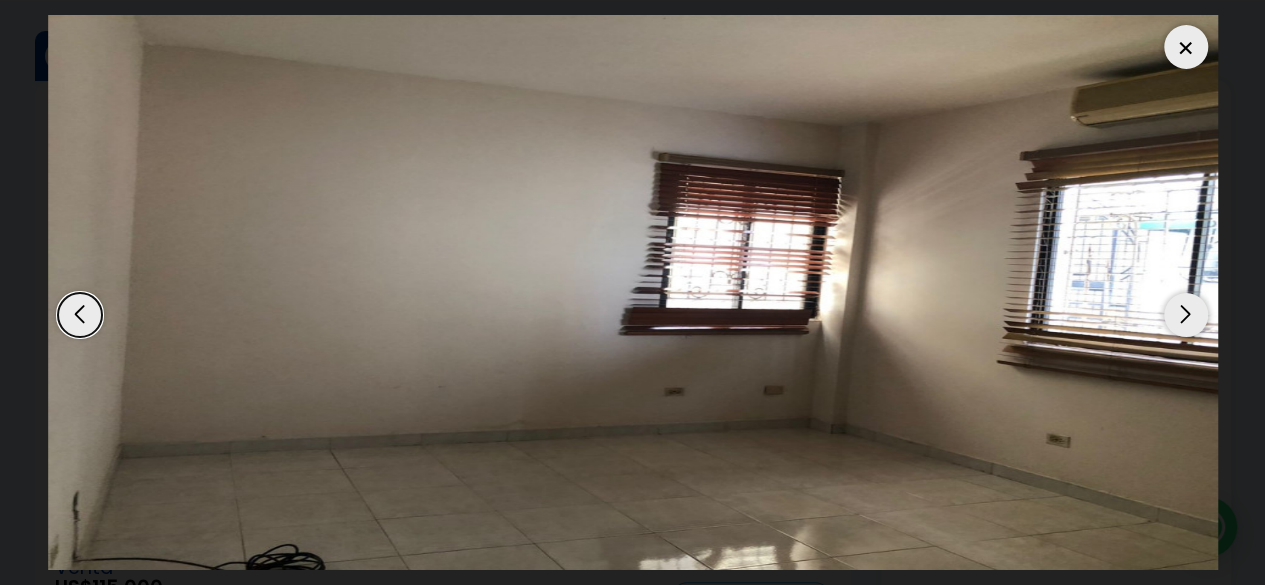 click at bounding box center (80, 315) 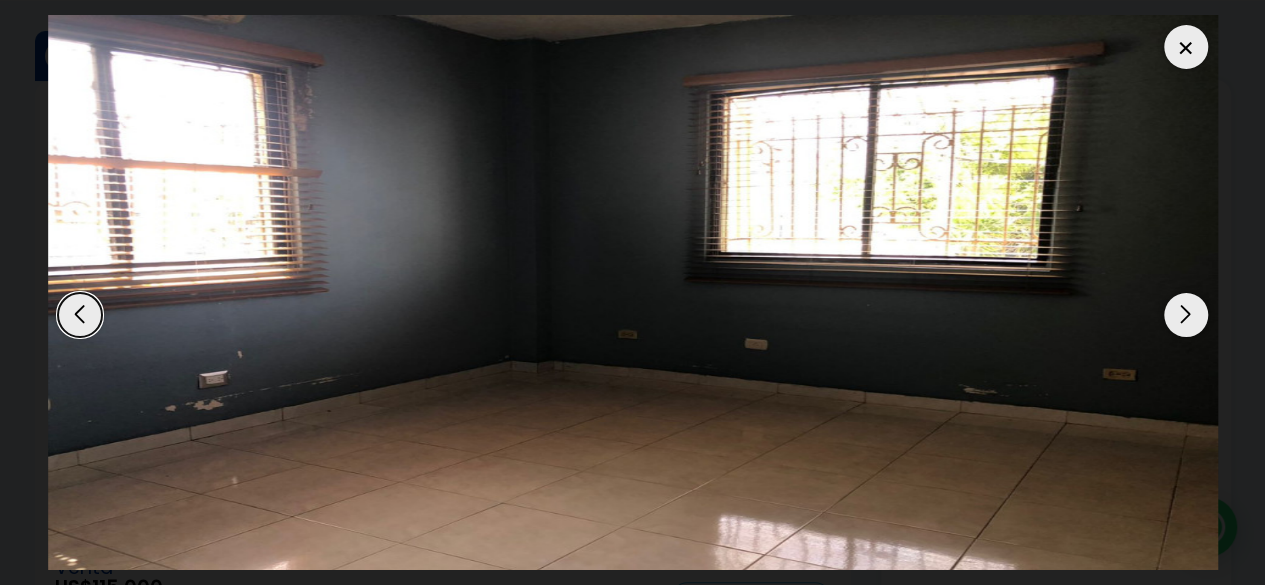 click at bounding box center (1186, 315) 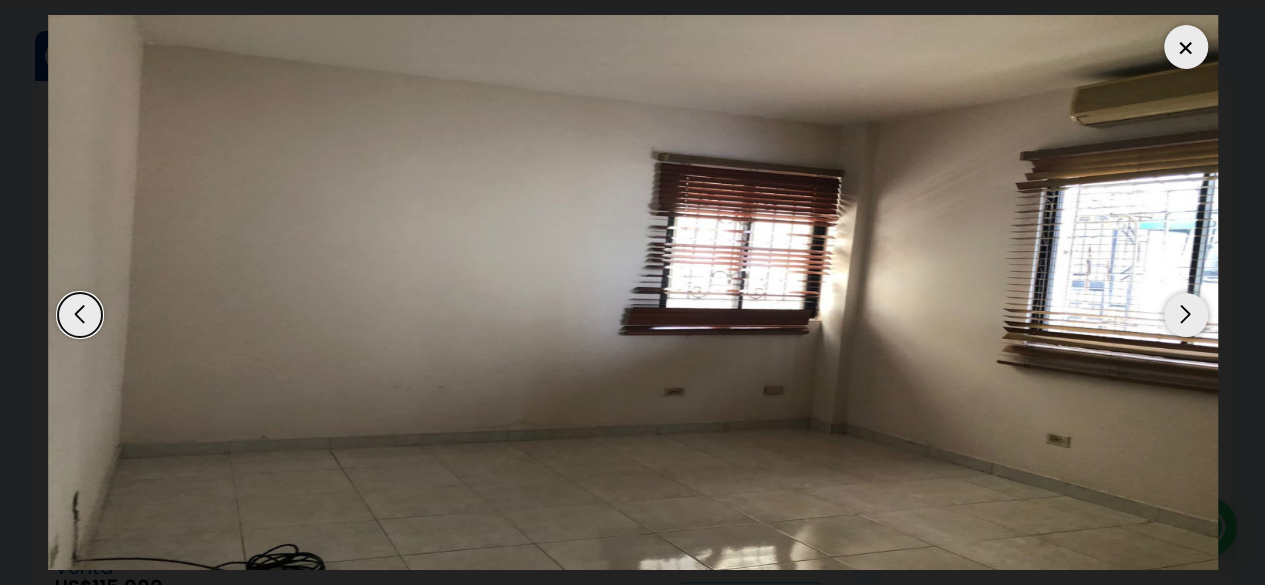 click at bounding box center (80, 315) 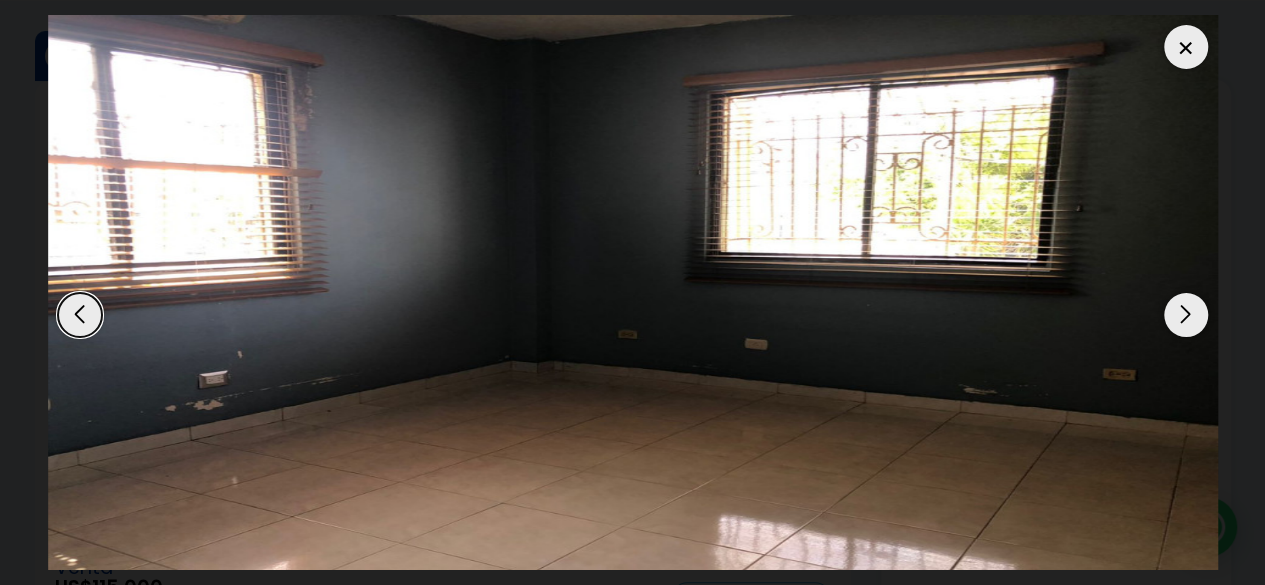 click at bounding box center [1186, 315] 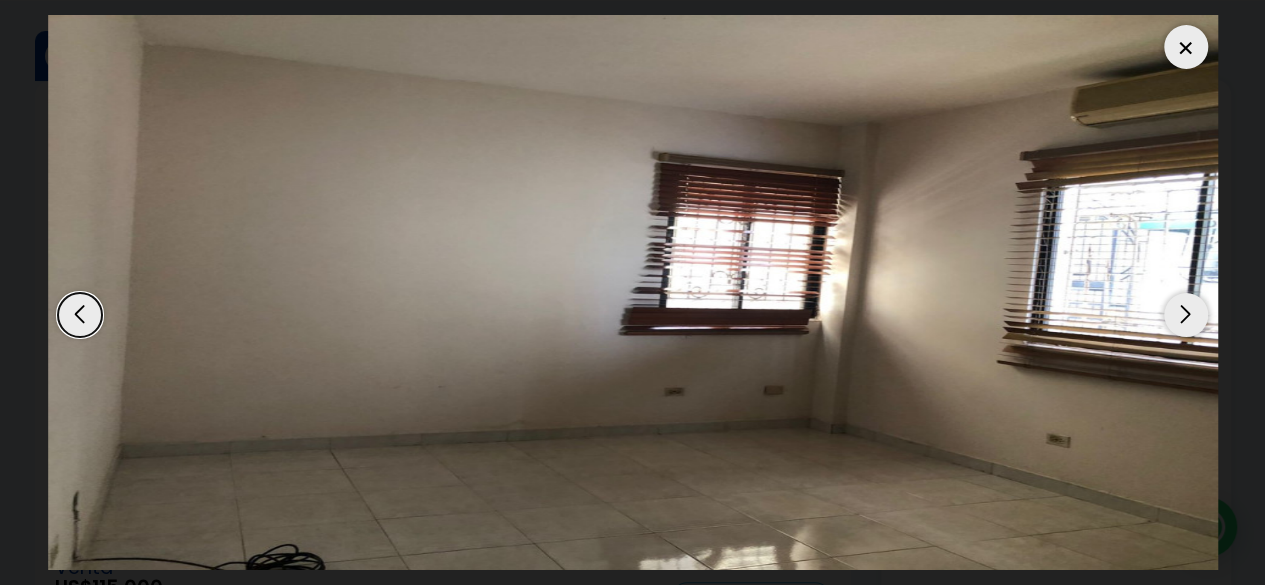 click at bounding box center [1186, 315] 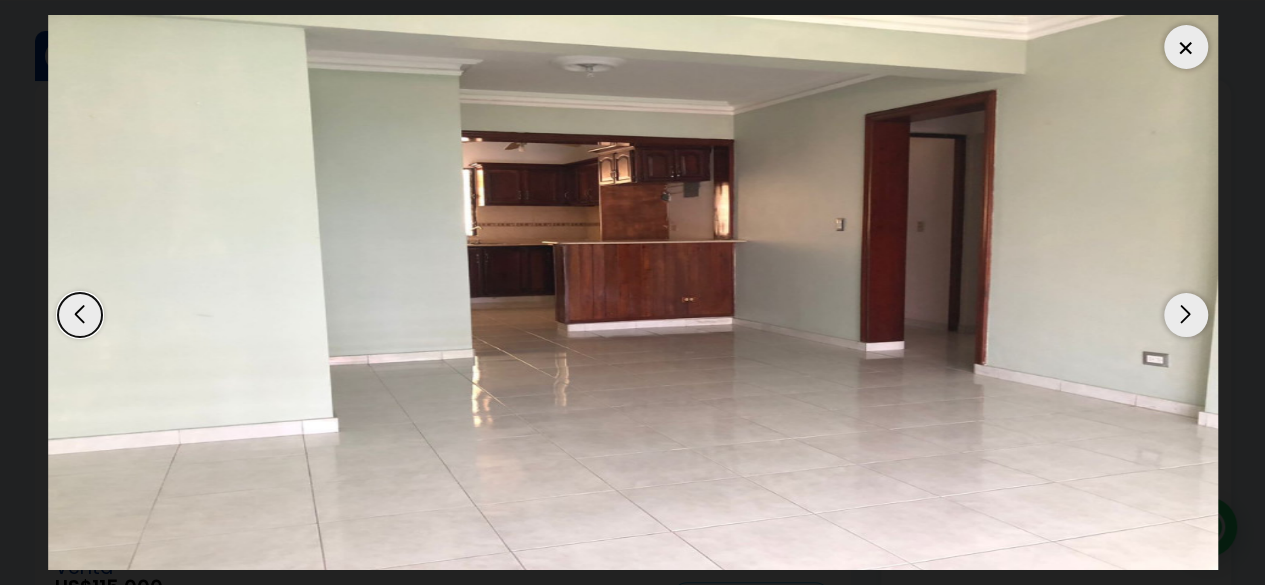 click at bounding box center [1186, 315] 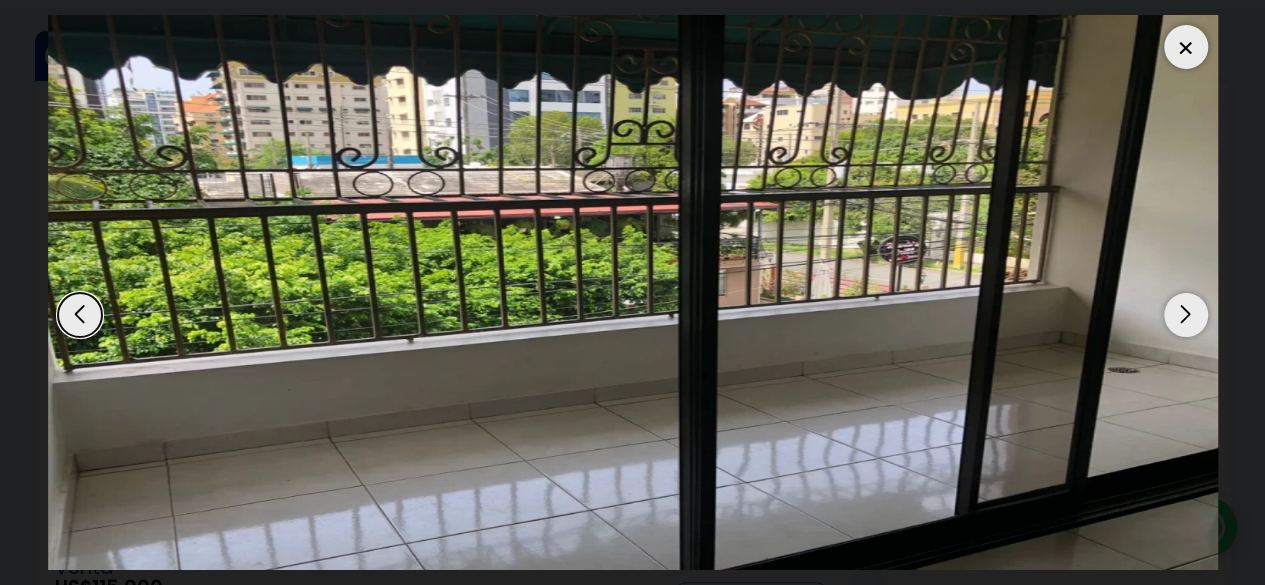 click at bounding box center [1186, 47] 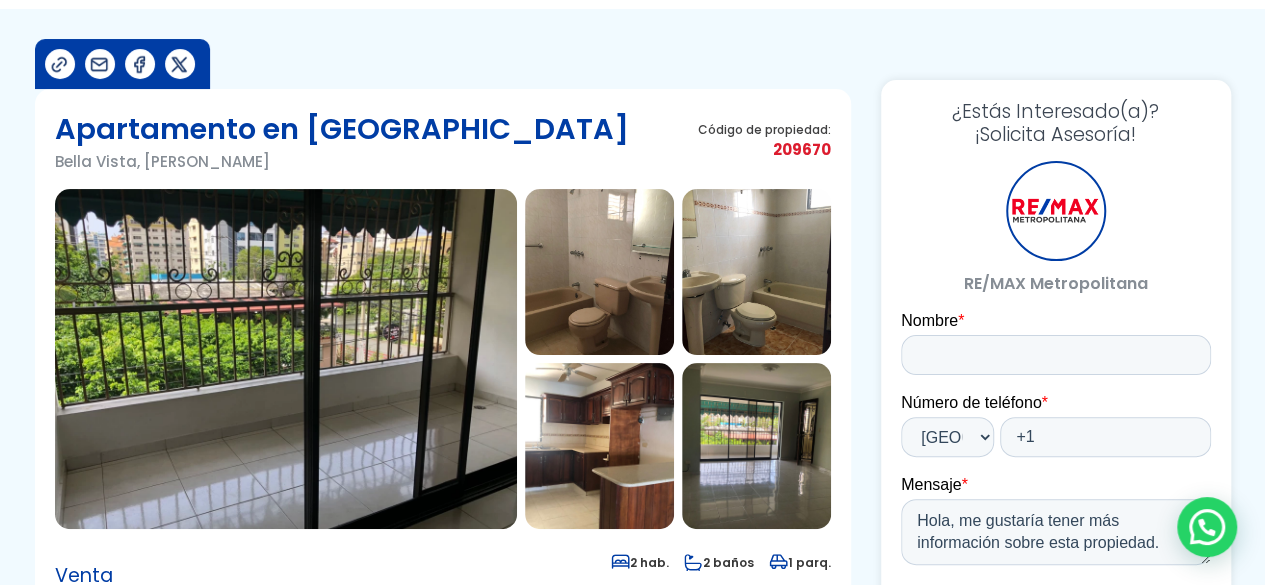 scroll, scrollTop: 0, scrollLeft: 0, axis: both 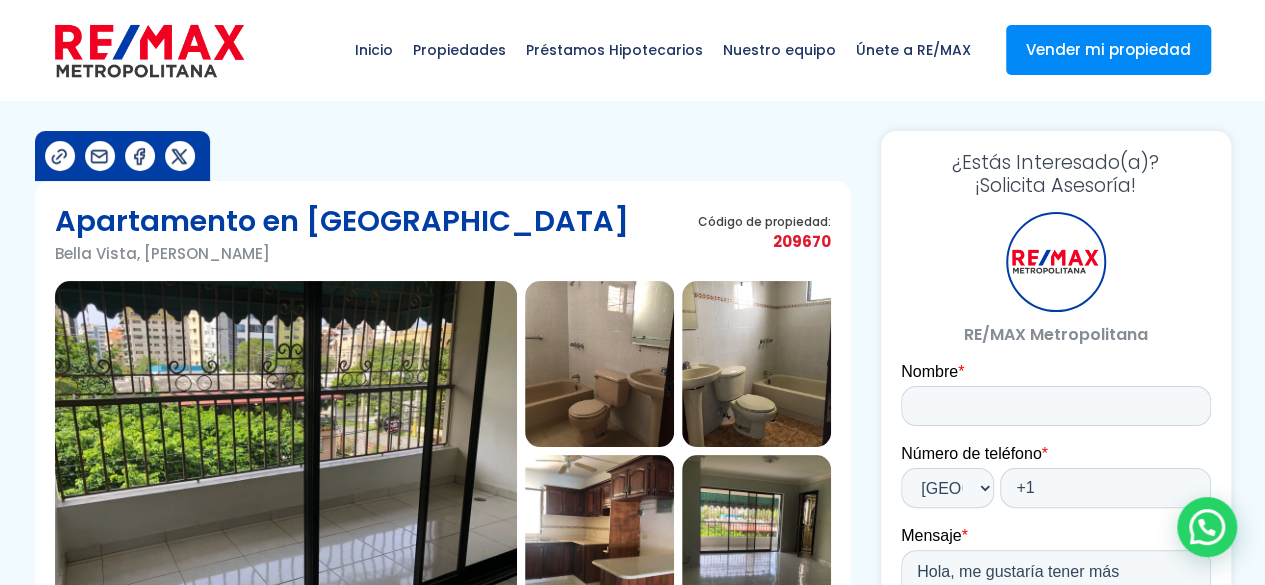 click at bounding box center [286, 451] 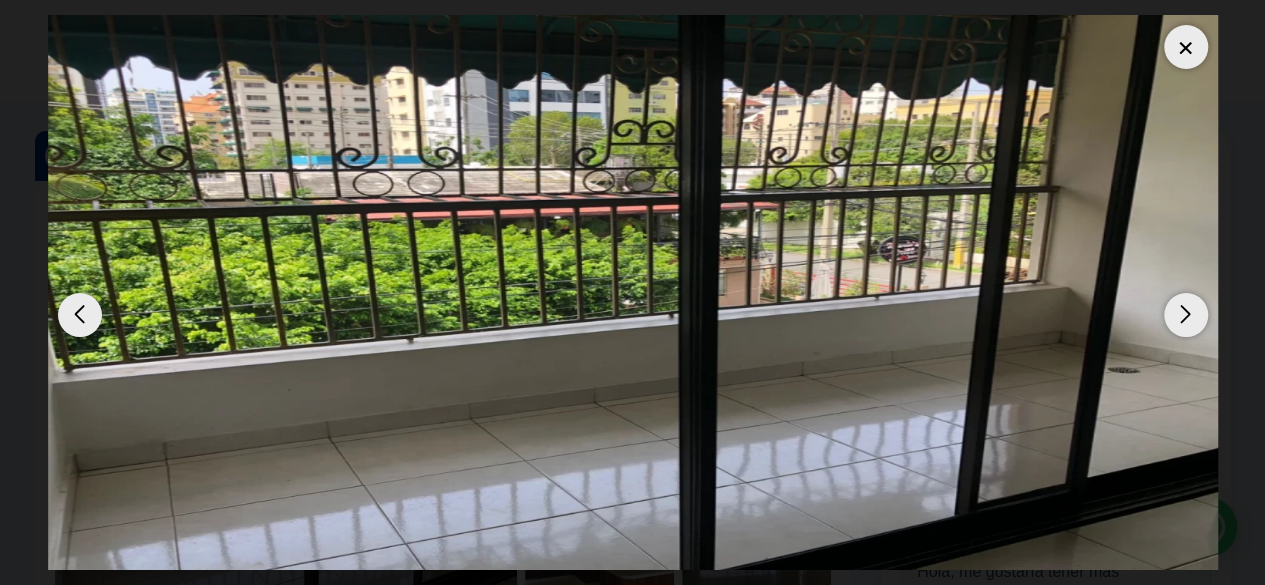 click at bounding box center (1186, 47) 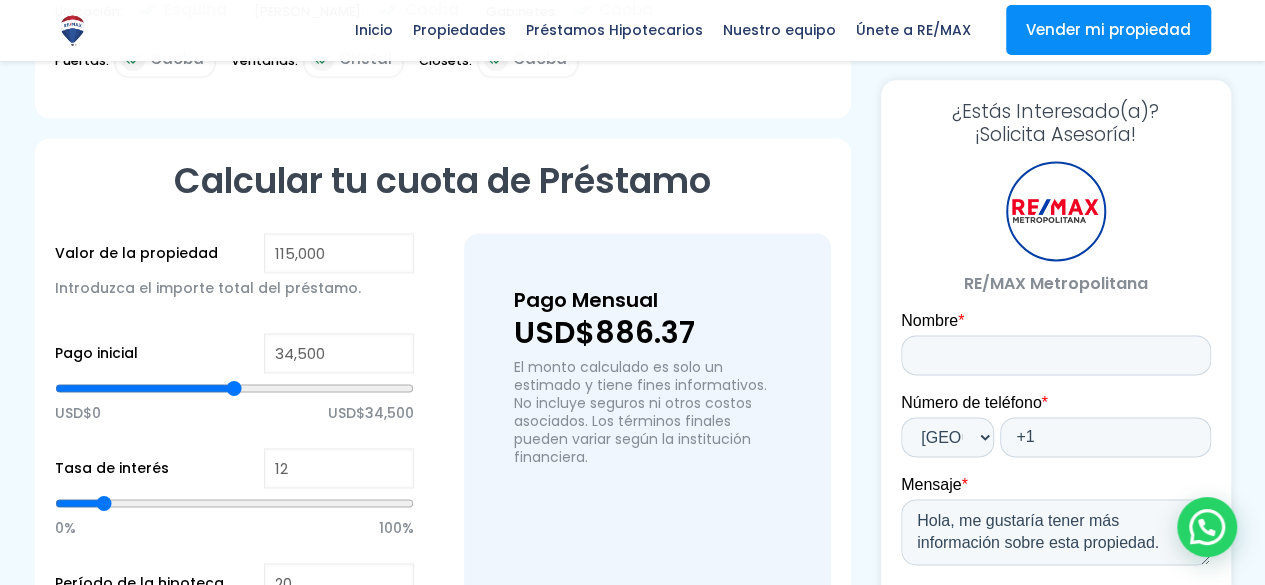 scroll, scrollTop: 1300, scrollLeft: 0, axis: vertical 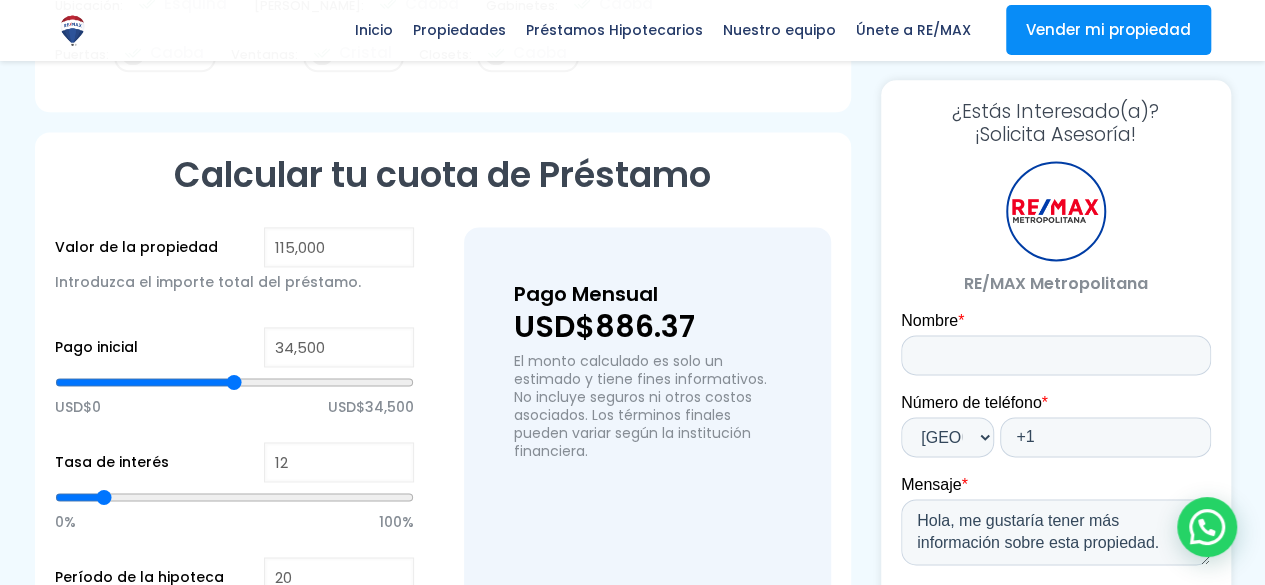 type on "48,126" 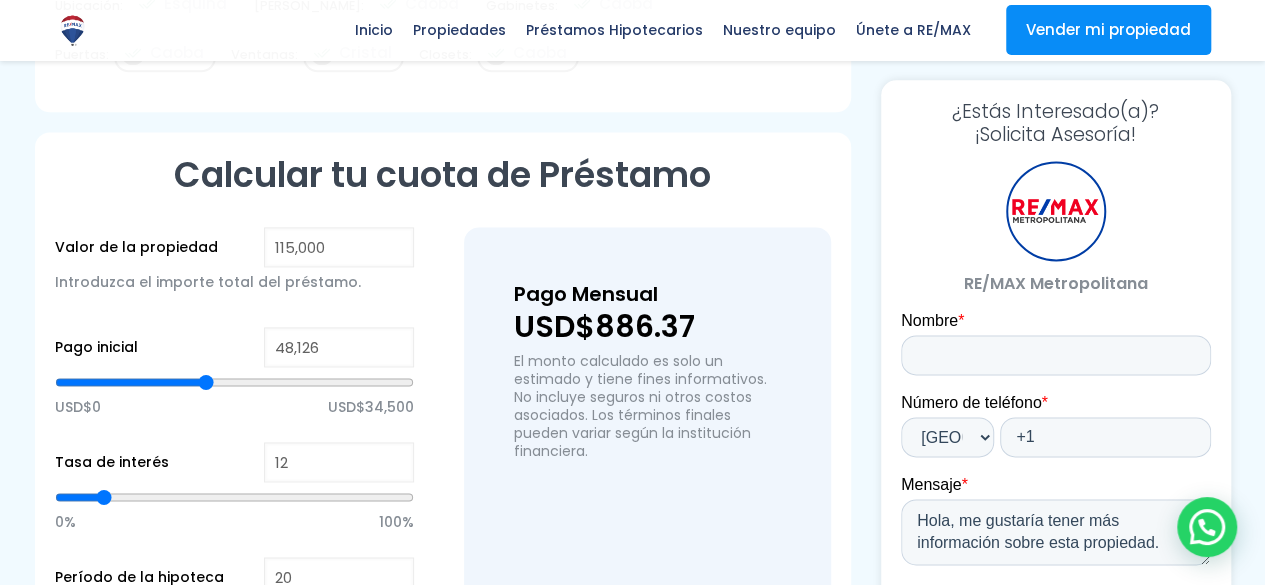 type on "48126" 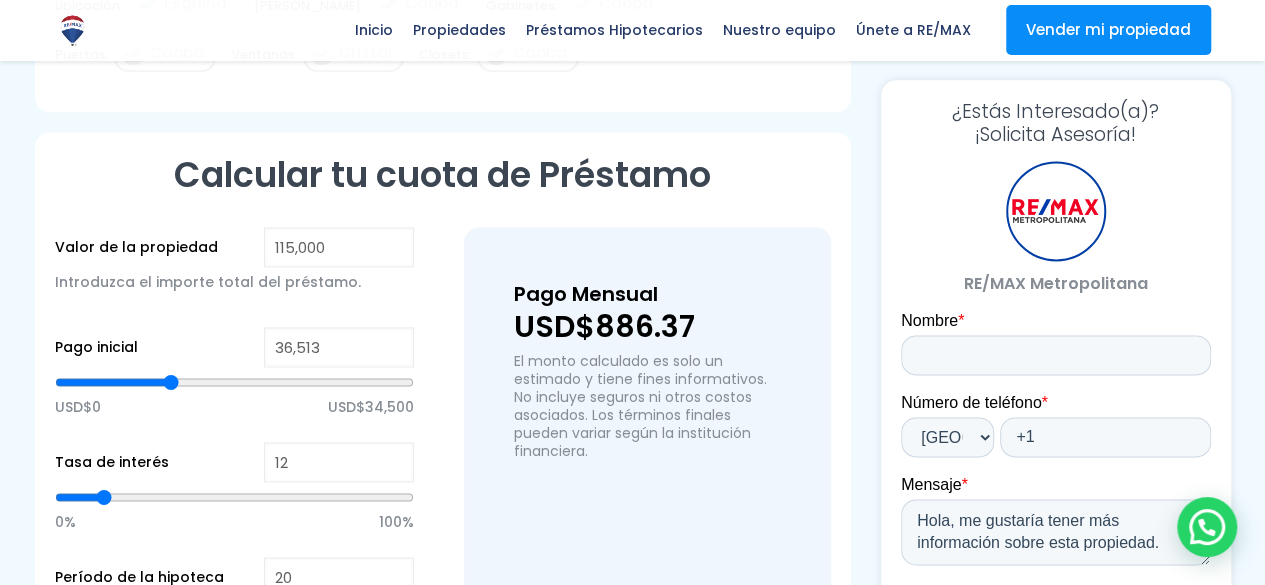 type on "36513" 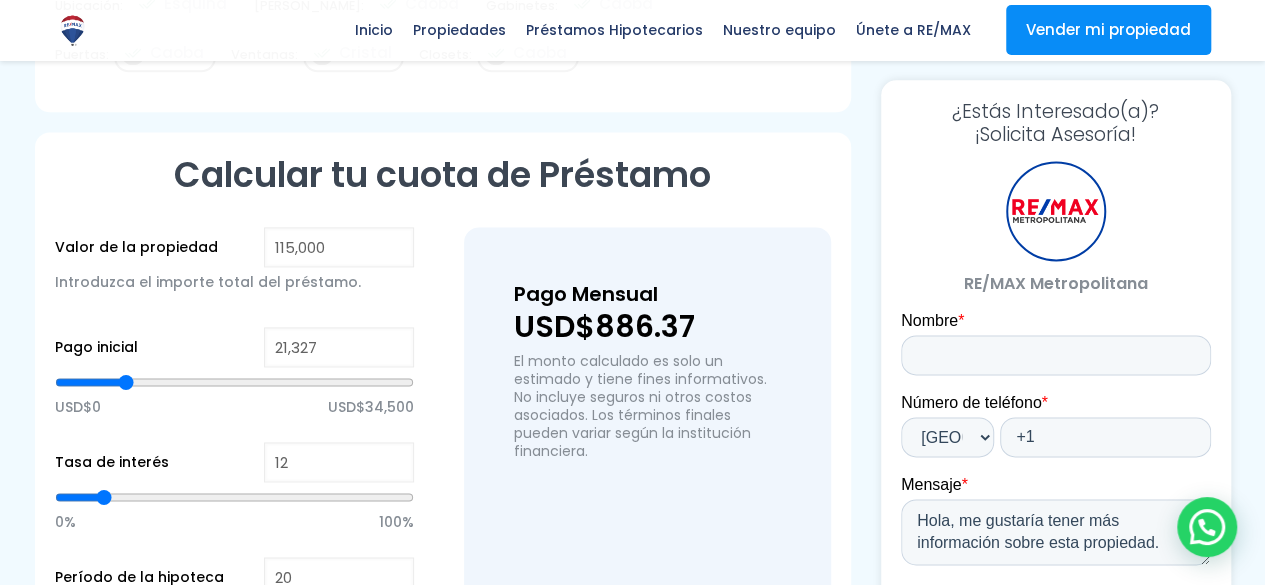 type on "21327" 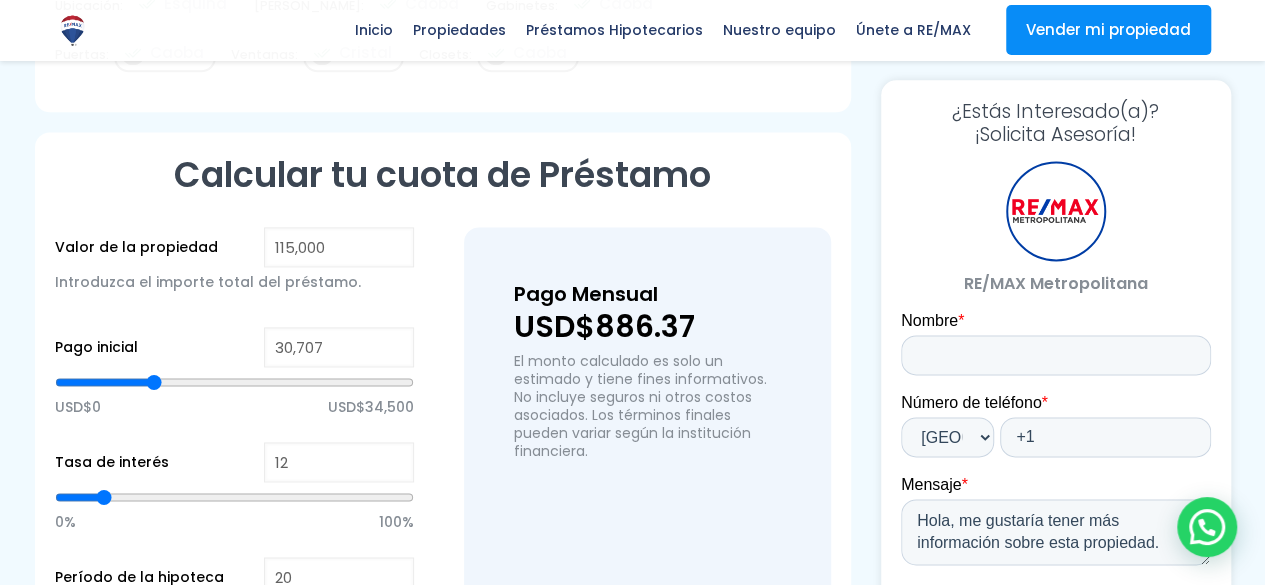 type on "30707" 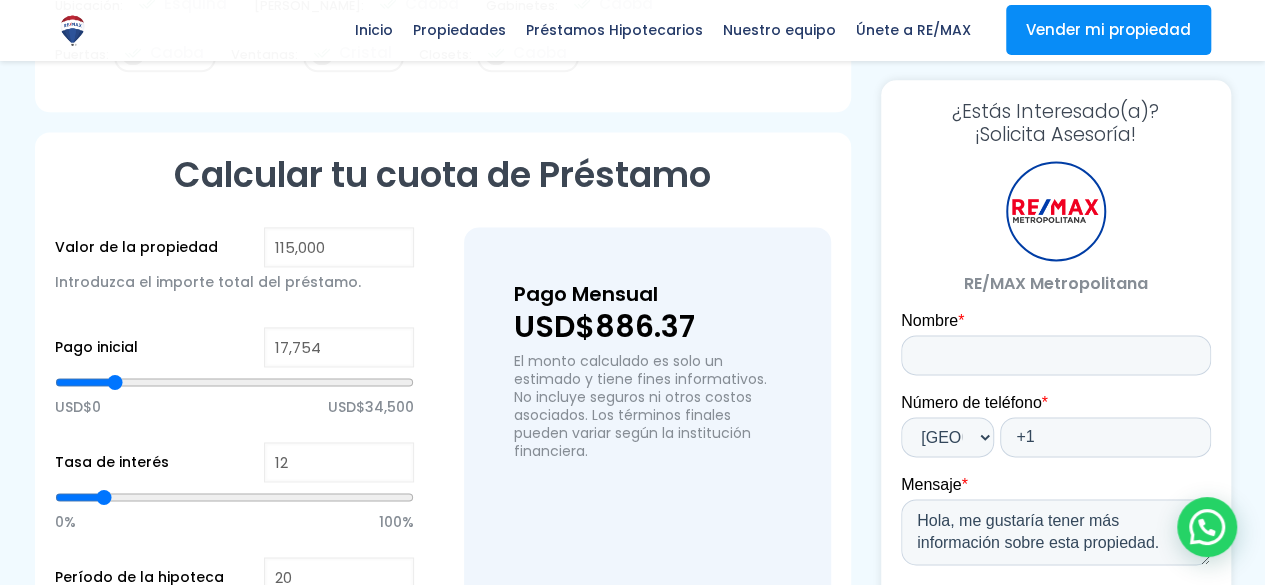 type on "17754" 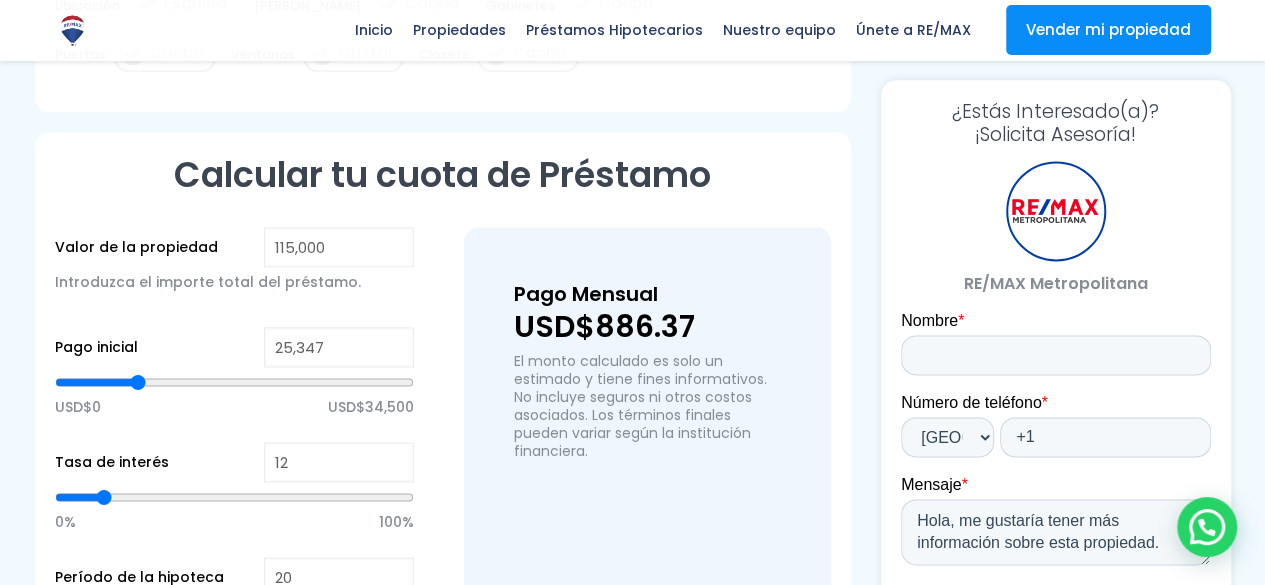 type on "25794" 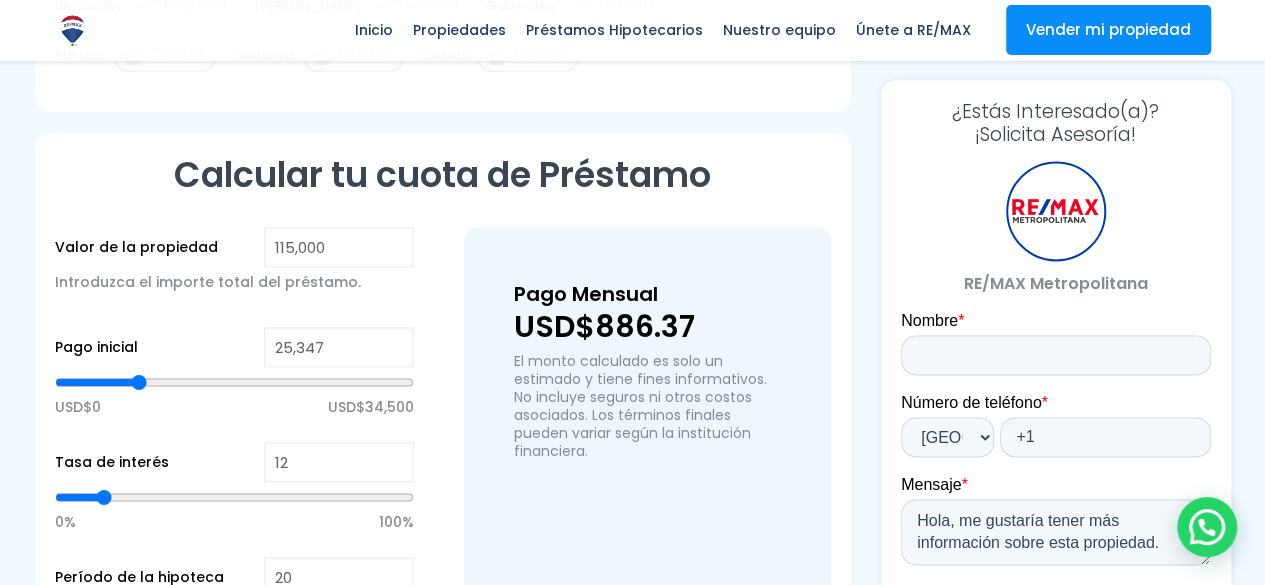 click at bounding box center (234, 382) 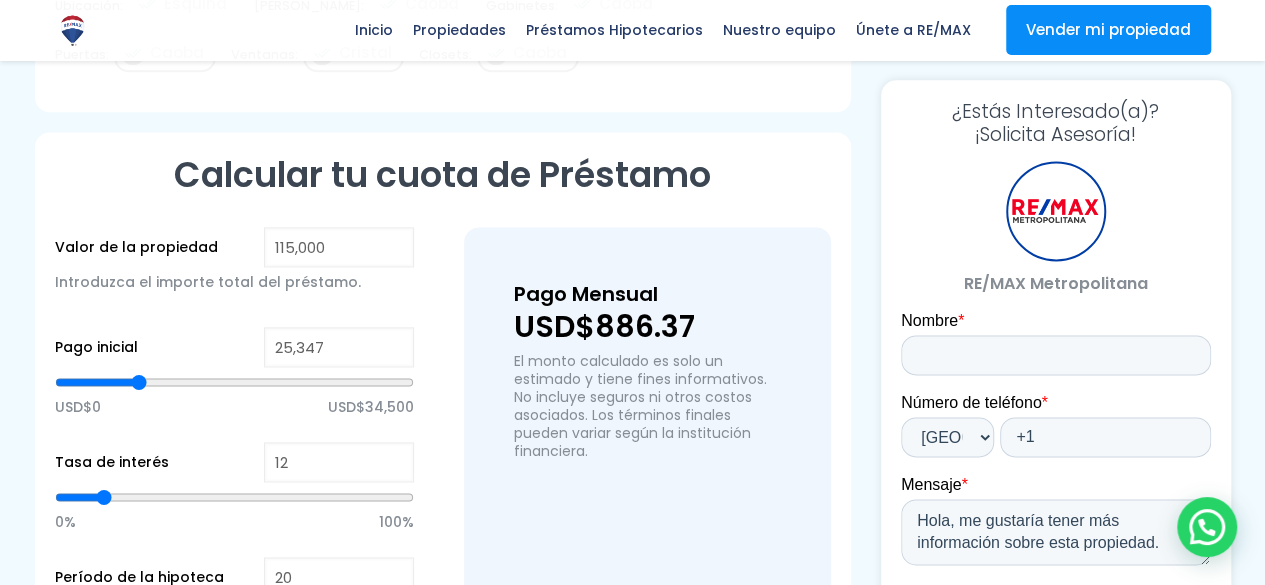 type on "25,794" 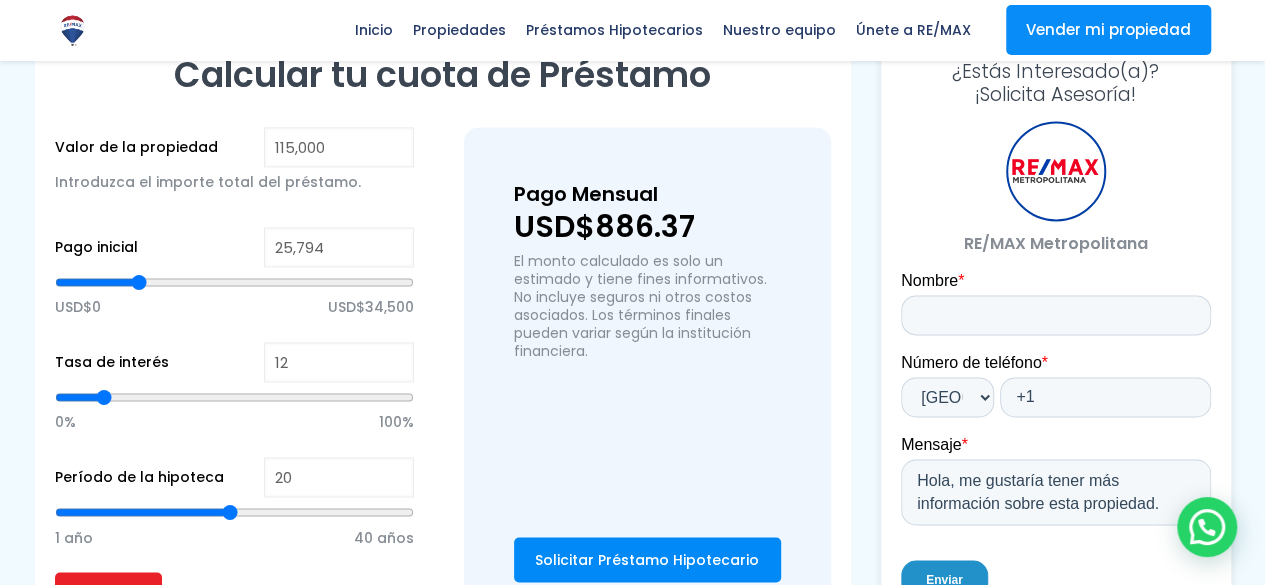 scroll, scrollTop: 1500, scrollLeft: 0, axis: vertical 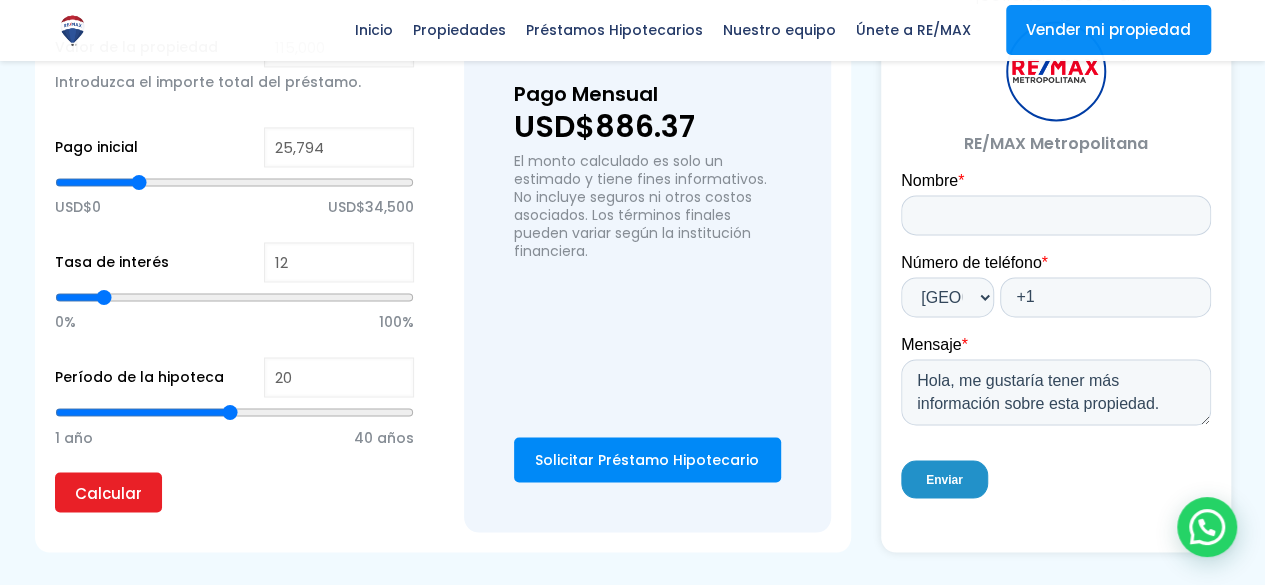 type on "21" 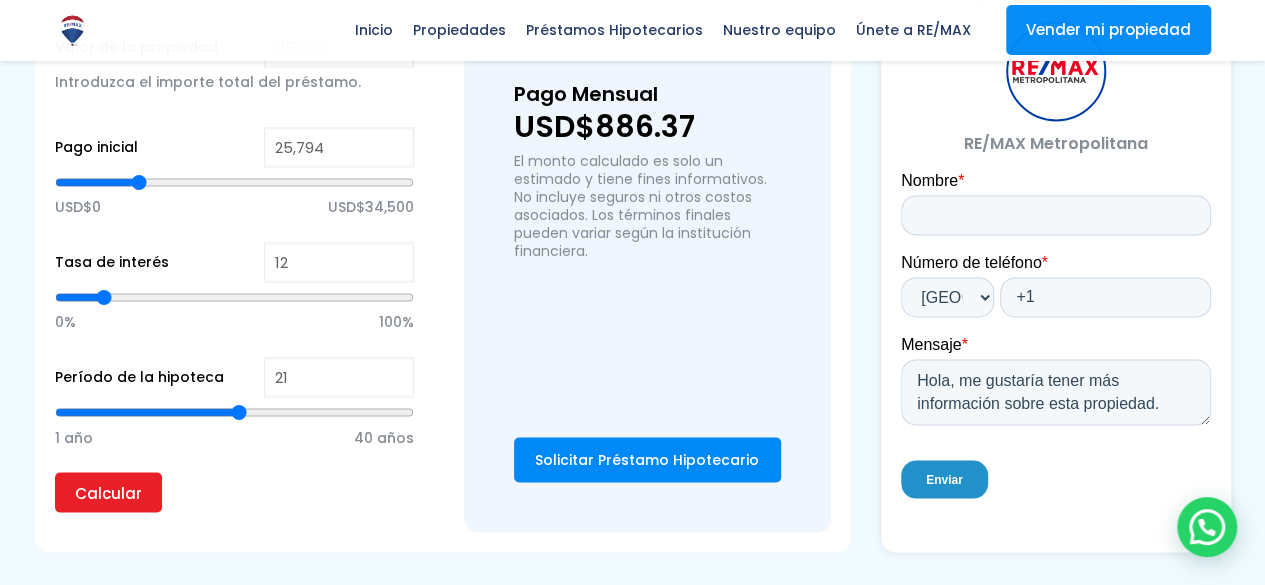 type on "22" 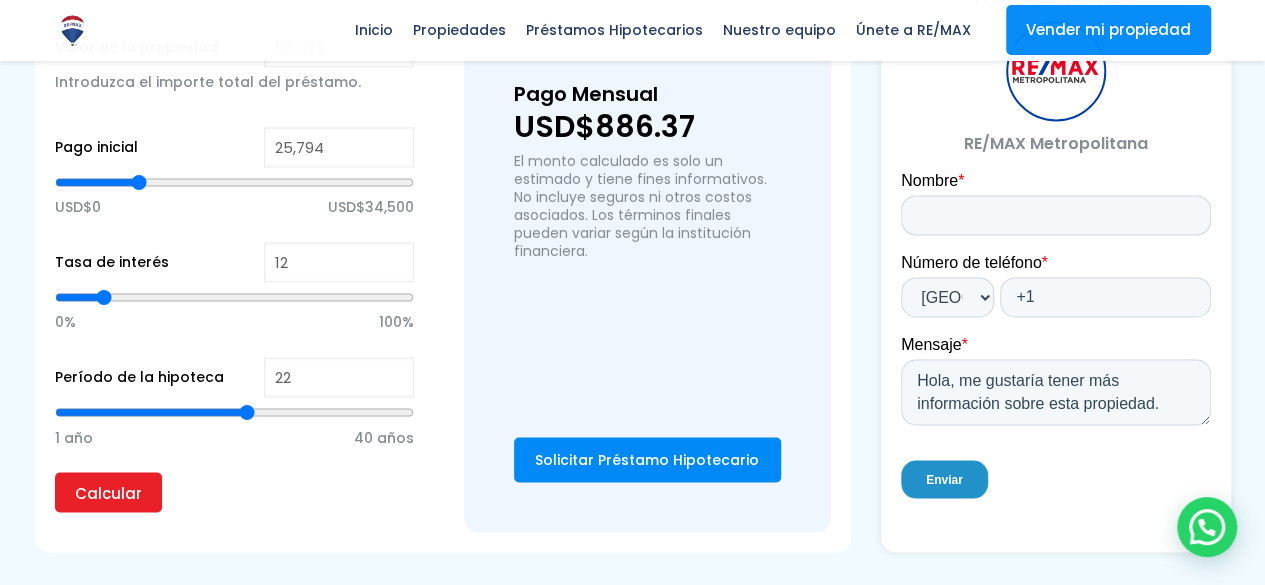 type on "23" 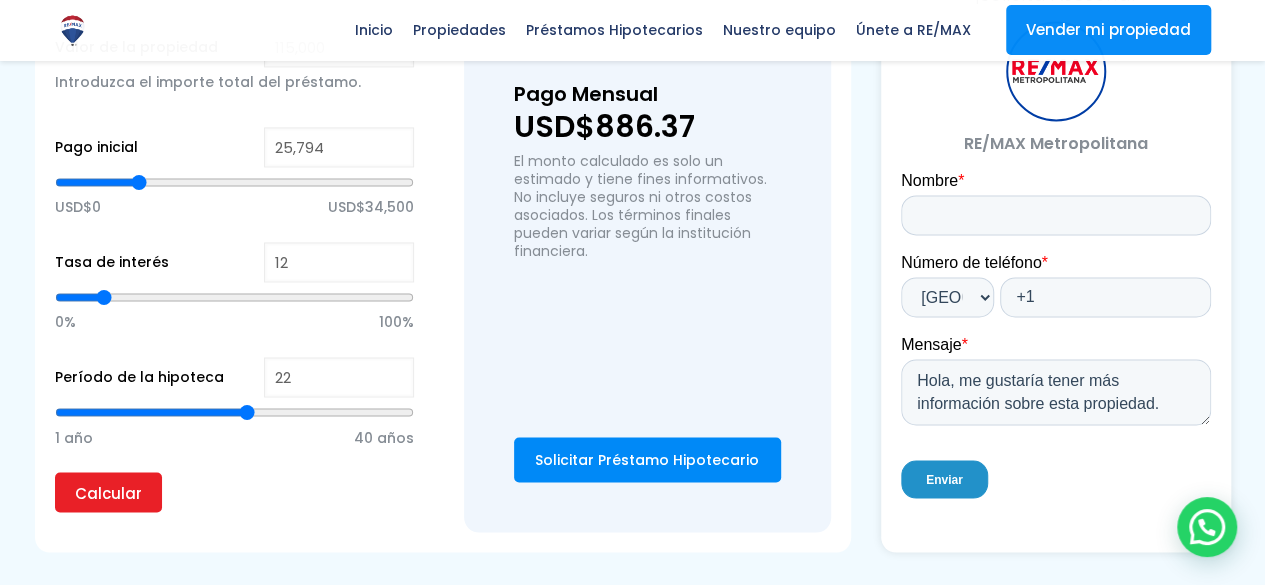 type on "23" 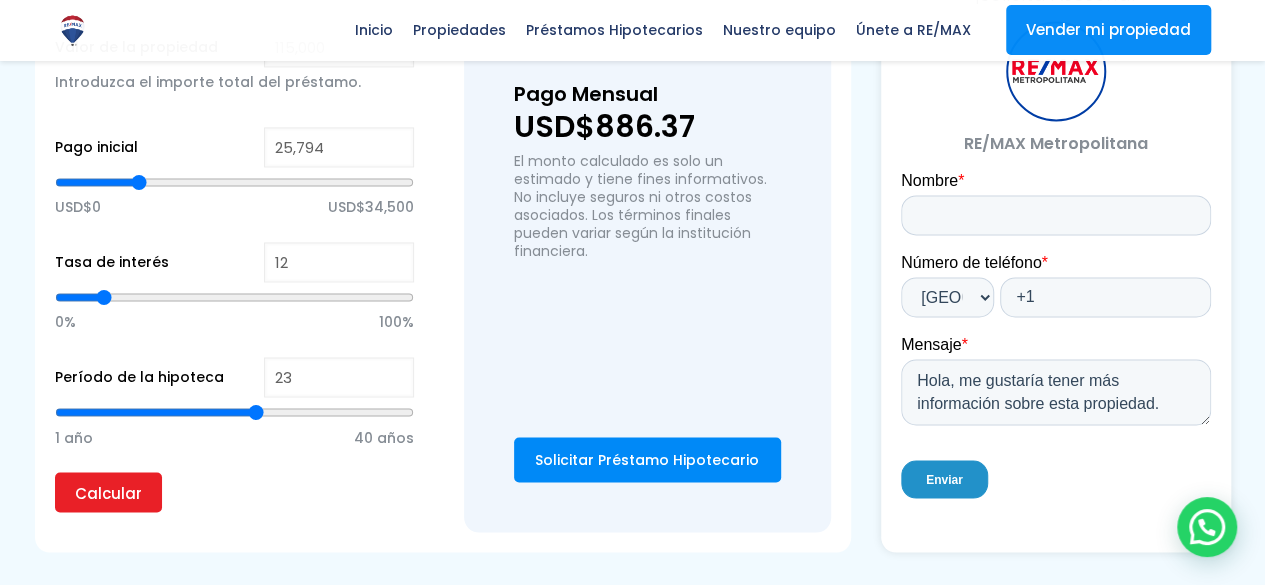 type on "24" 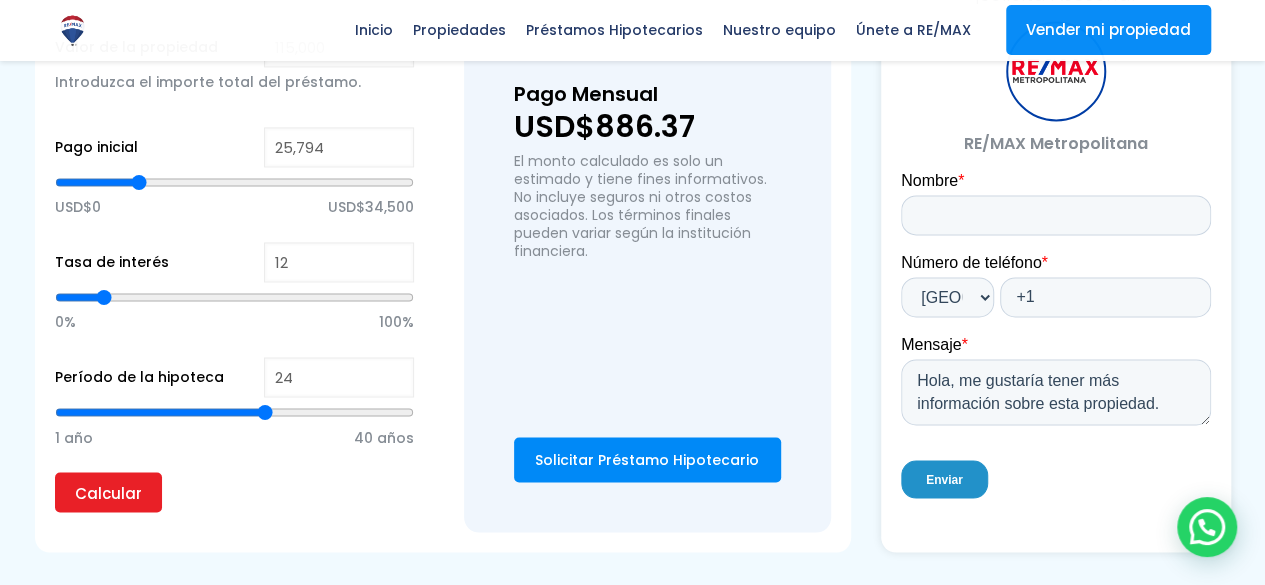 type on "25" 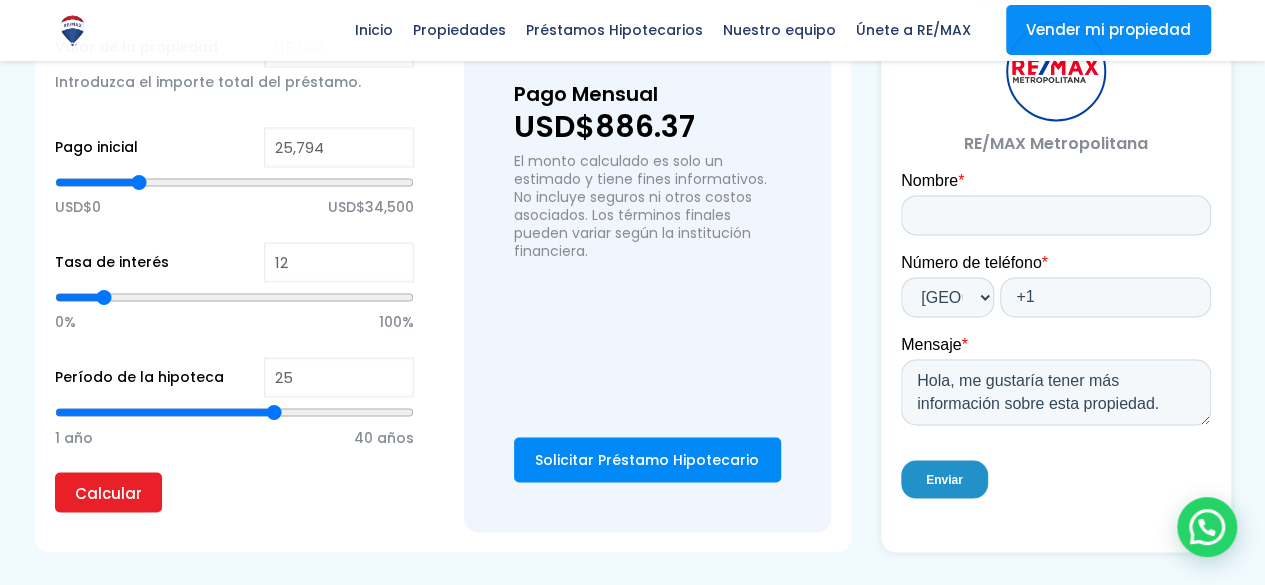type on "26" 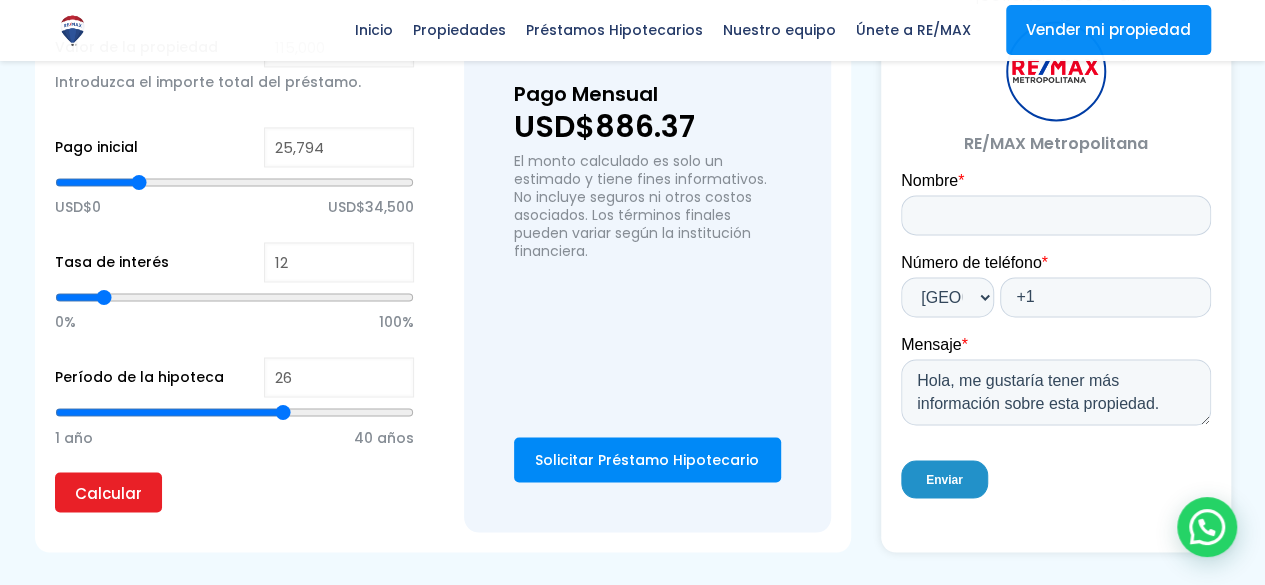 type on "27" 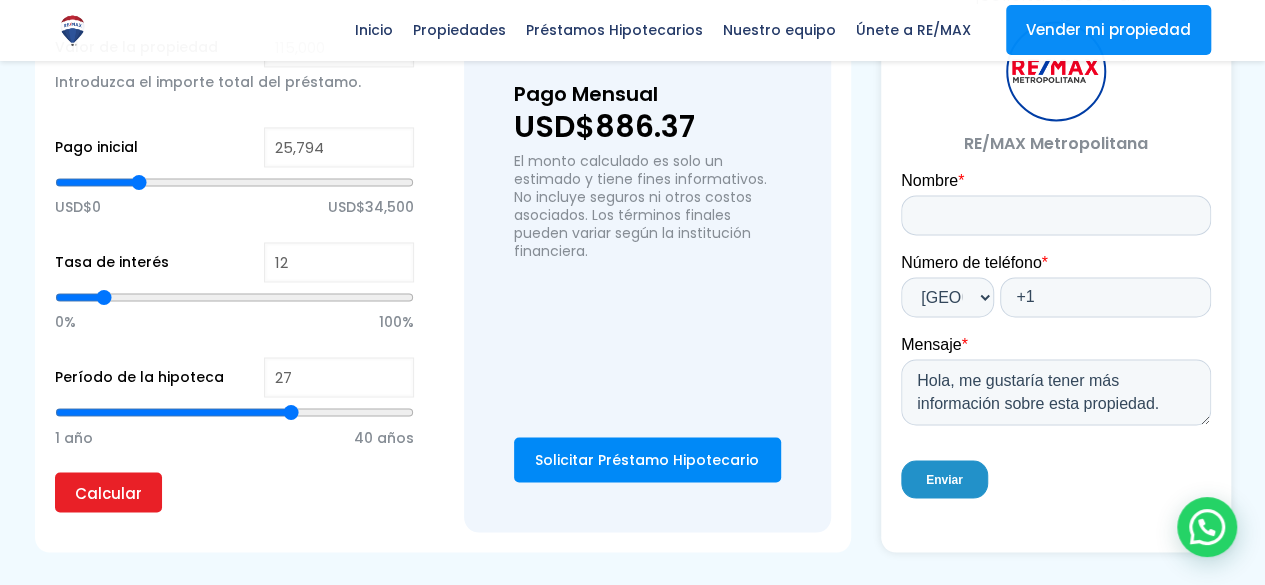 type on "28" 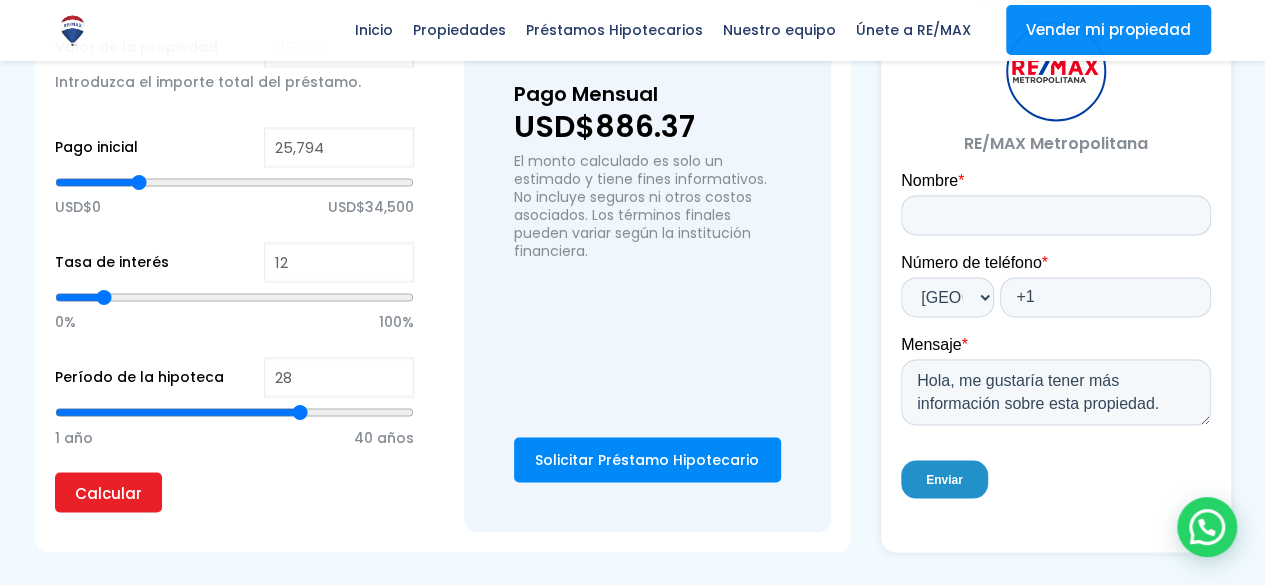 type on "29" 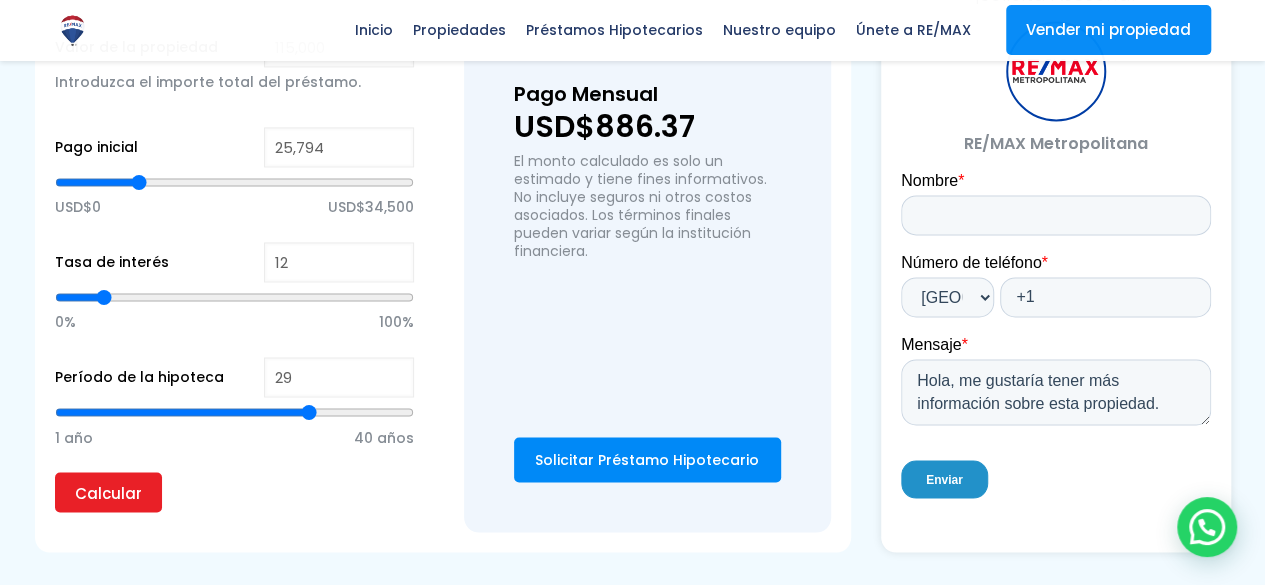type on "30" 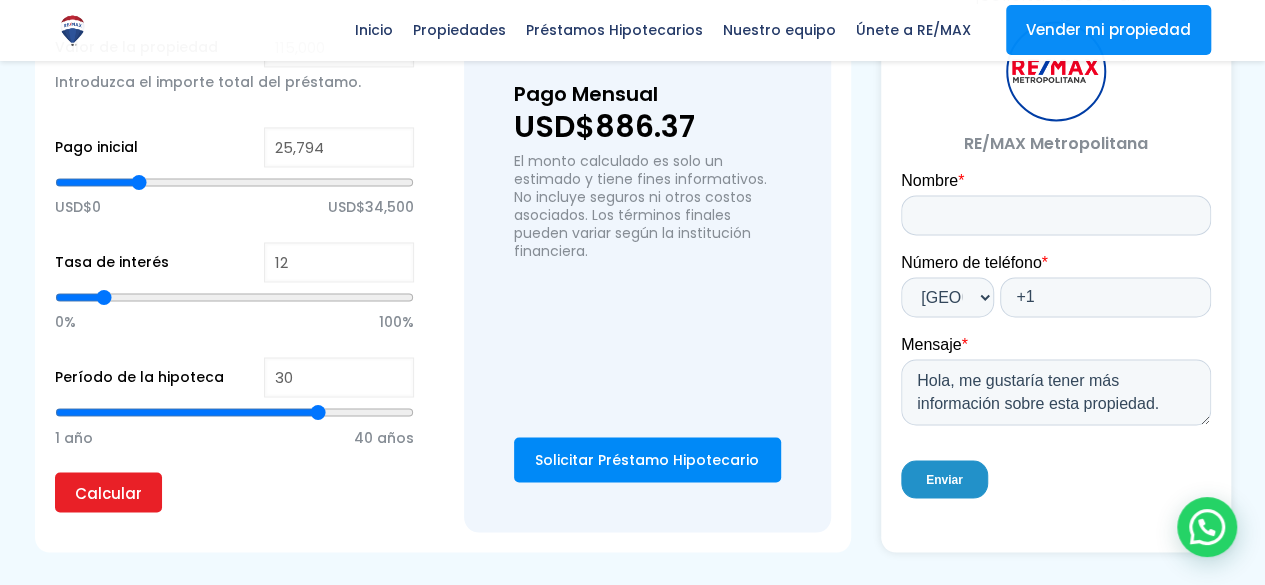 type on "29" 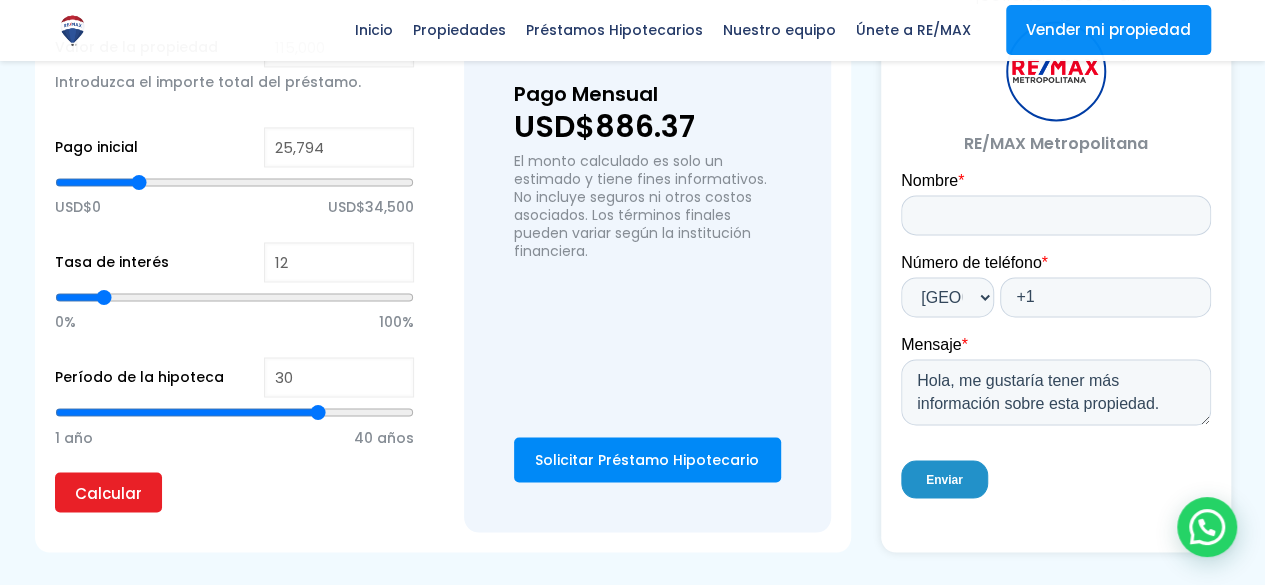 type on "29" 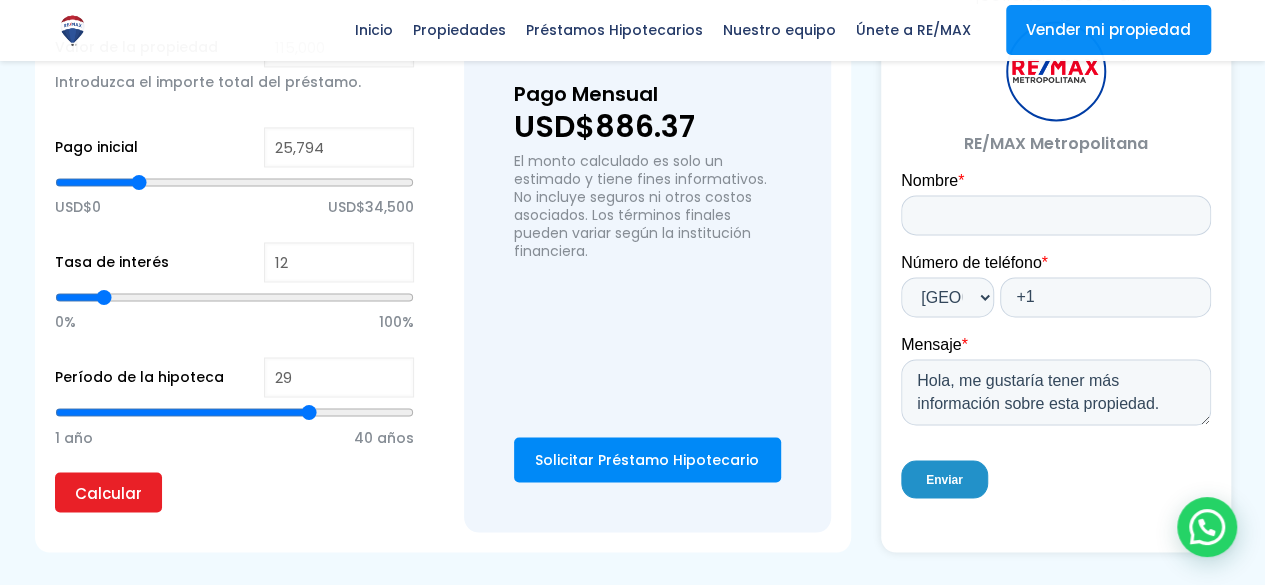 type on "28" 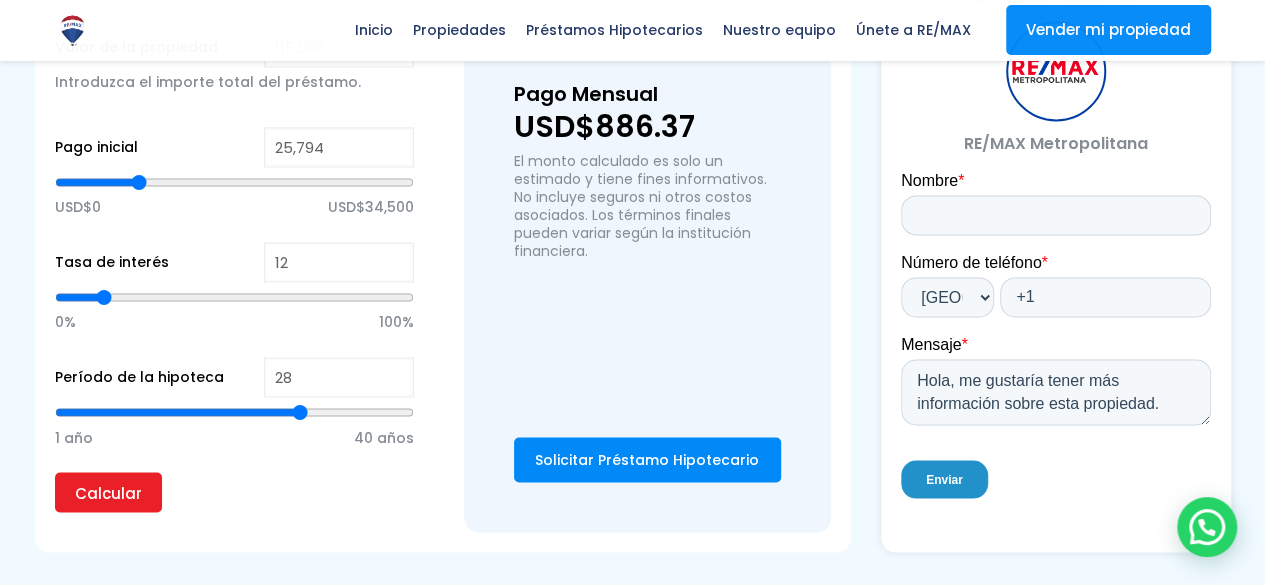 type on "27" 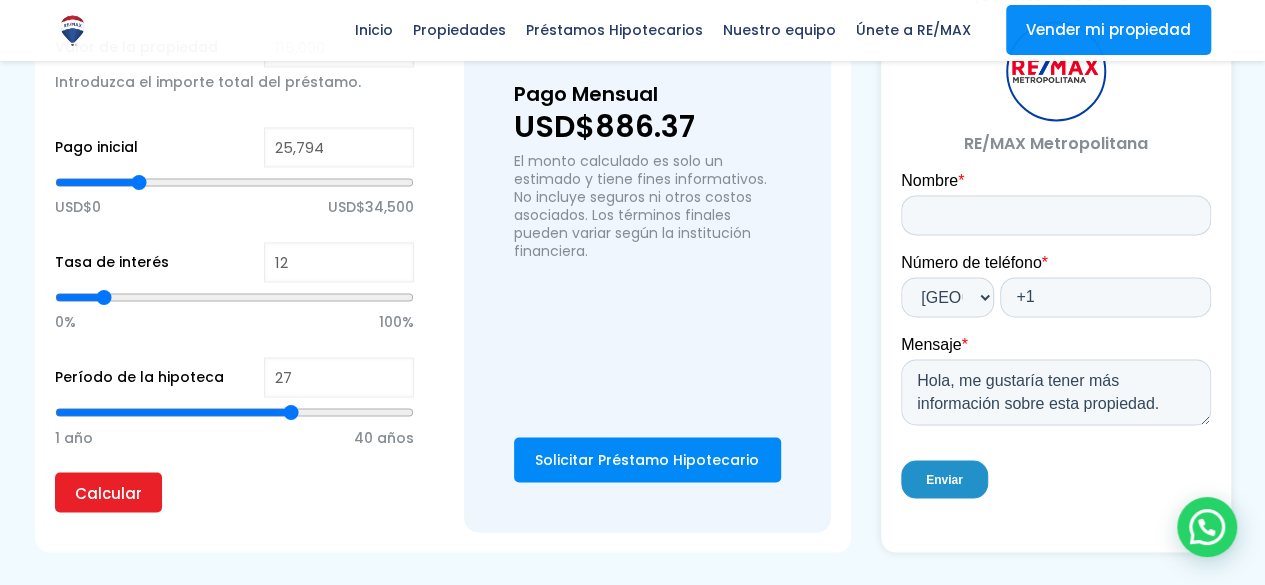 type on "26" 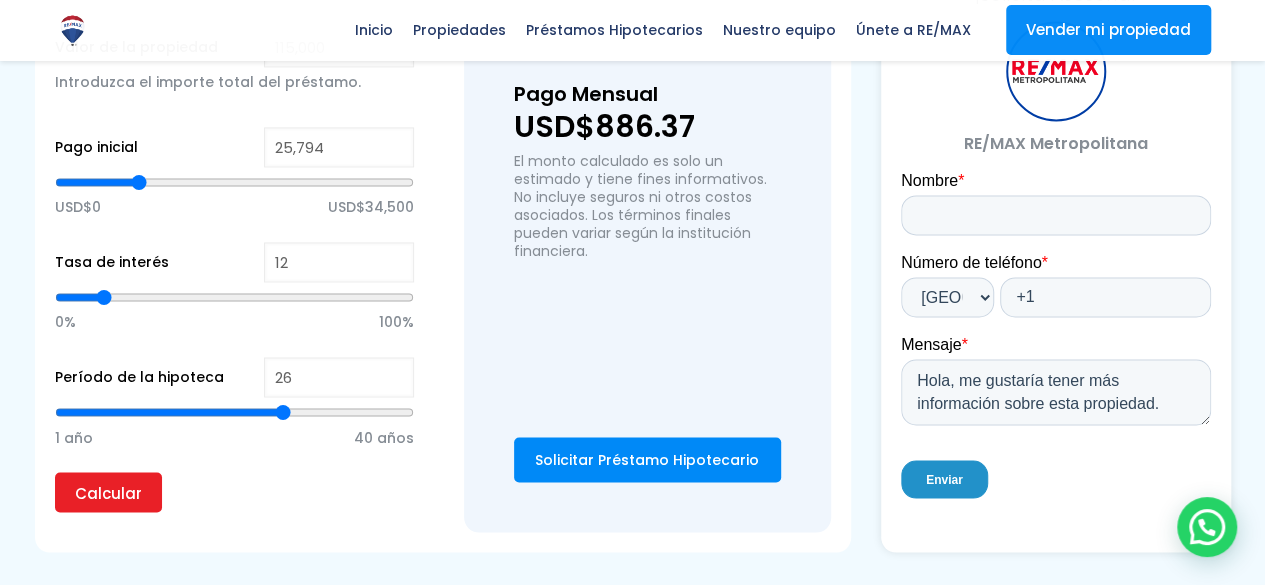 type on "25" 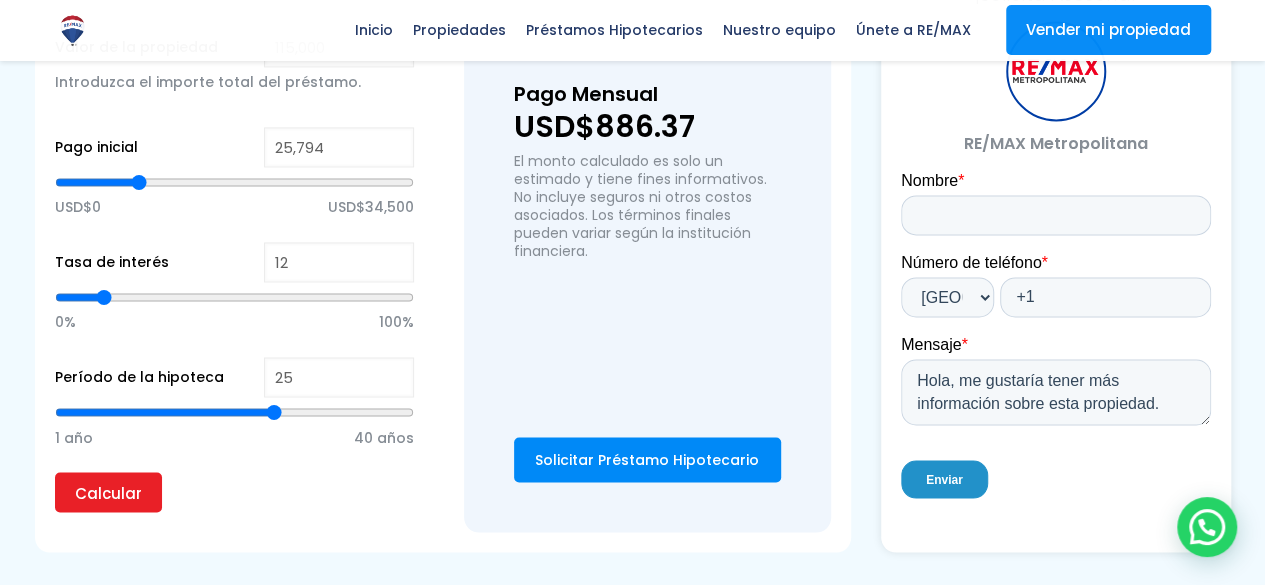 type on "24" 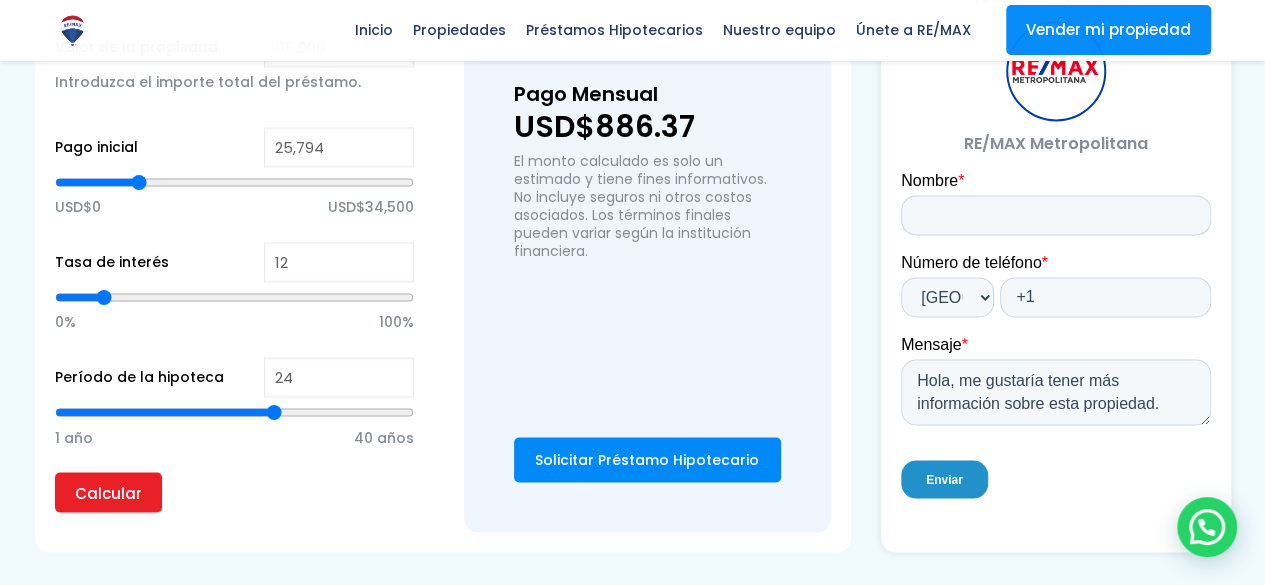 type on "24" 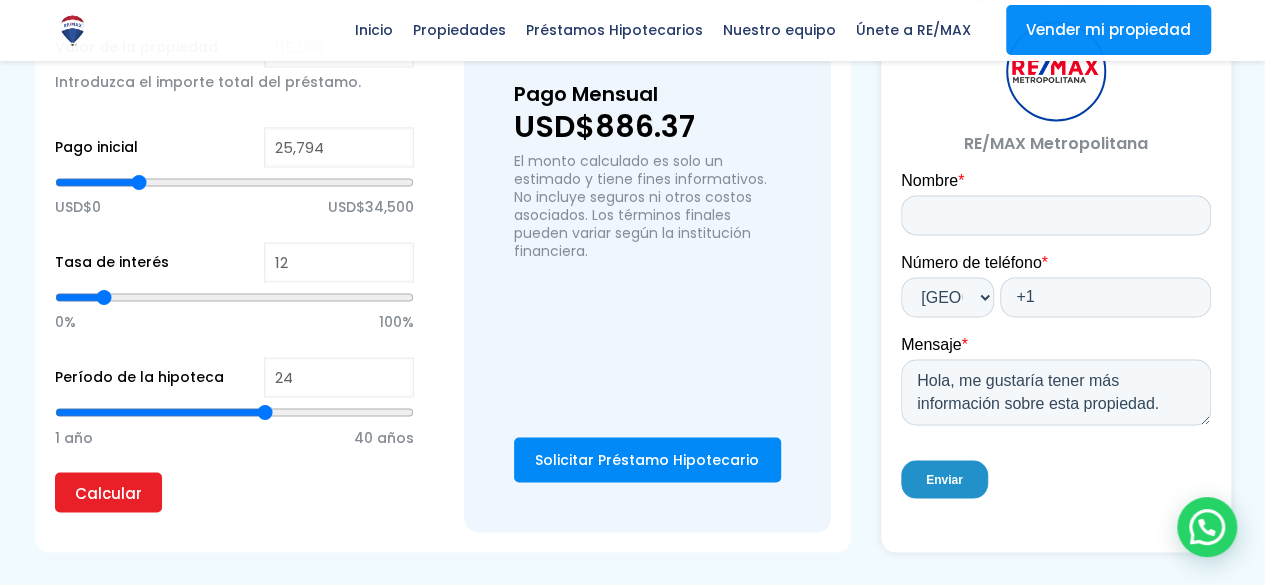 type on "23" 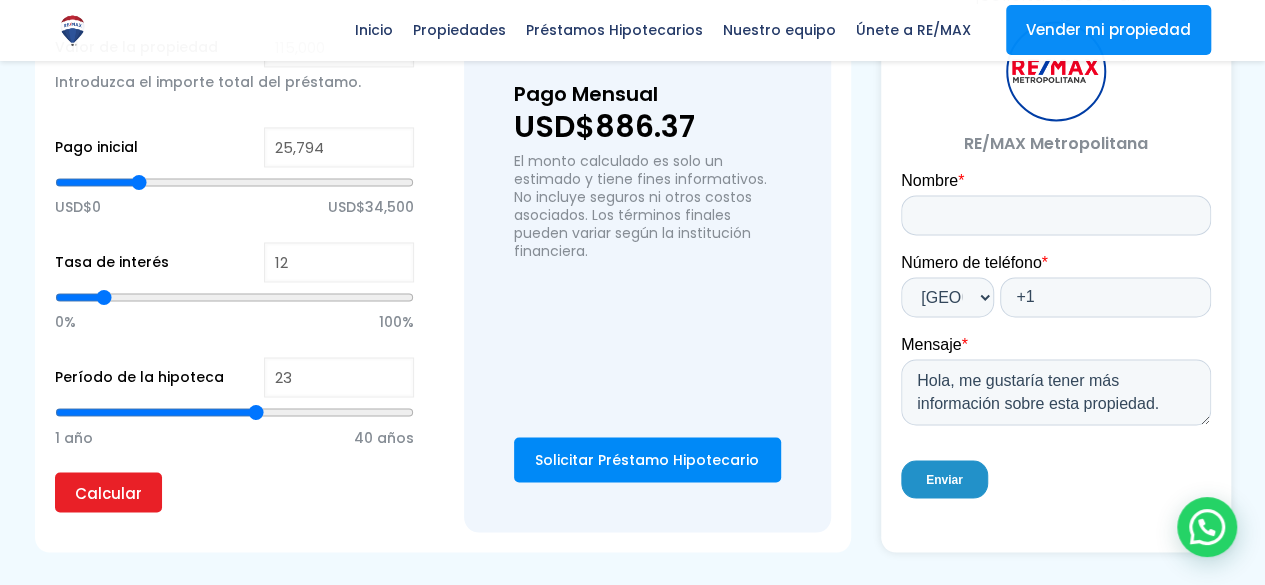 type on "22" 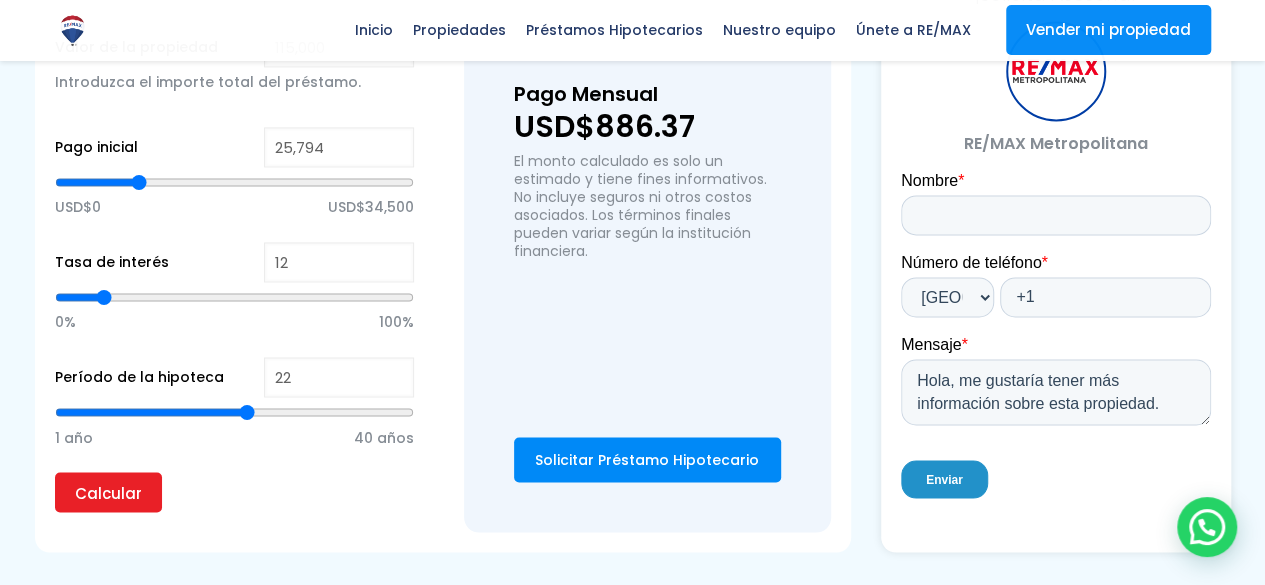 type on "21" 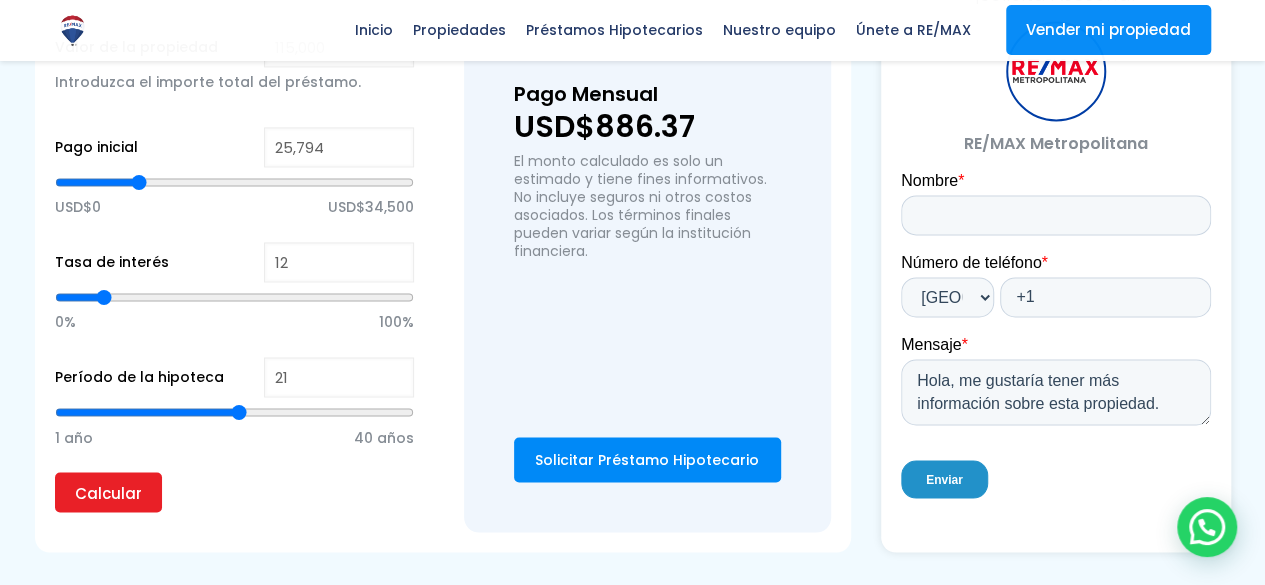 type on "20" 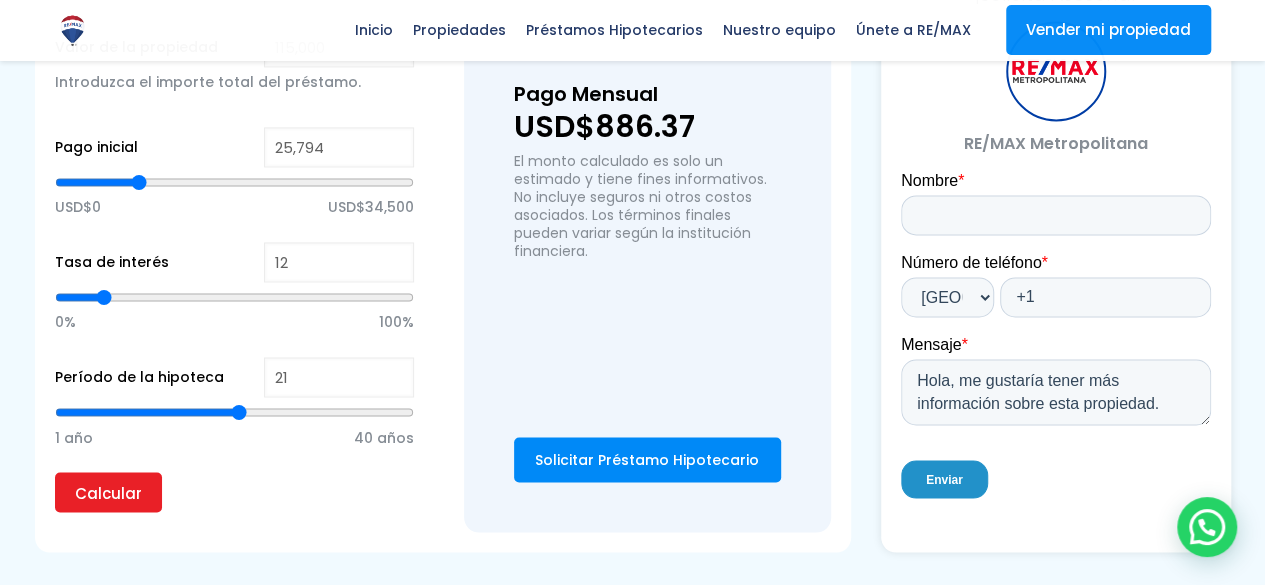 type on "20" 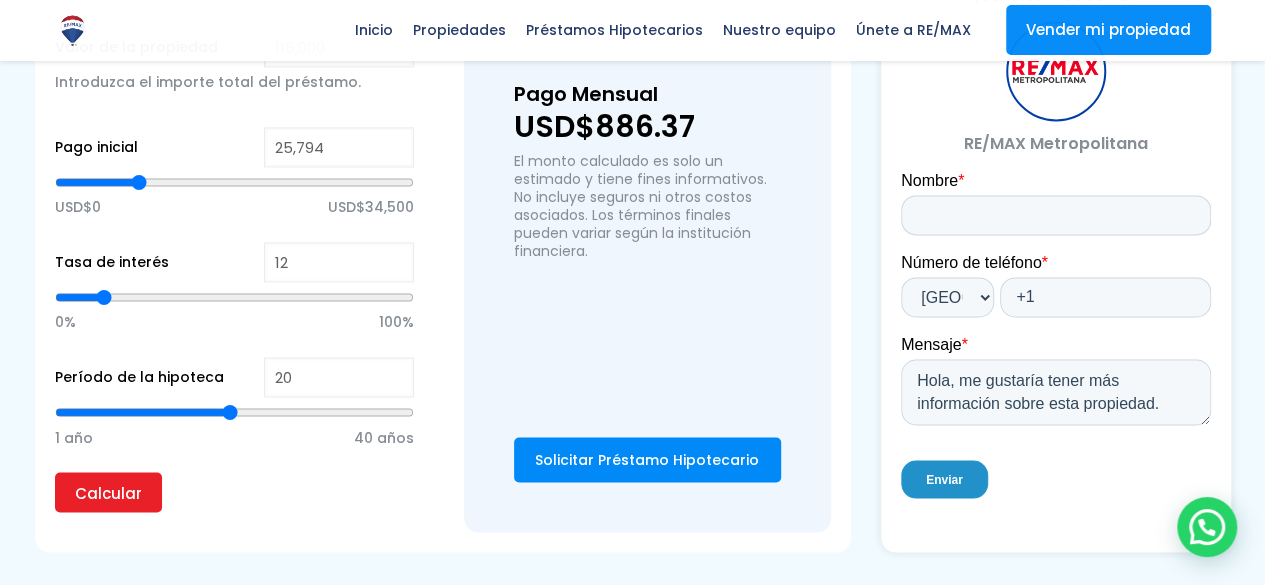type on "19" 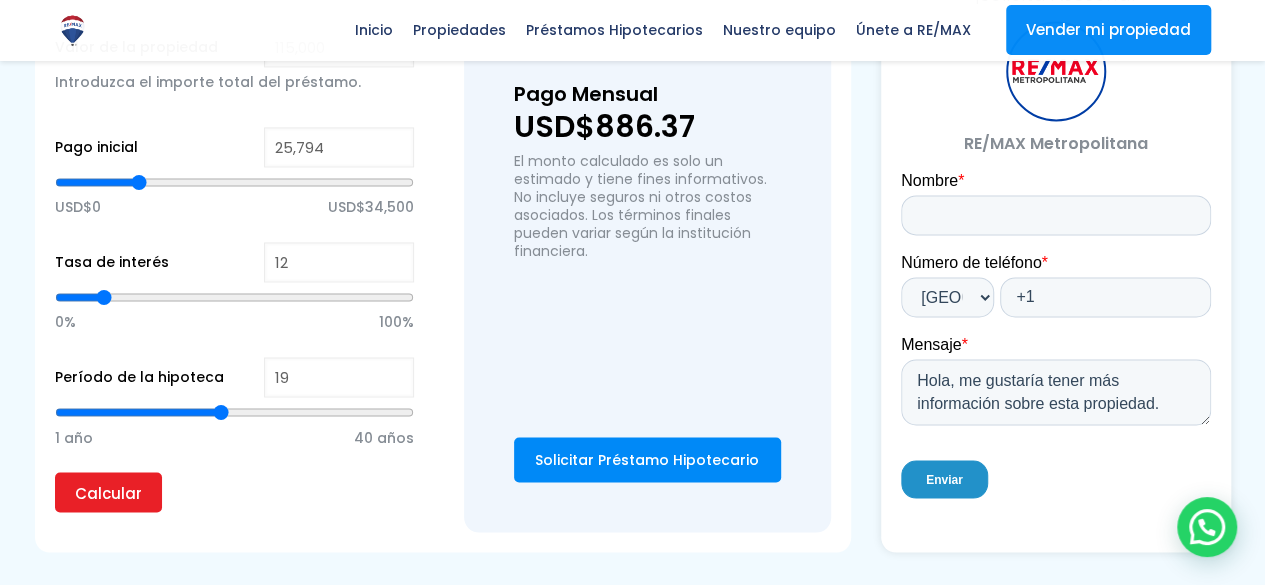 type on "20" 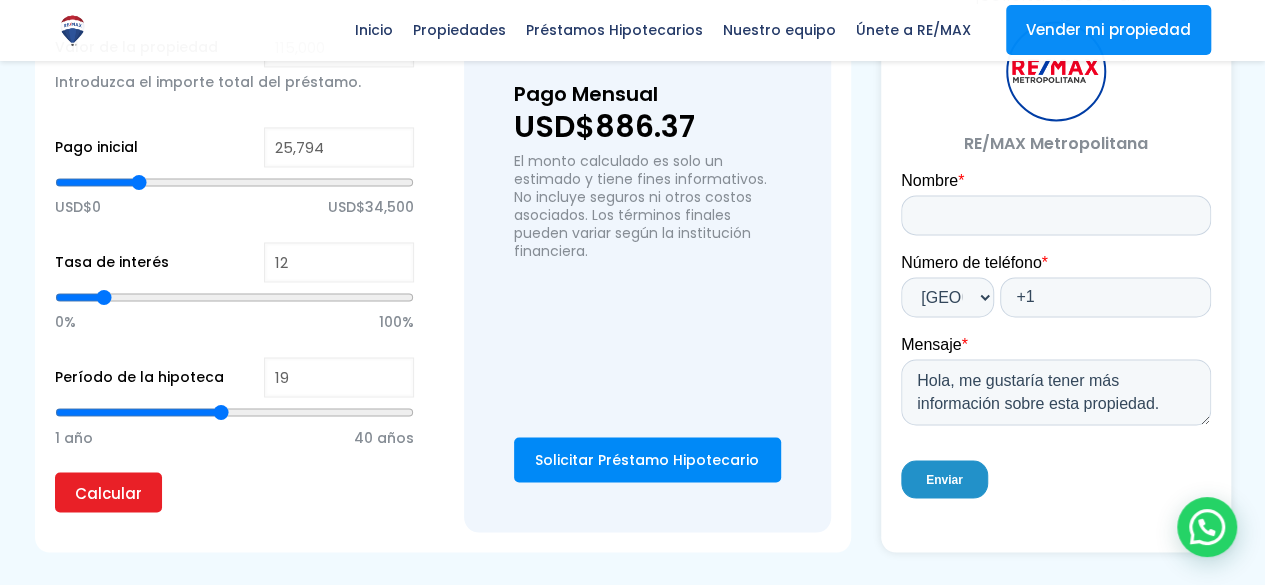 type on "20" 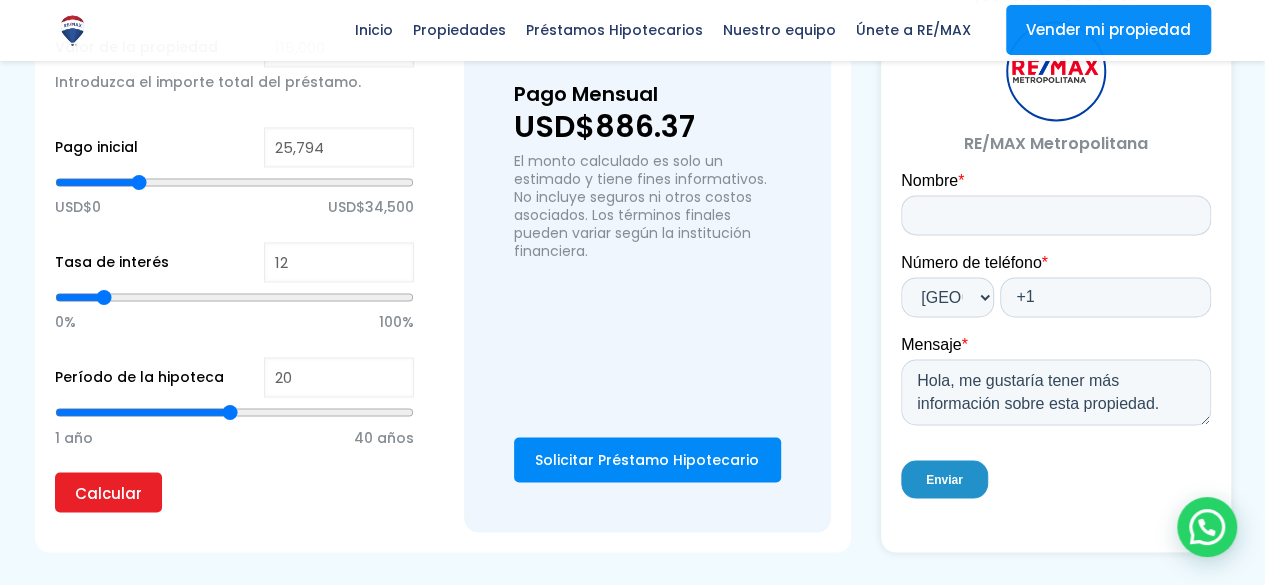 drag, startPoint x: 234, startPoint y: 405, endPoint x: 233, endPoint y: 422, distance: 17.029387 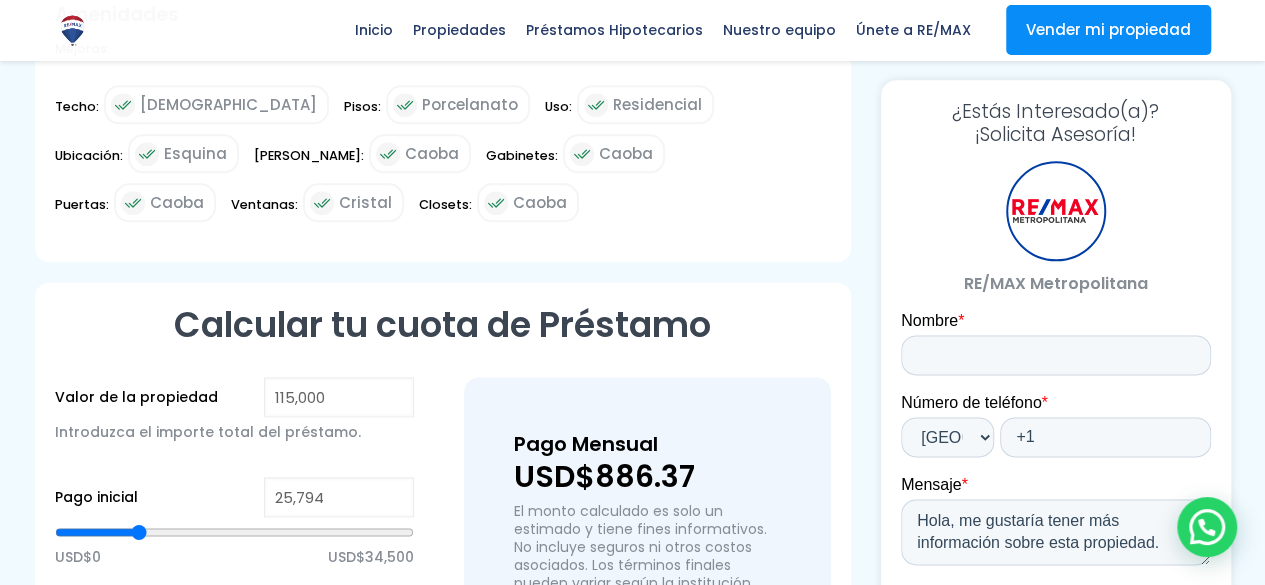 scroll, scrollTop: 1088, scrollLeft: 0, axis: vertical 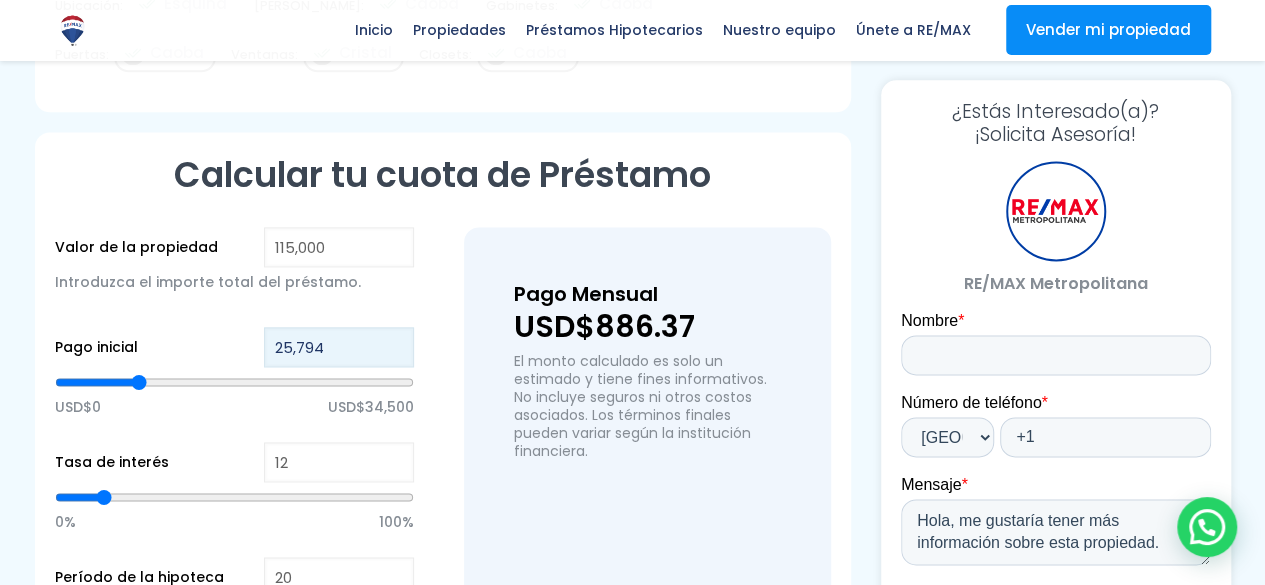 click on "25,794" at bounding box center (339, 347) 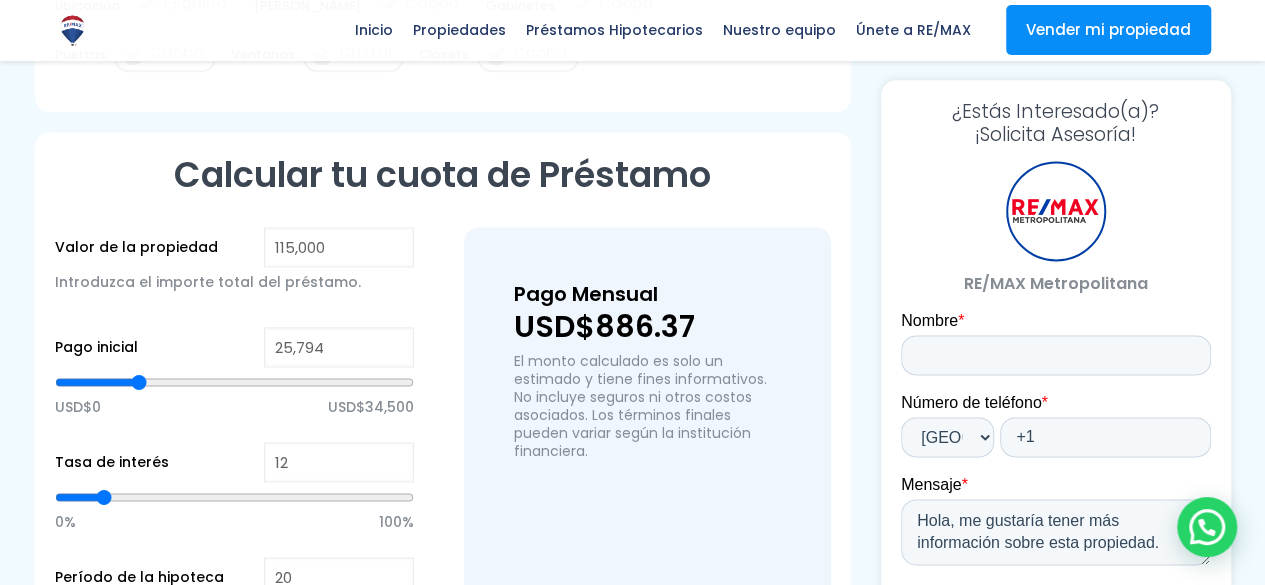 click on "Calcular tu cuota de Préstamo
Valor de la propiedad
115,000
Introduzca el importe total del préstamo.
Pago inicial
25,794
USD$0 USD$34,500
Tasa de interés
12
0% 100%
Período de la hipoteca
20
1 año 40 años
Calcular" at bounding box center [443, 442] 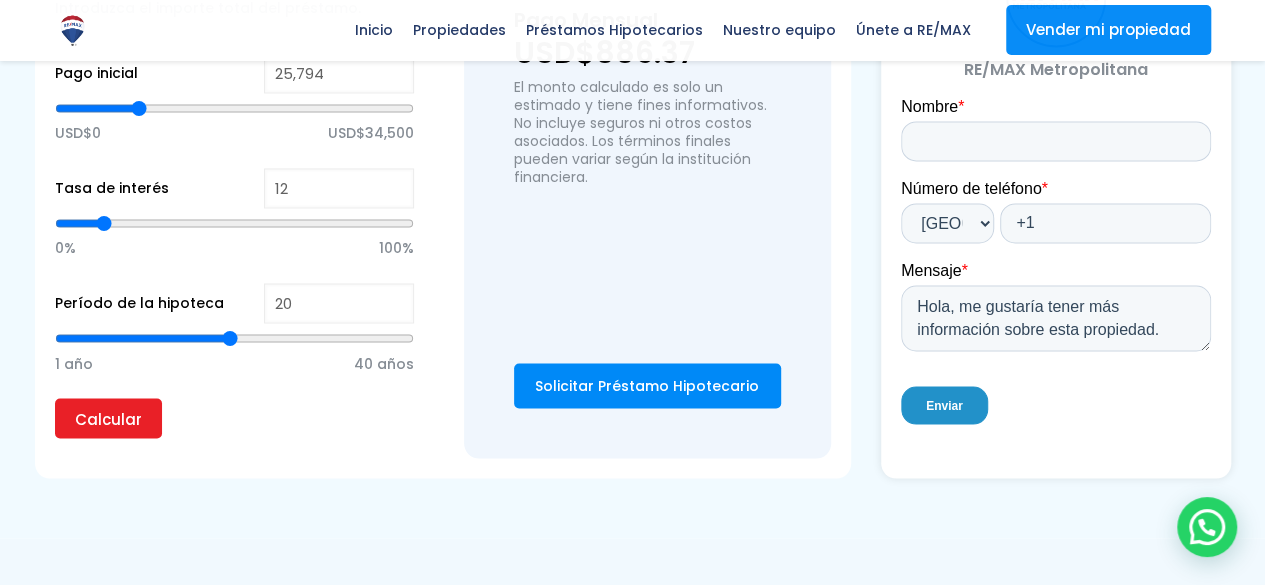 scroll, scrollTop: 1600, scrollLeft: 0, axis: vertical 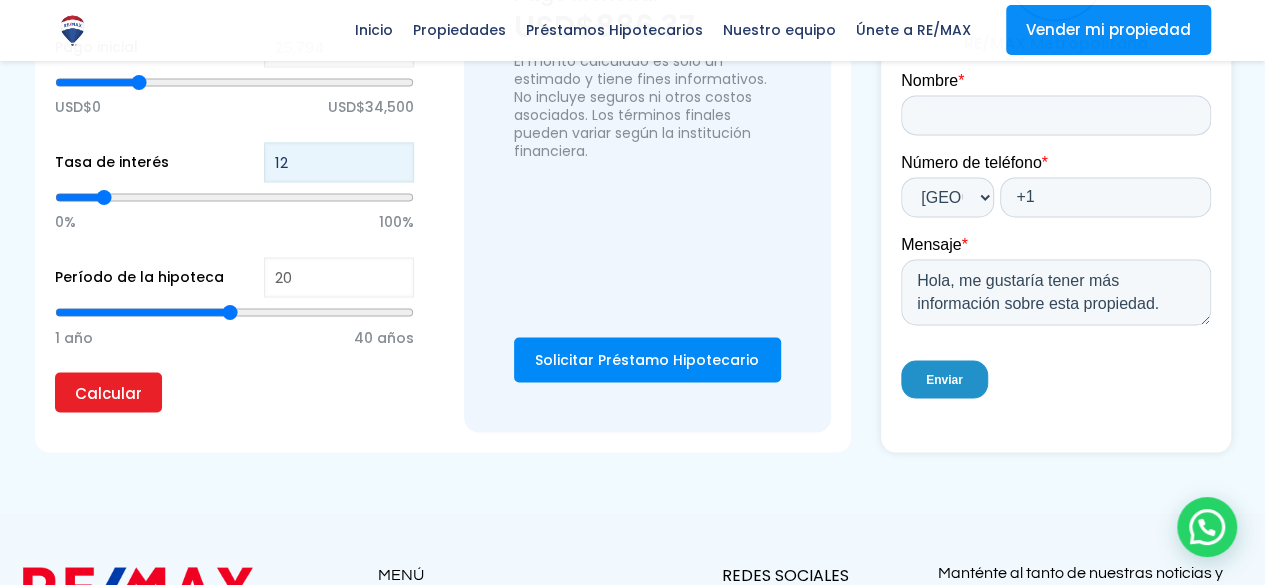 click on "12" at bounding box center [339, 162] 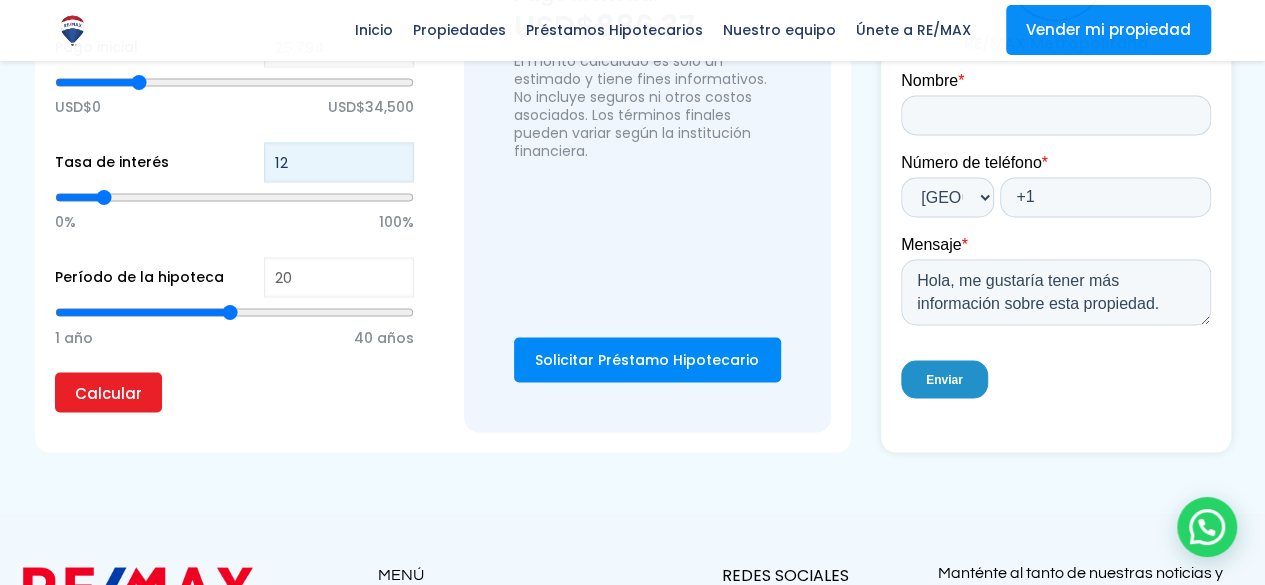 type on "1" 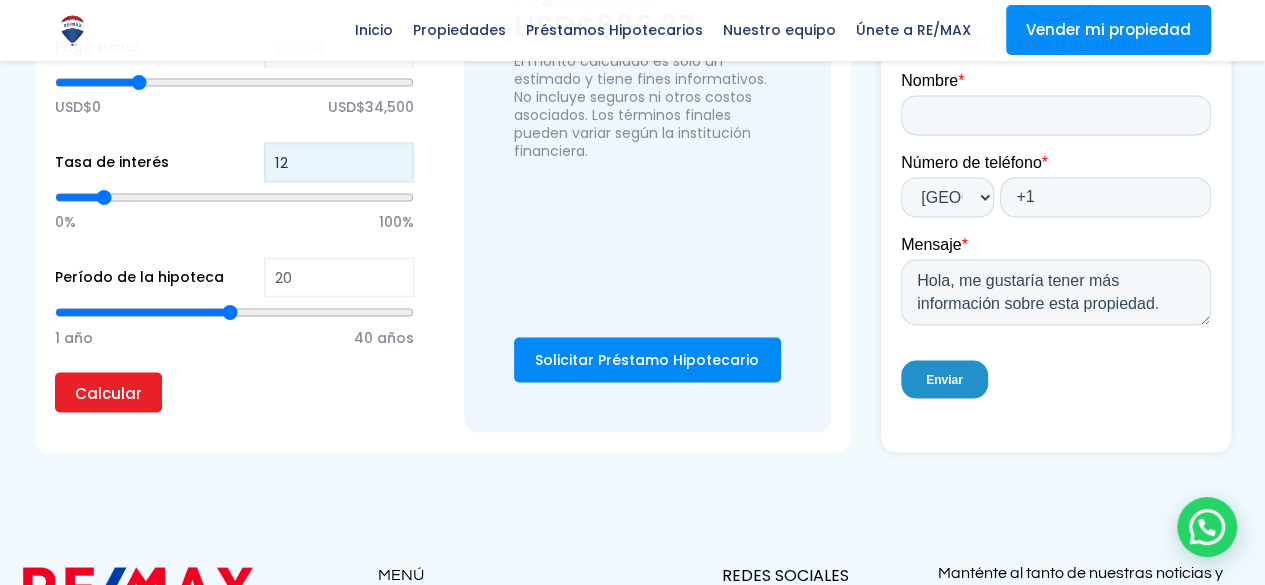 type on "1" 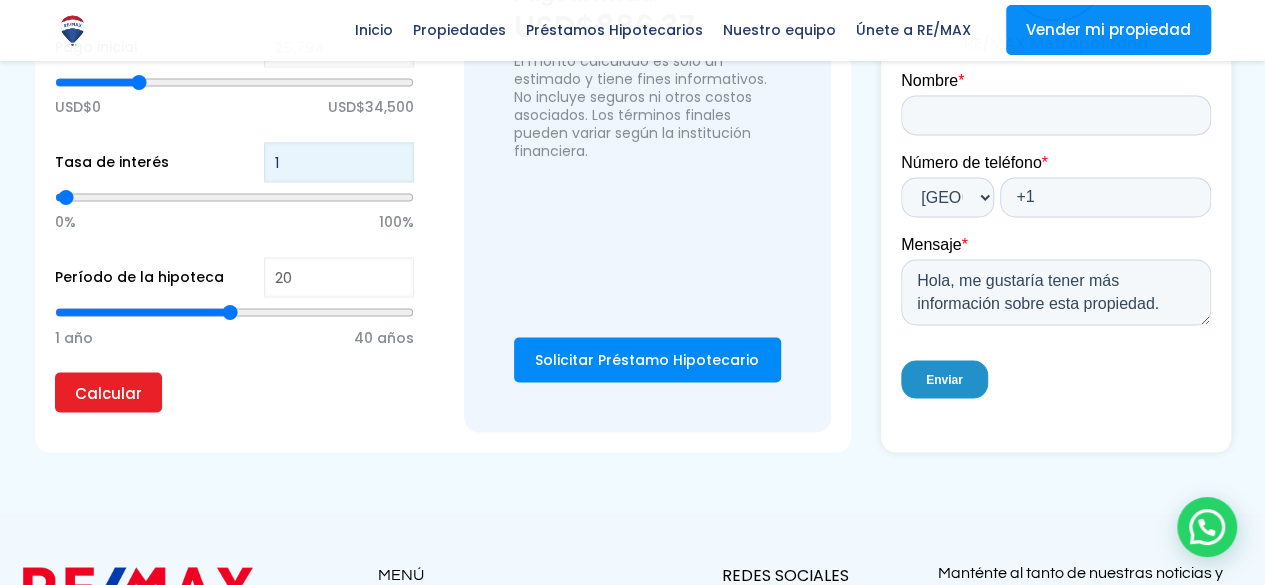 type 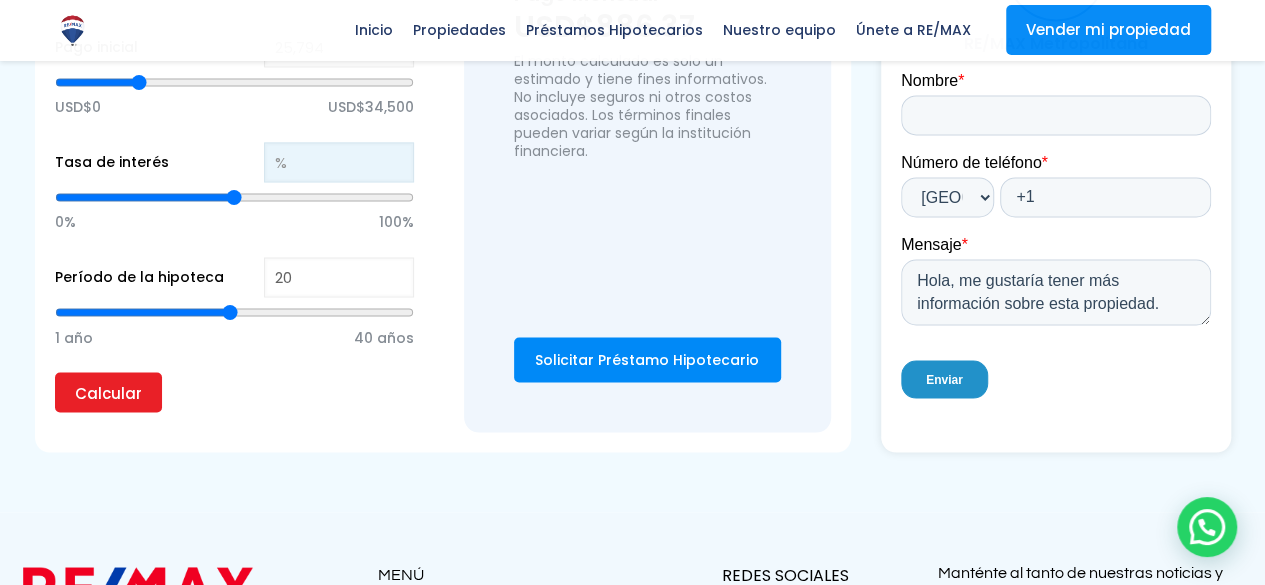 type on "1" 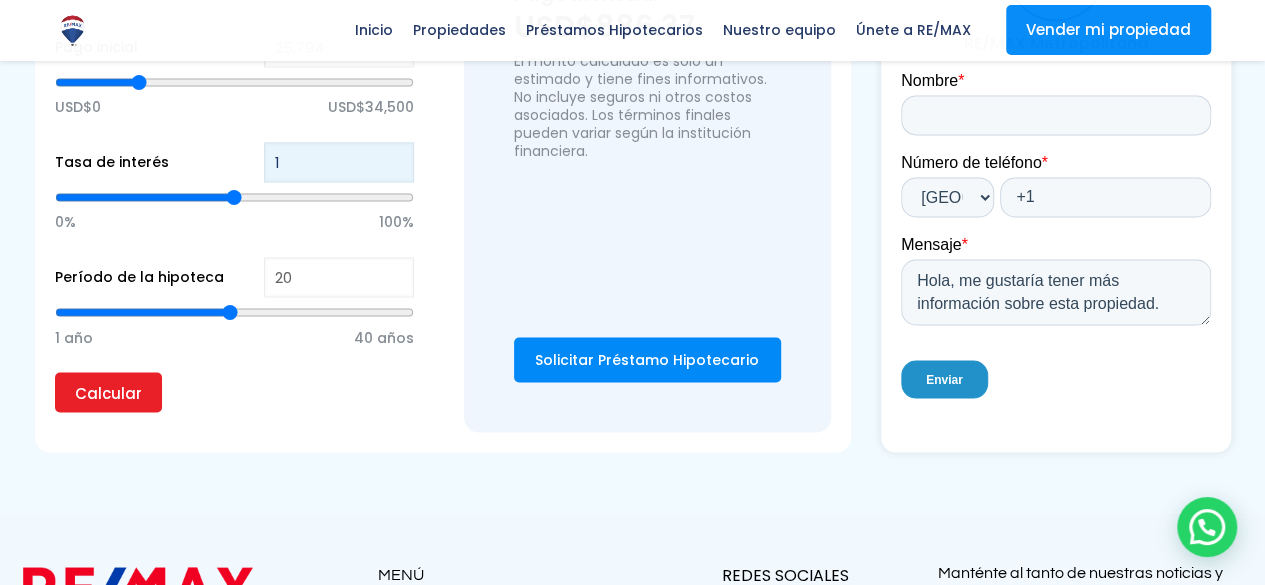 type on "1" 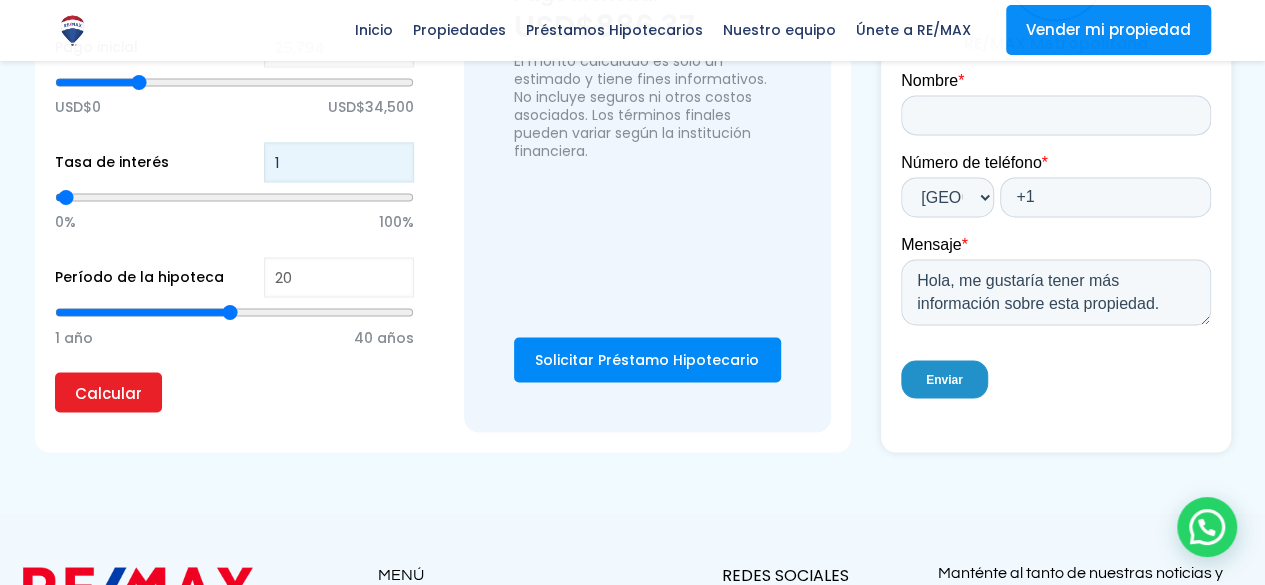 type on "10" 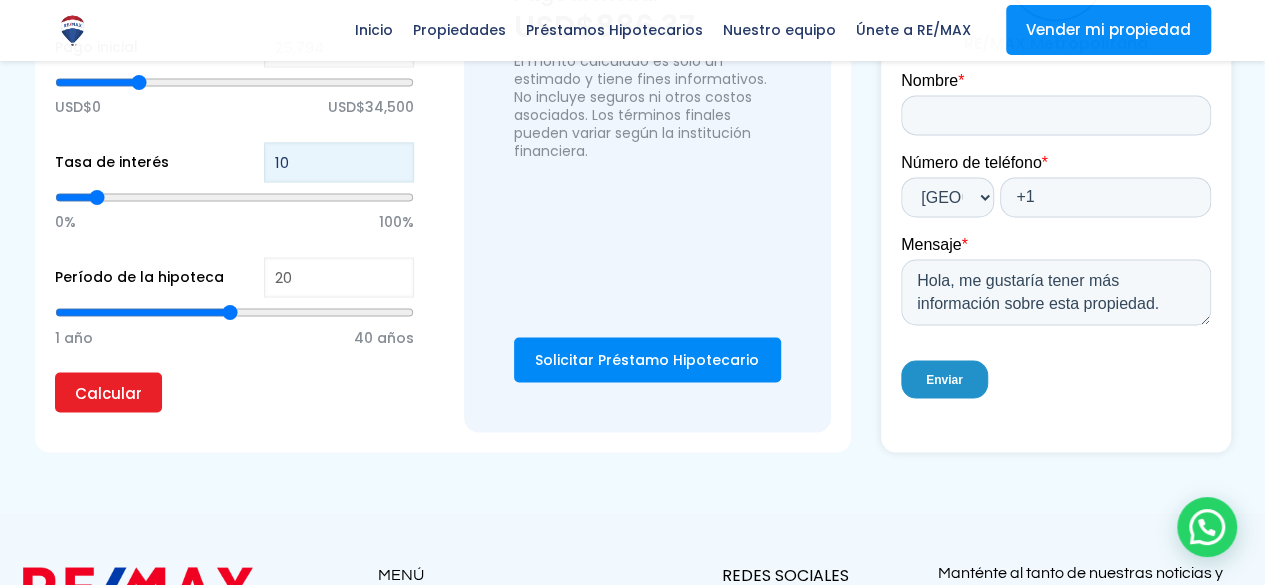 type on "1" 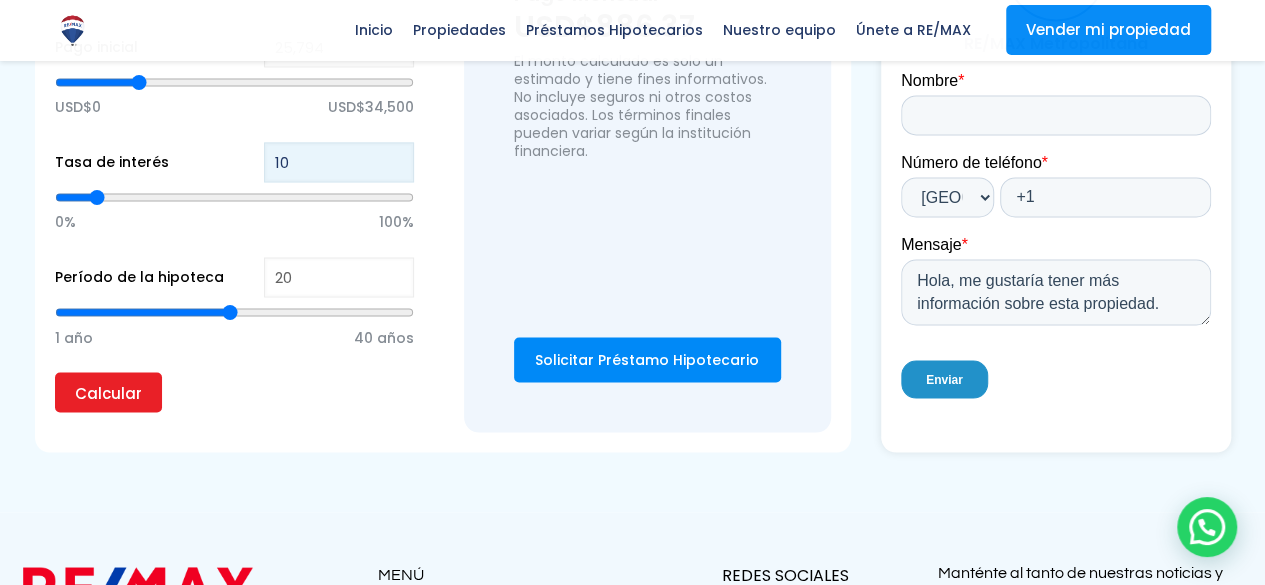 type on "1" 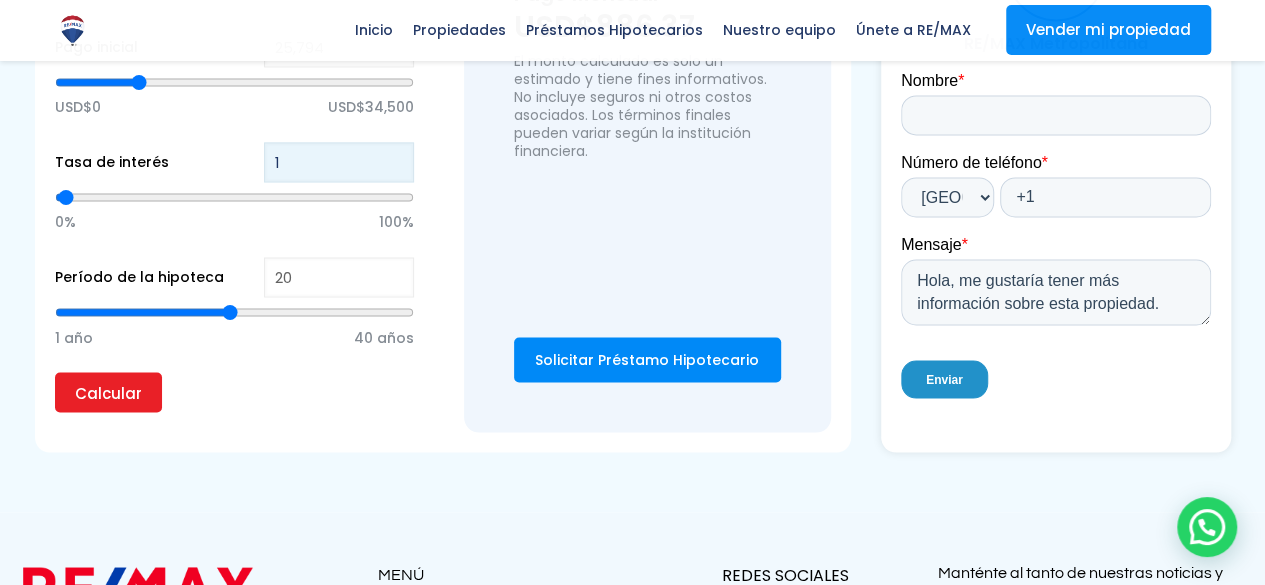 type on "11" 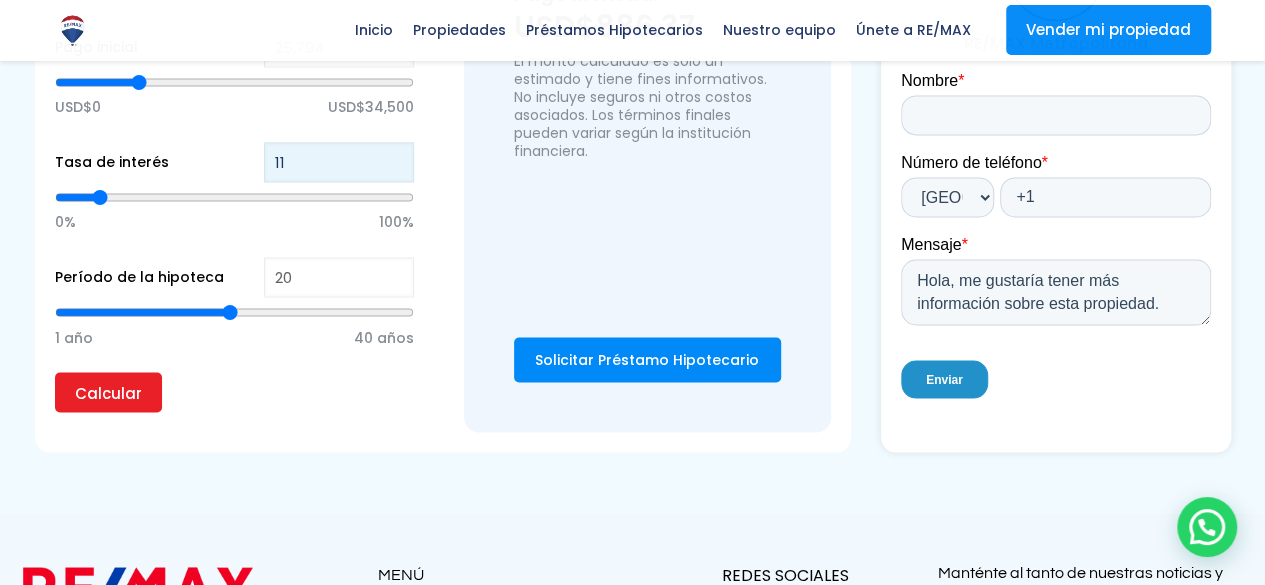 type on "11" 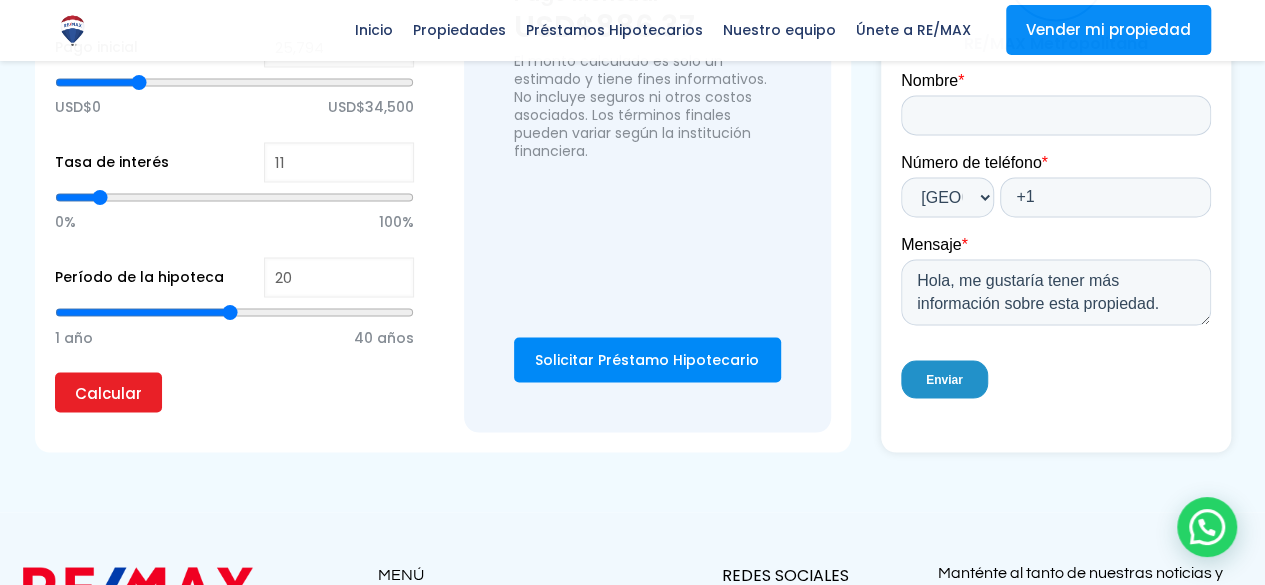 click on "1 año 40 años" at bounding box center (234, 334) 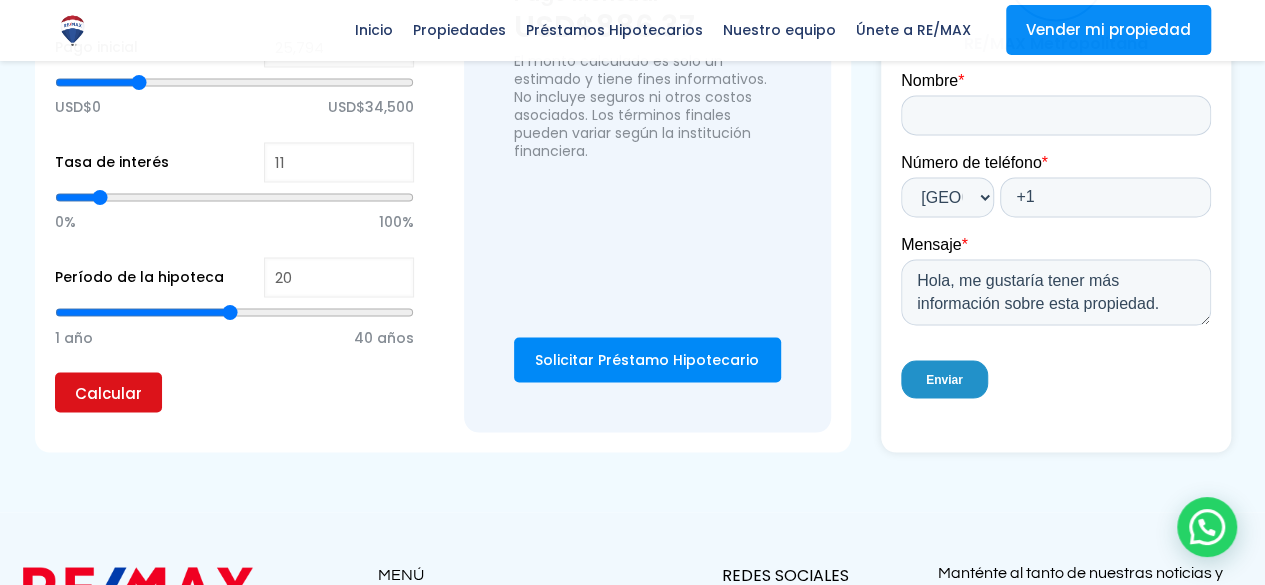 click on "Calcular" at bounding box center [108, 392] 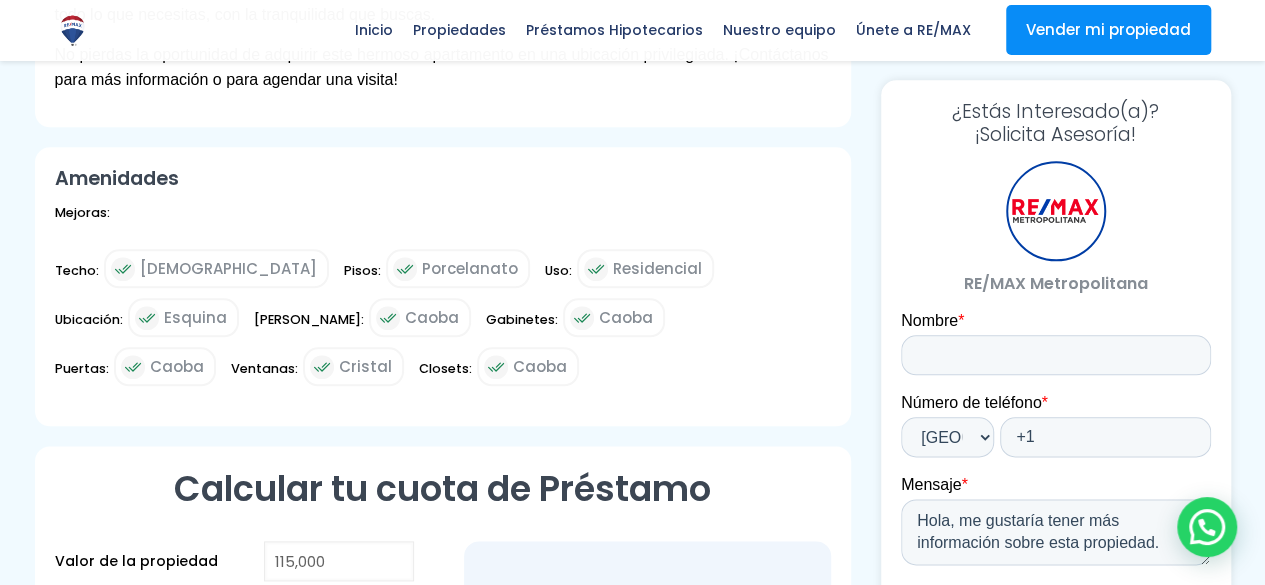 scroll, scrollTop: 1000, scrollLeft: 0, axis: vertical 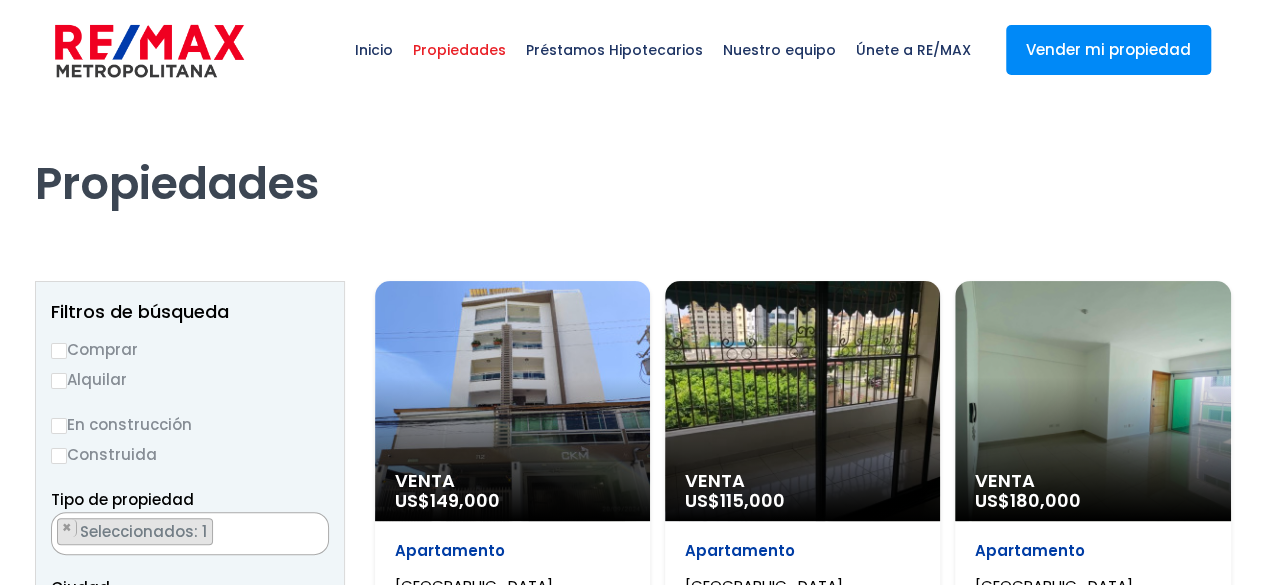 select on "150" 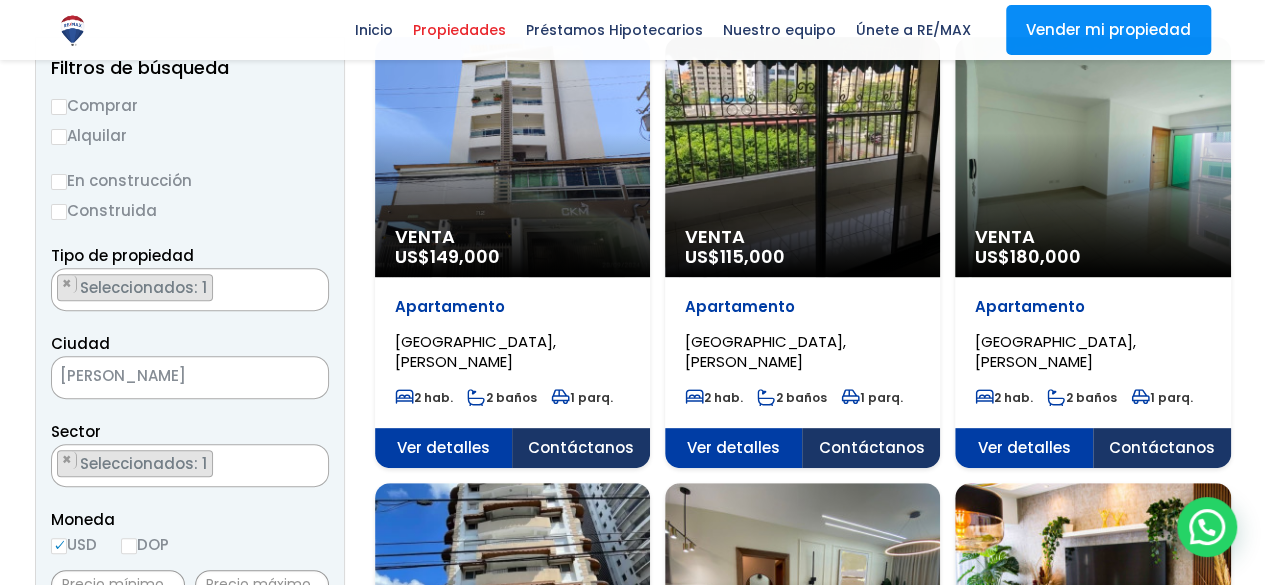 scroll, scrollTop: 200, scrollLeft: 0, axis: vertical 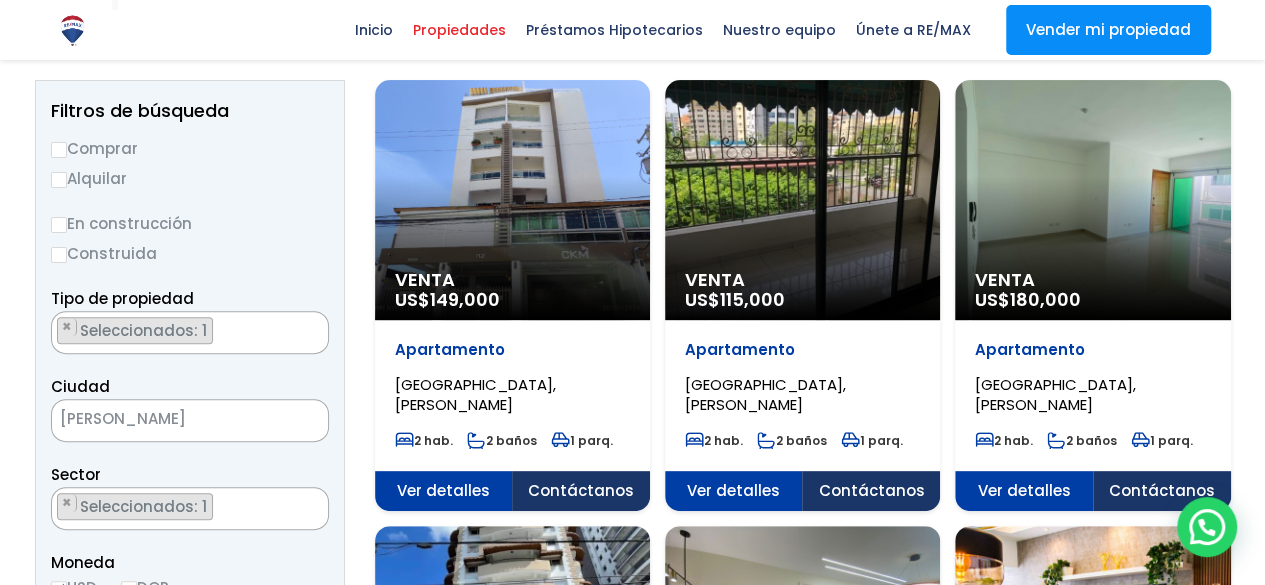 click on "Comprar" at bounding box center [59, 150] 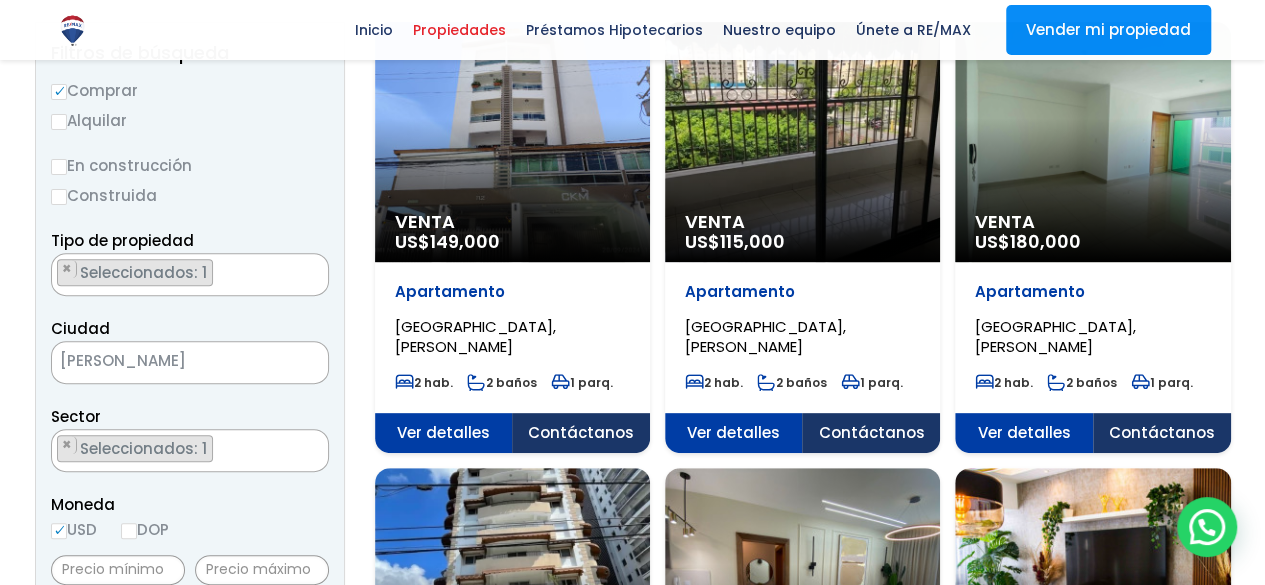 scroll, scrollTop: 100, scrollLeft: 0, axis: vertical 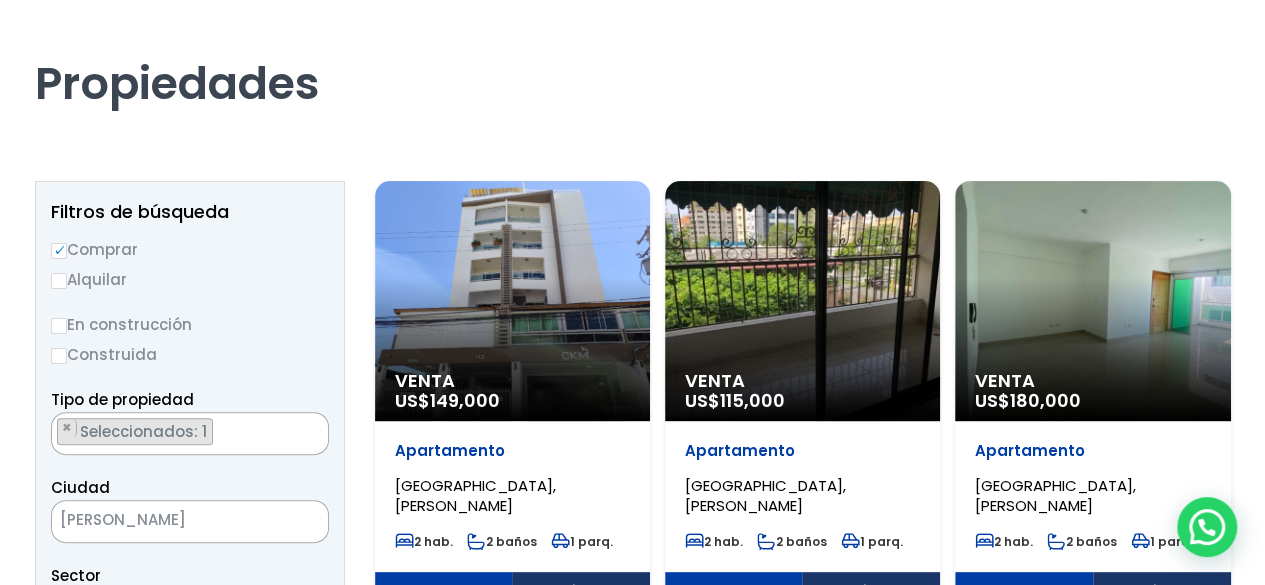 click on "Venta
US$  149,000" at bounding box center [512, 301] 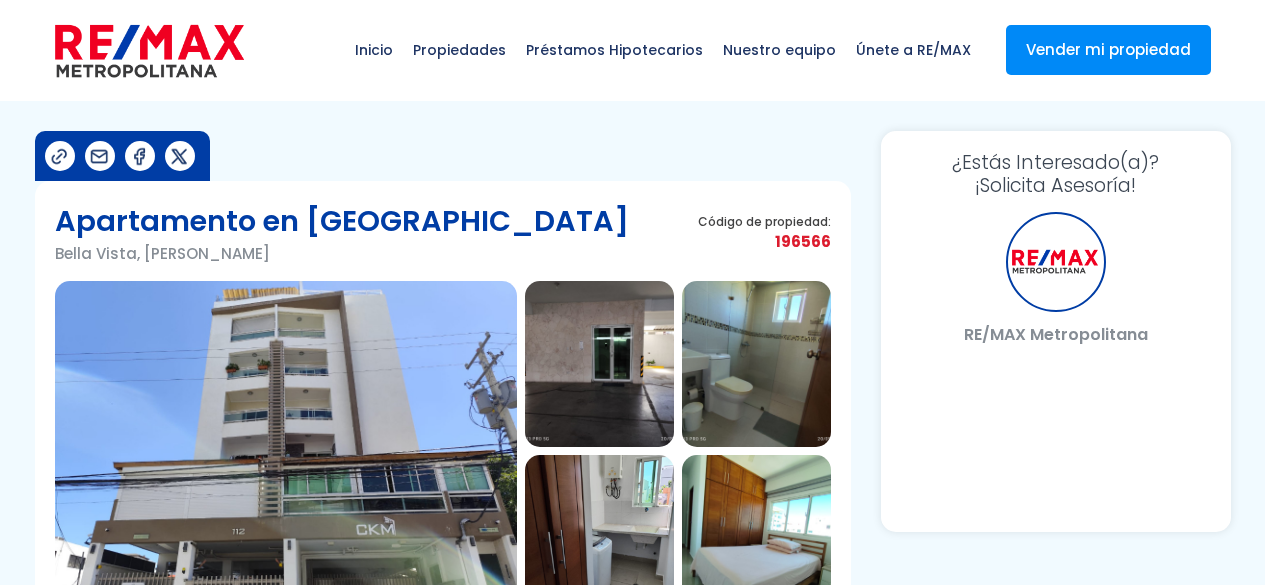 scroll, scrollTop: 0, scrollLeft: 0, axis: both 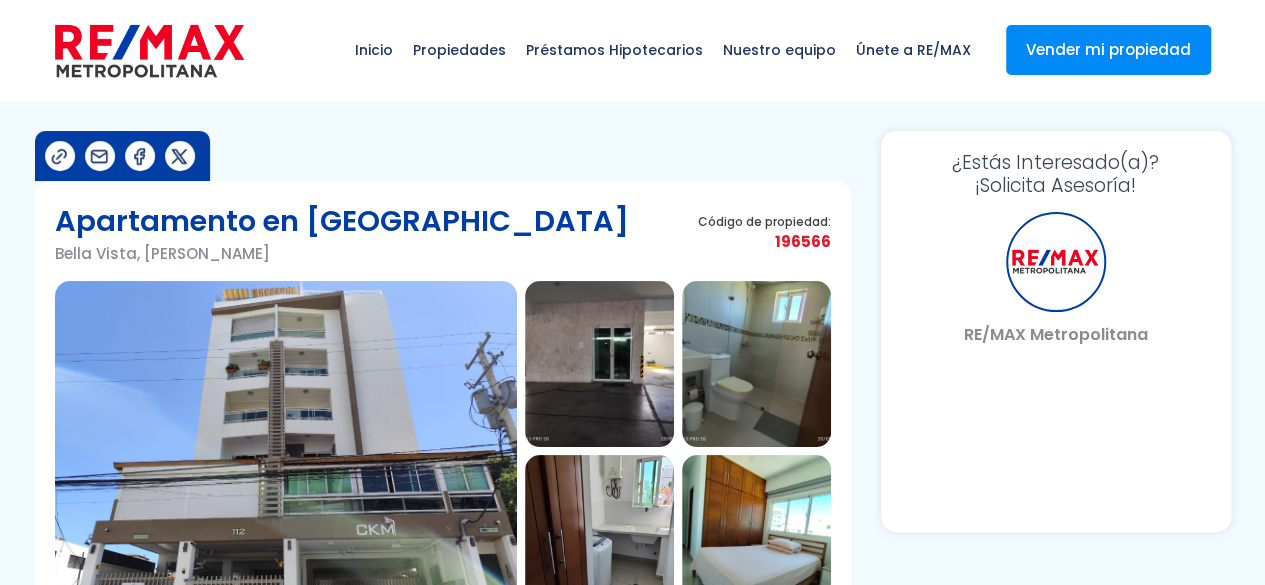 select on "US" 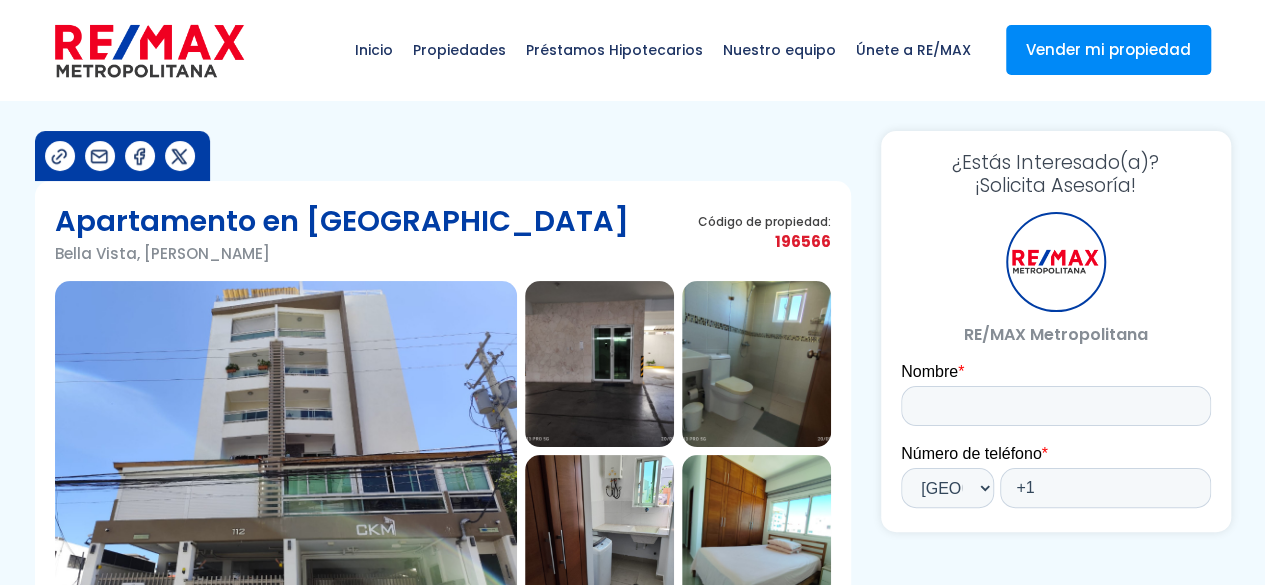 scroll, scrollTop: 0, scrollLeft: 0, axis: both 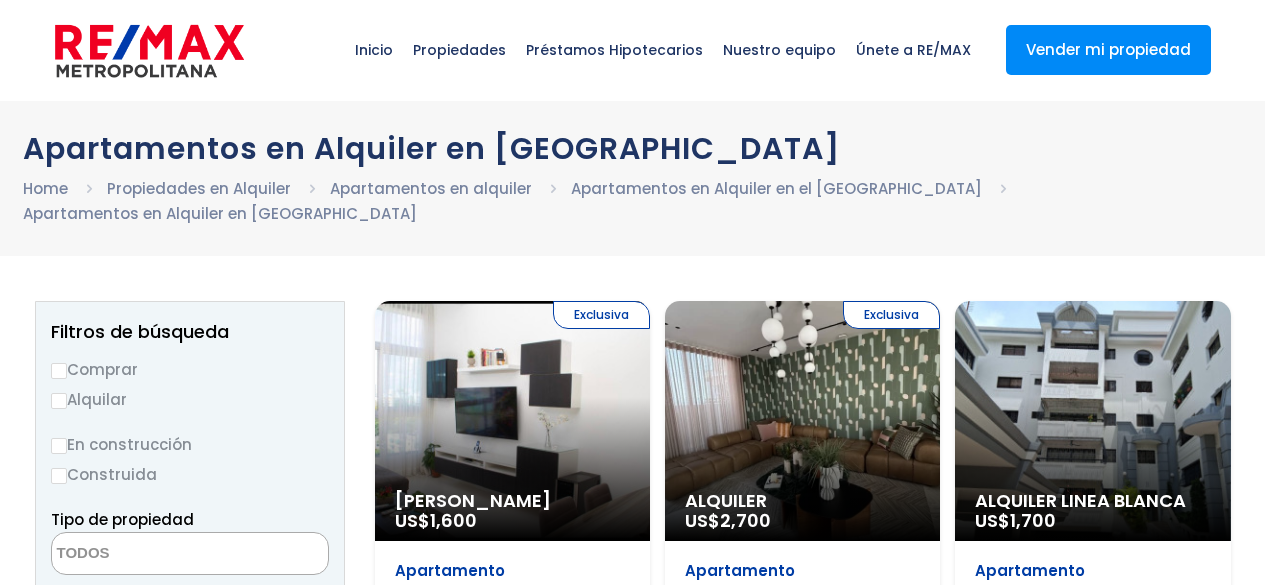 select 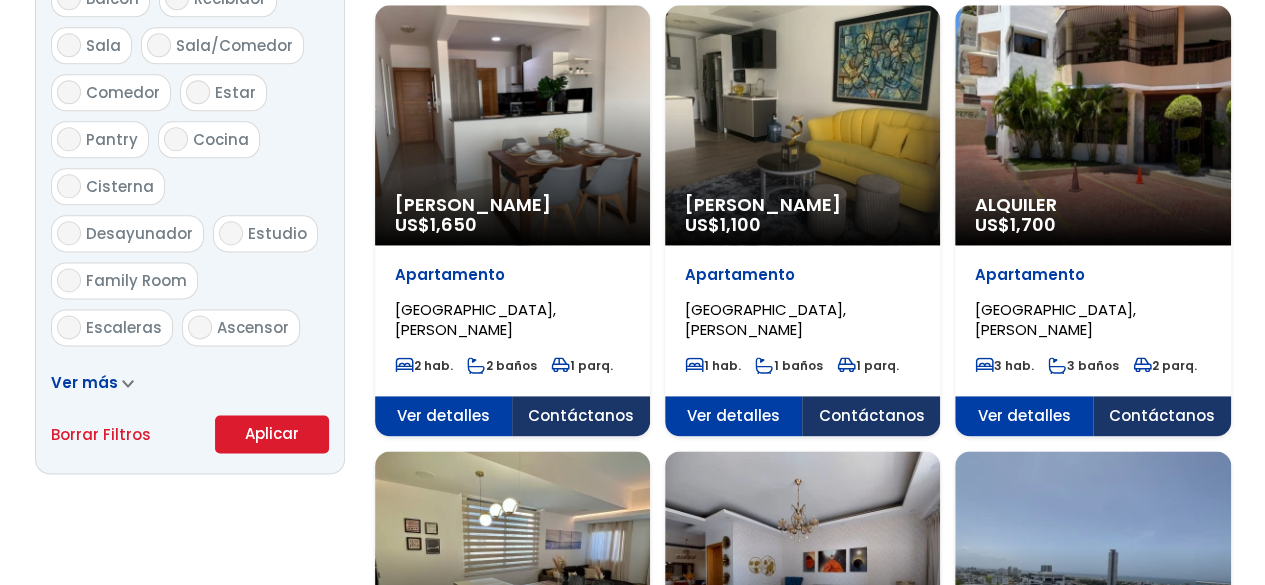 scroll, scrollTop: 0, scrollLeft: 0, axis: both 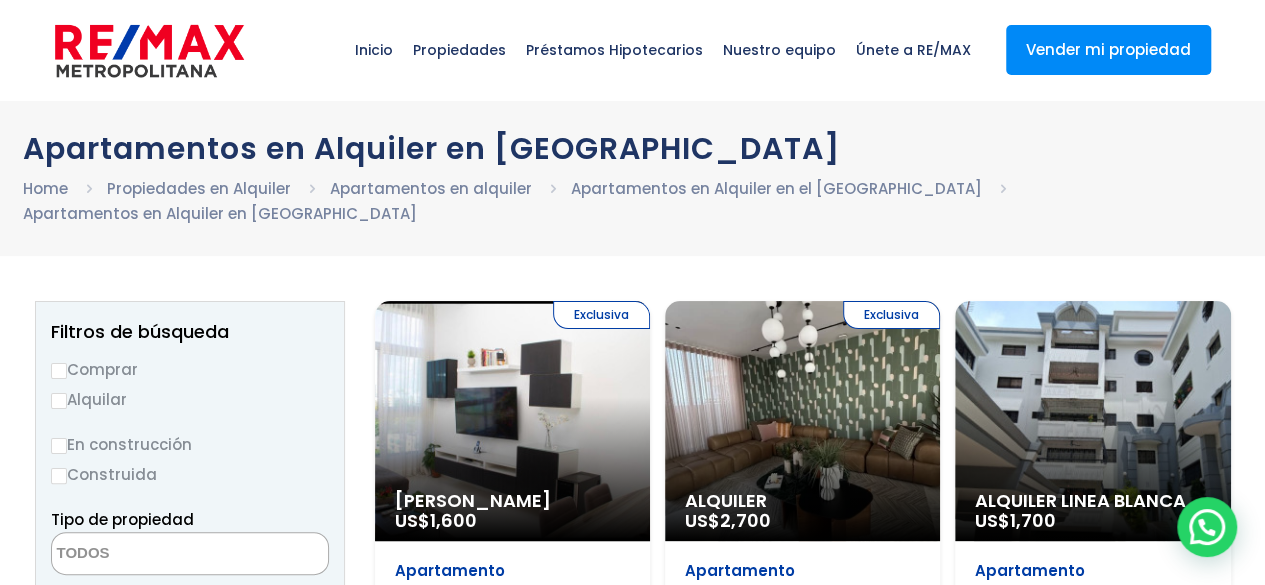 click at bounding box center [149, 51] 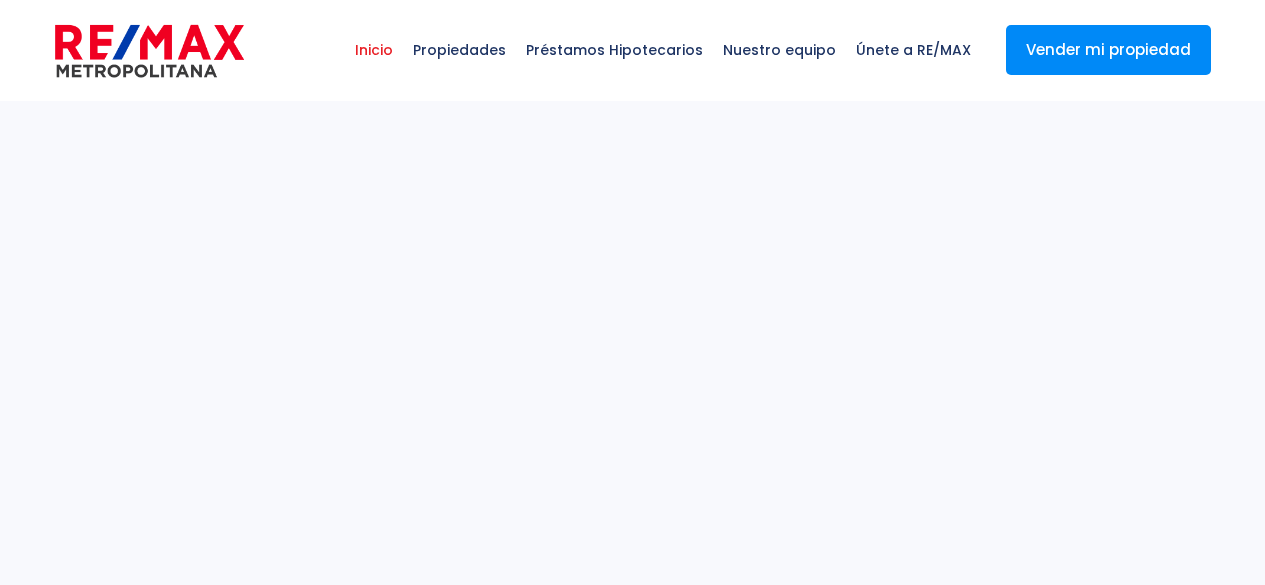 select 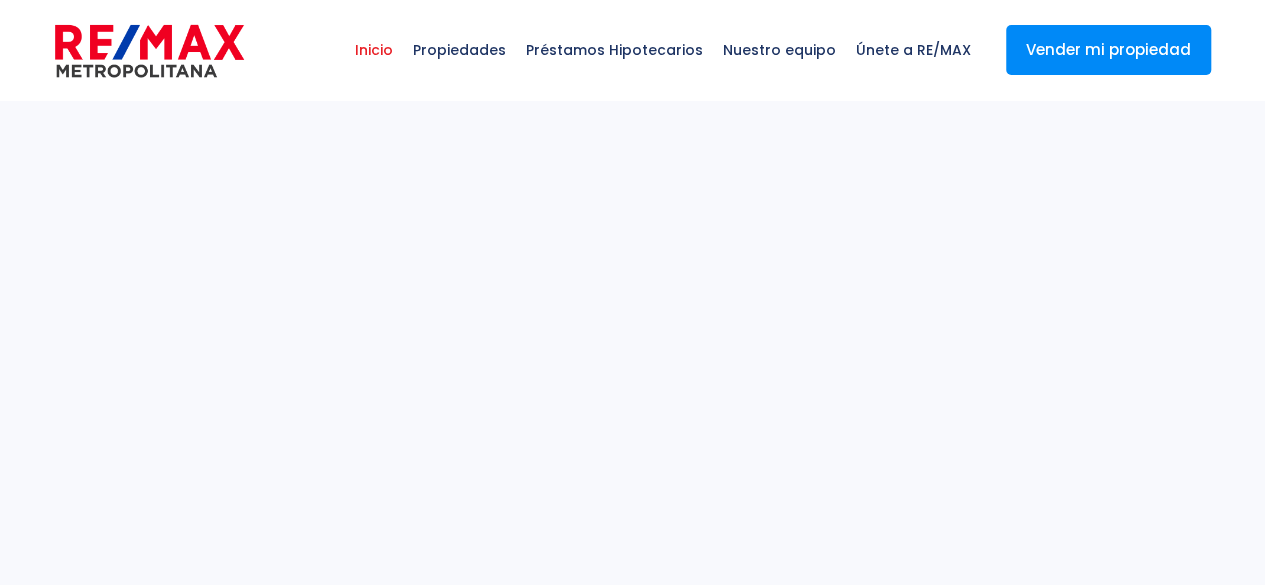 scroll, scrollTop: 0, scrollLeft: 0, axis: both 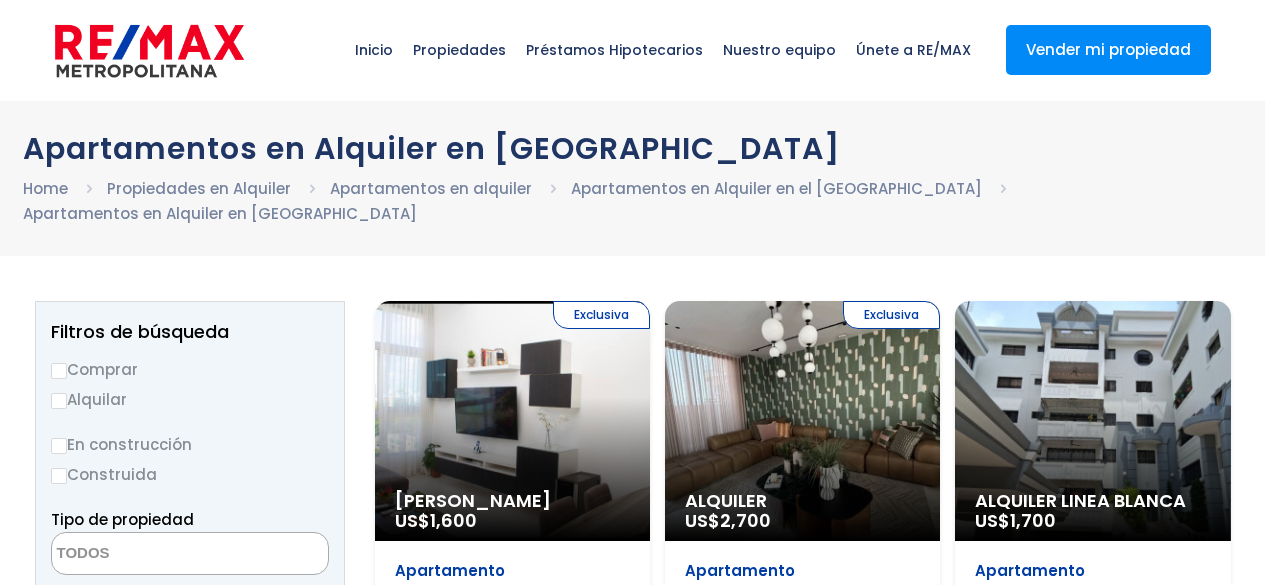 select 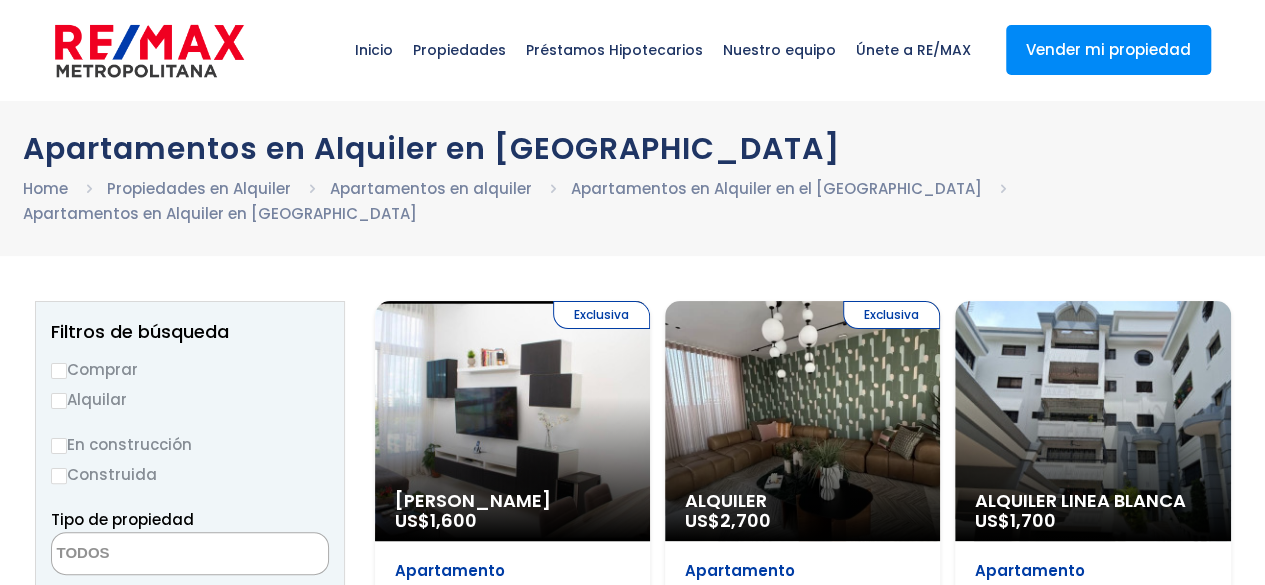 scroll, scrollTop: 0, scrollLeft: 0, axis: both 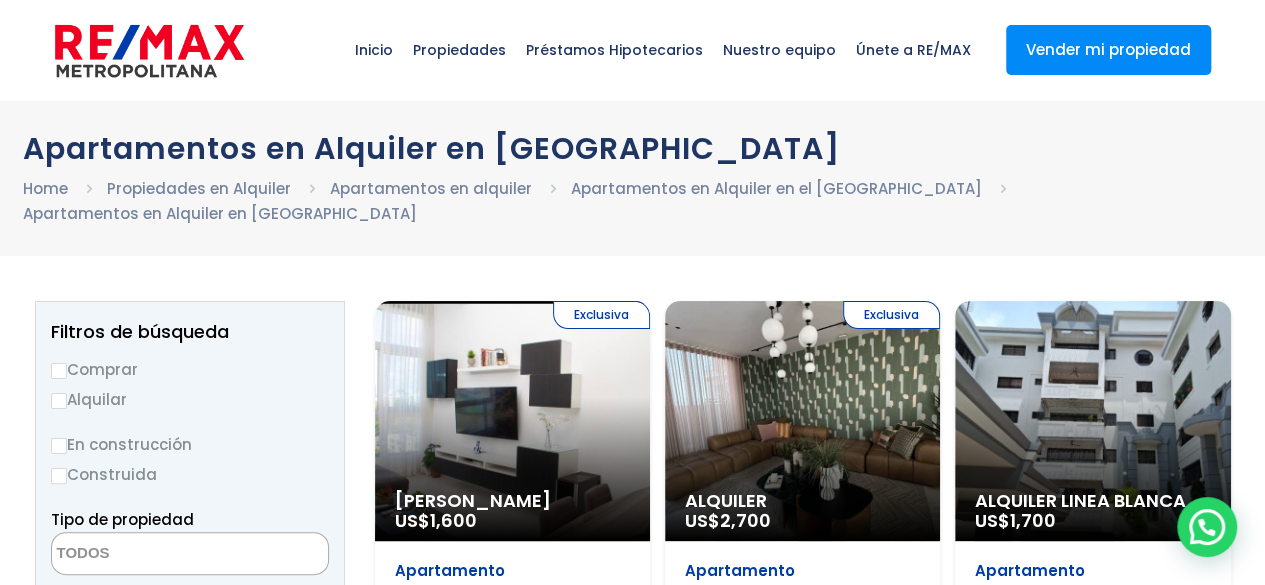 click on "Comprar" at bounding box center [190, 369] 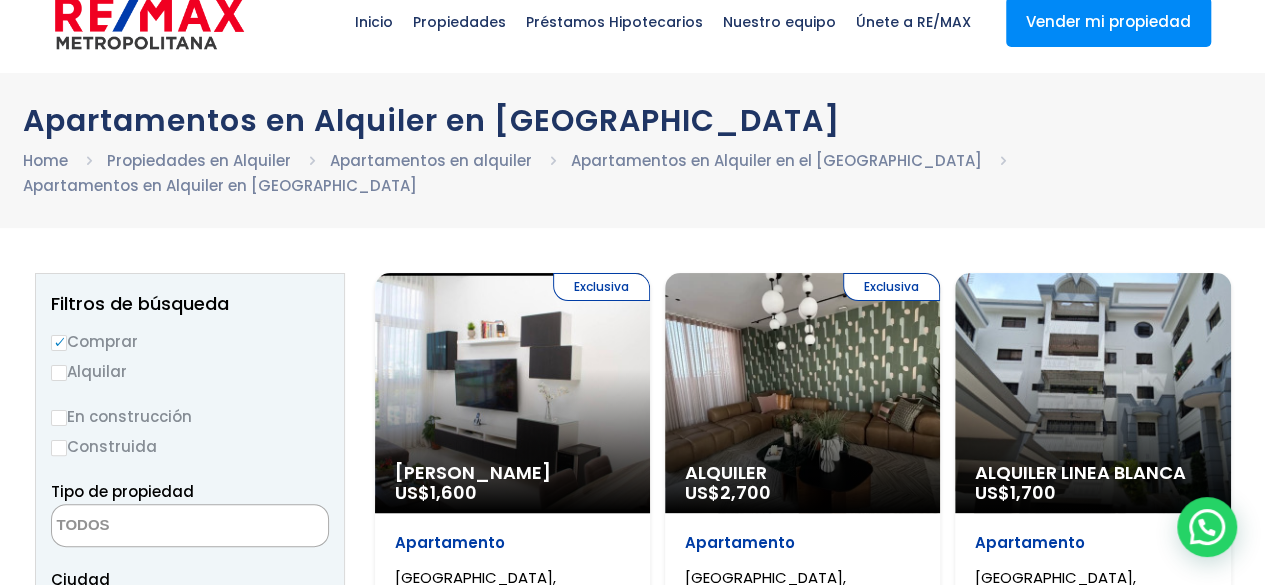 scroll, scrollTop: 0, scrollLeft: 0, axis: both 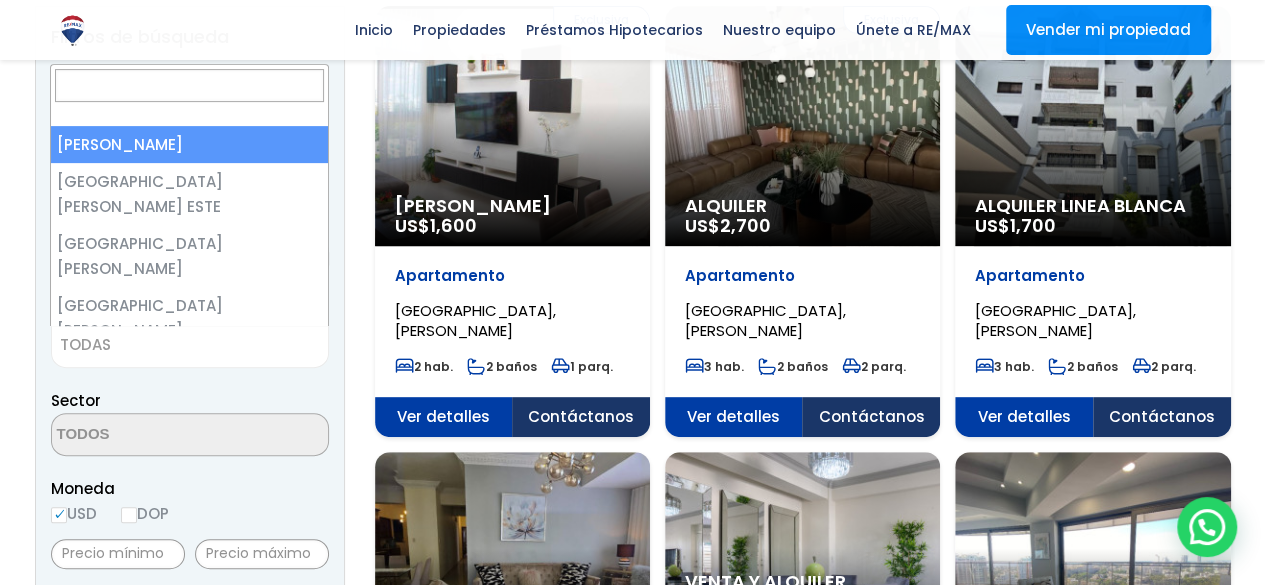 click on "TODAS" at bounding box center [190, 345] 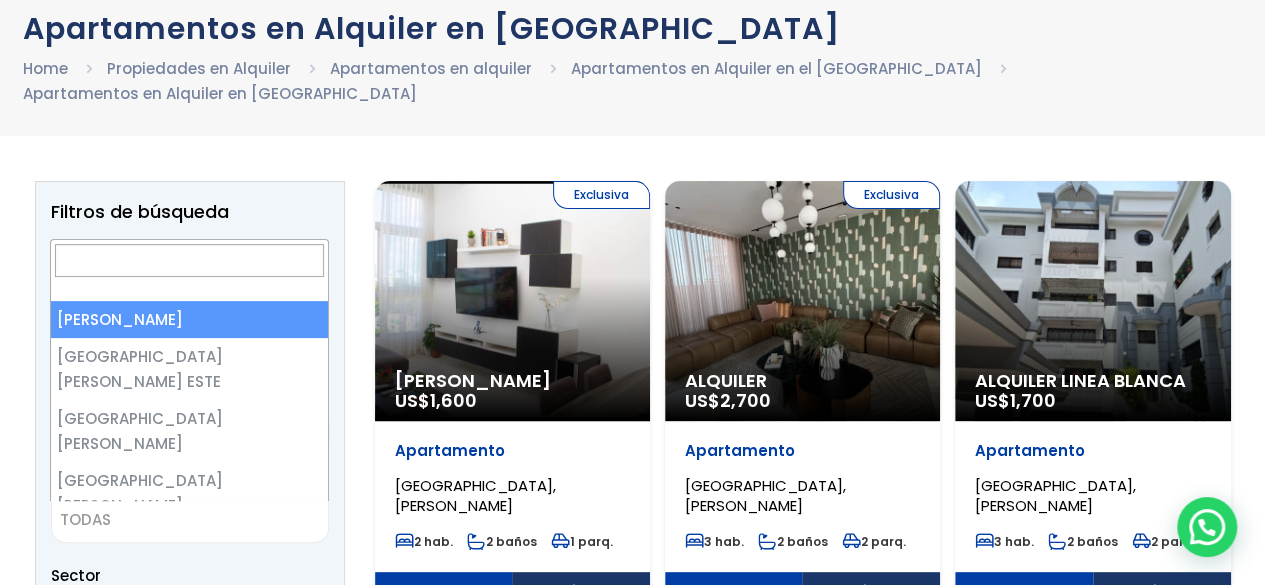 scroll, scrollTop: 26, scrollLeft: 0, axis: vertical 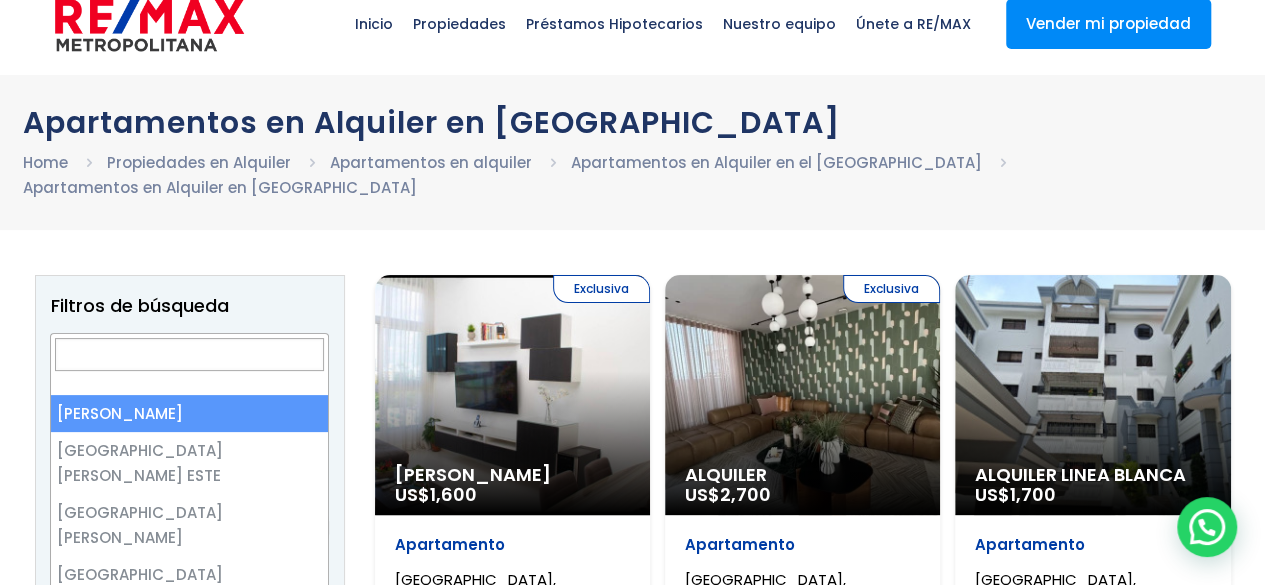 select on "1" 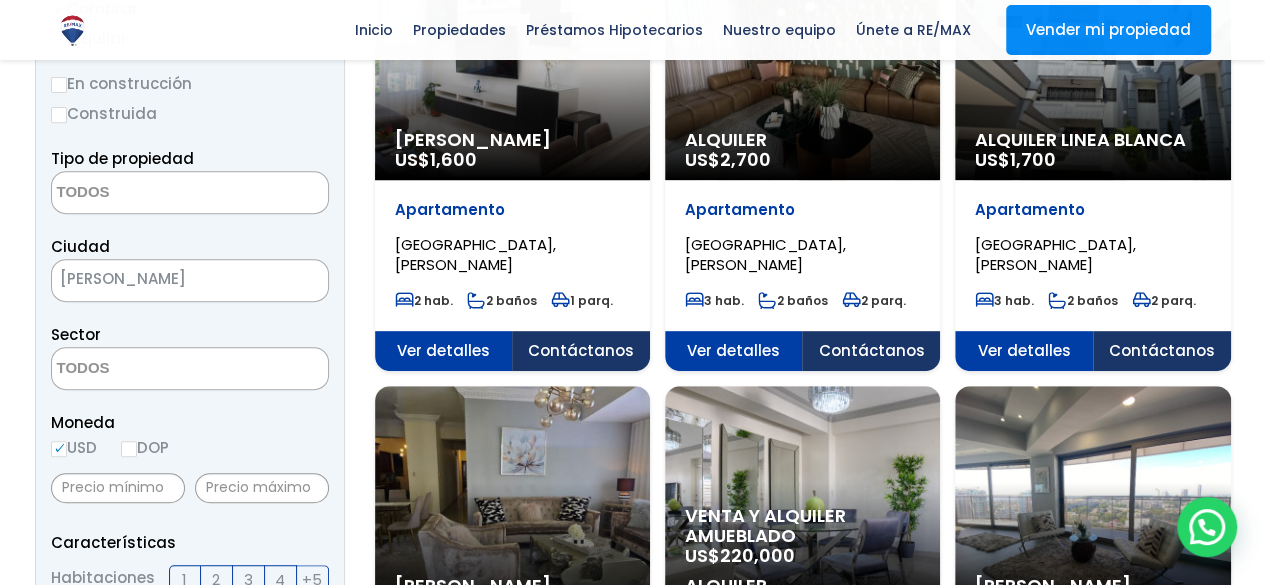 scroll, scrollTop: 388, scrollLeft: 0, axis: vertical 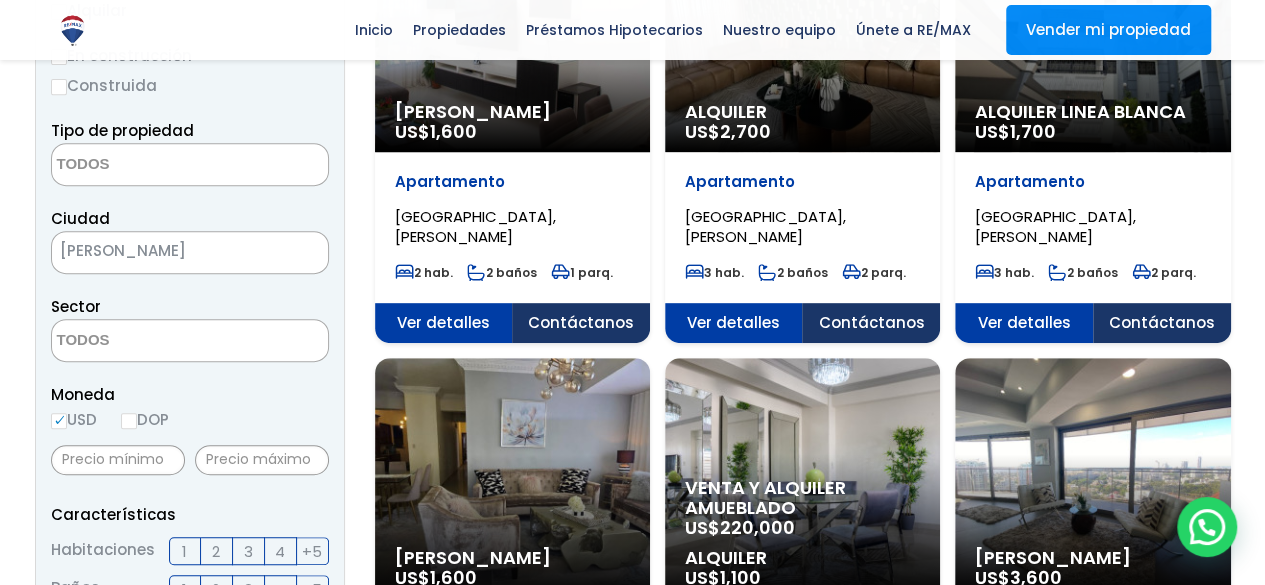 click at bounding box center (149, 341) 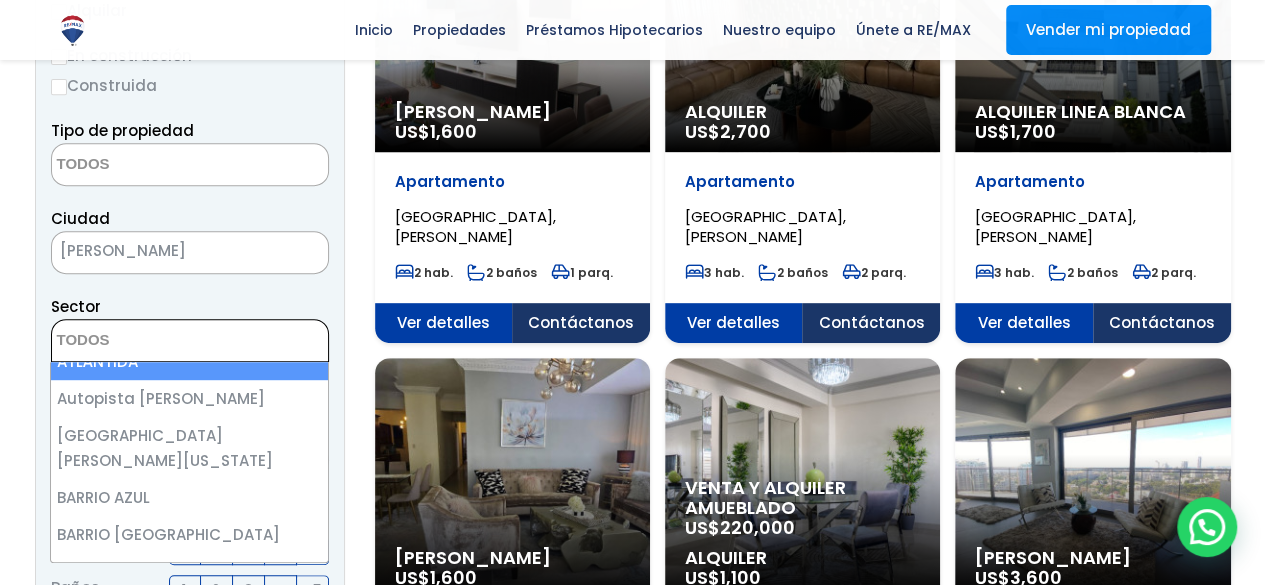 scroll, scrollTop: 600, scrollLeft: 0, axis: vertical 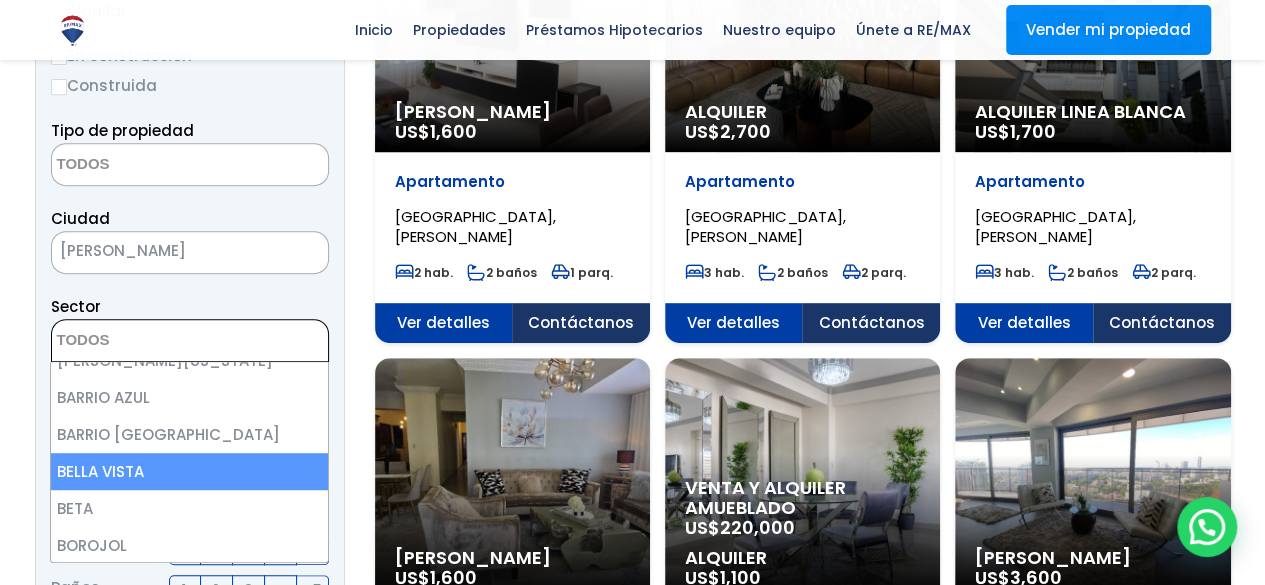 select on "150" 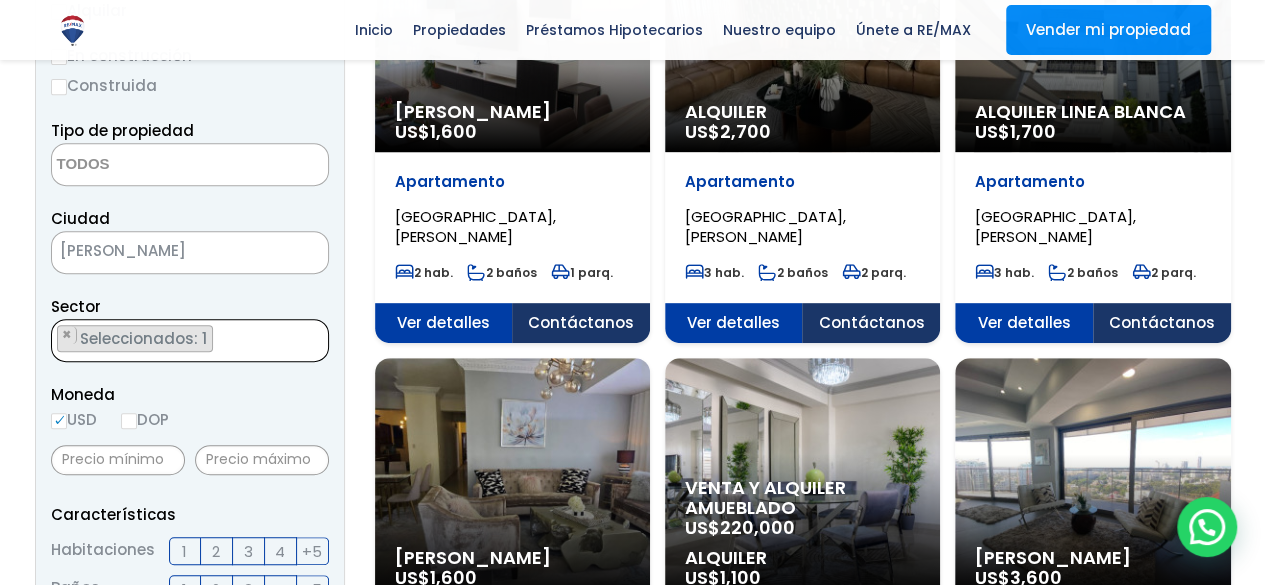 scroll, scrollTop: 408, scrollLeft: 0, axis: vertical 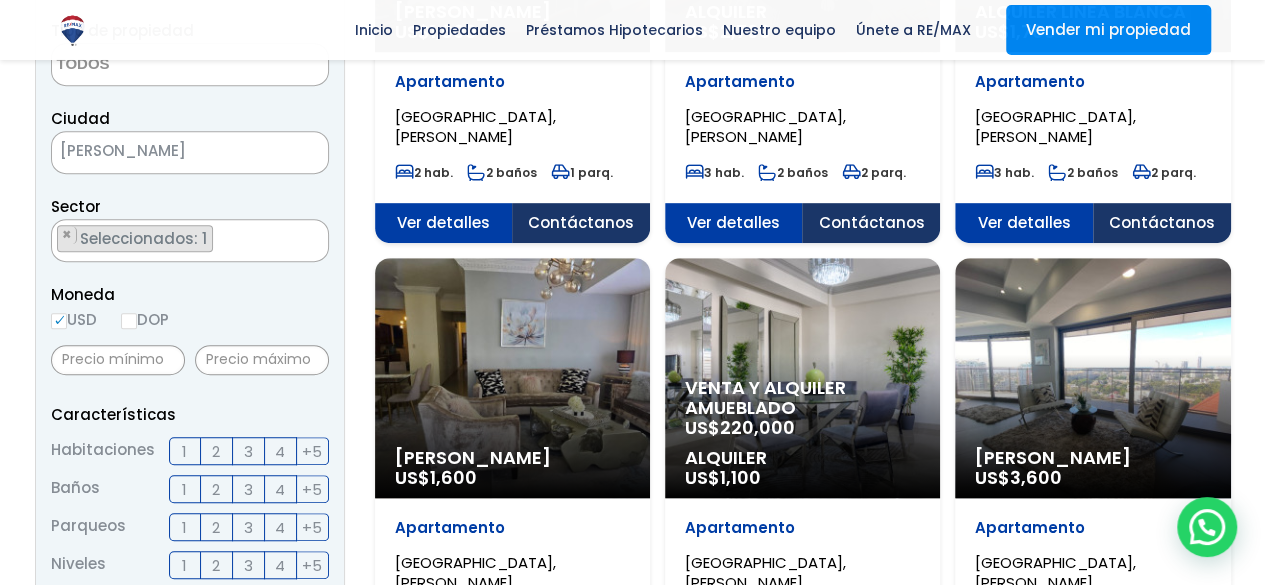 click on "2" at bounding box center [216, 451] 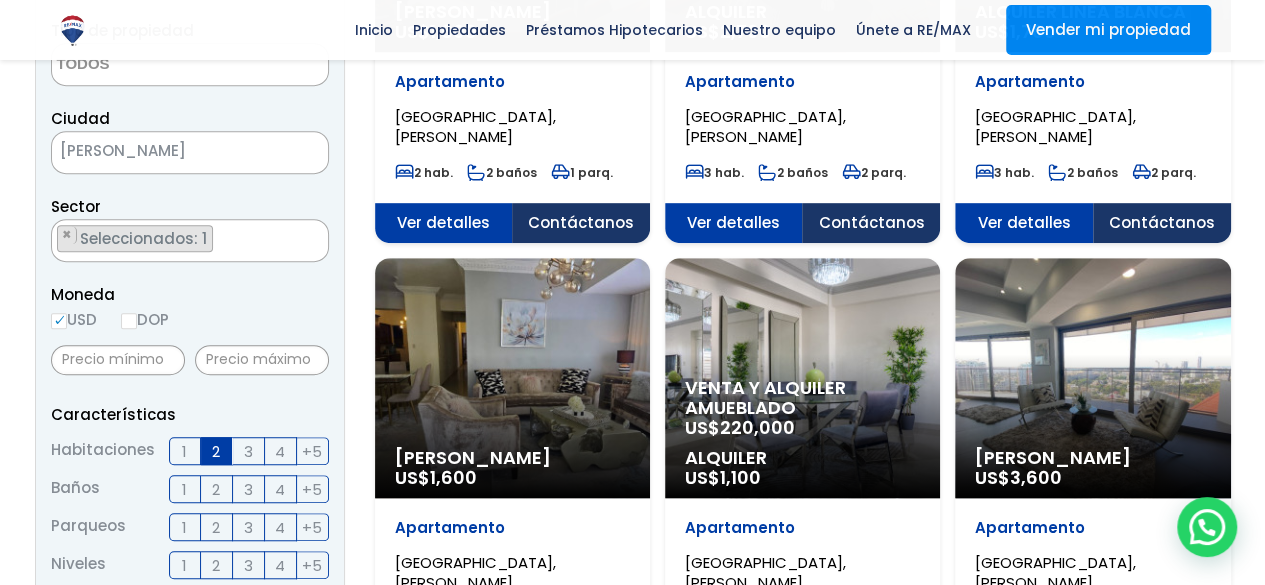 click on "2" at bounding box center [217, 489] 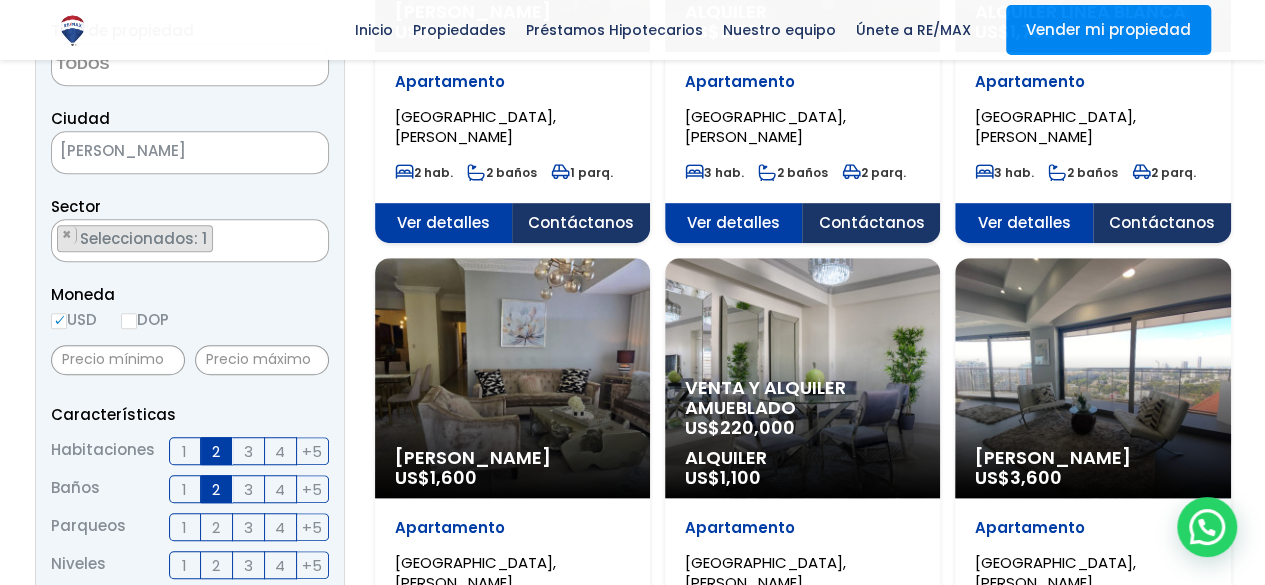 scroll, scrollTop: 588, scrollLeft: 0, axis: vertical 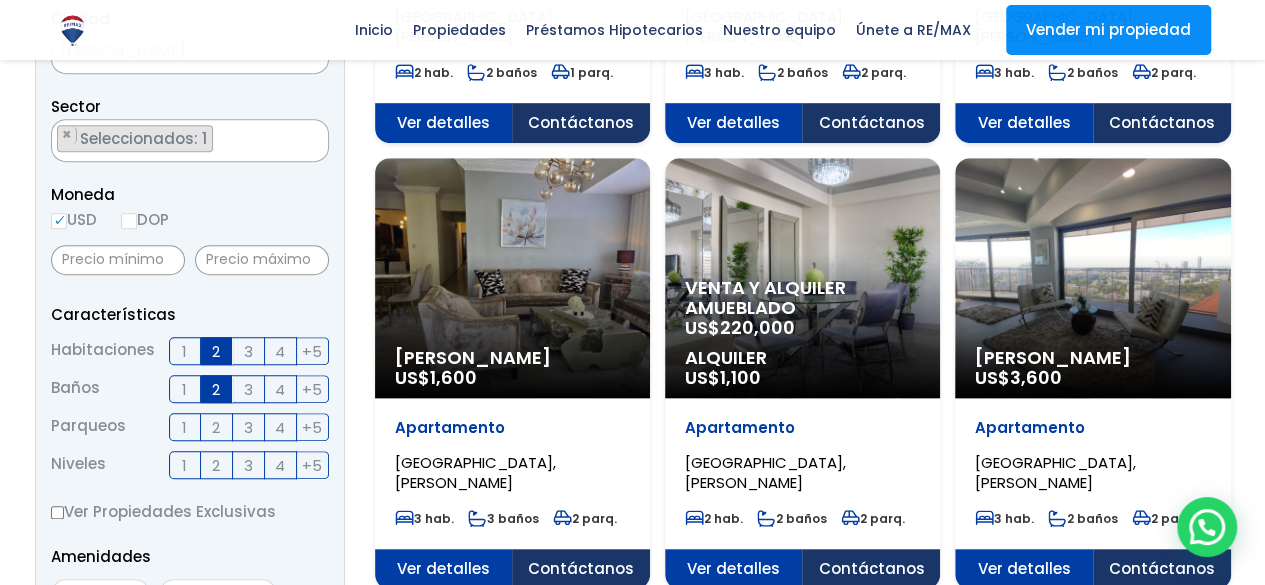 click on "1" at bounding box center (185, 427) 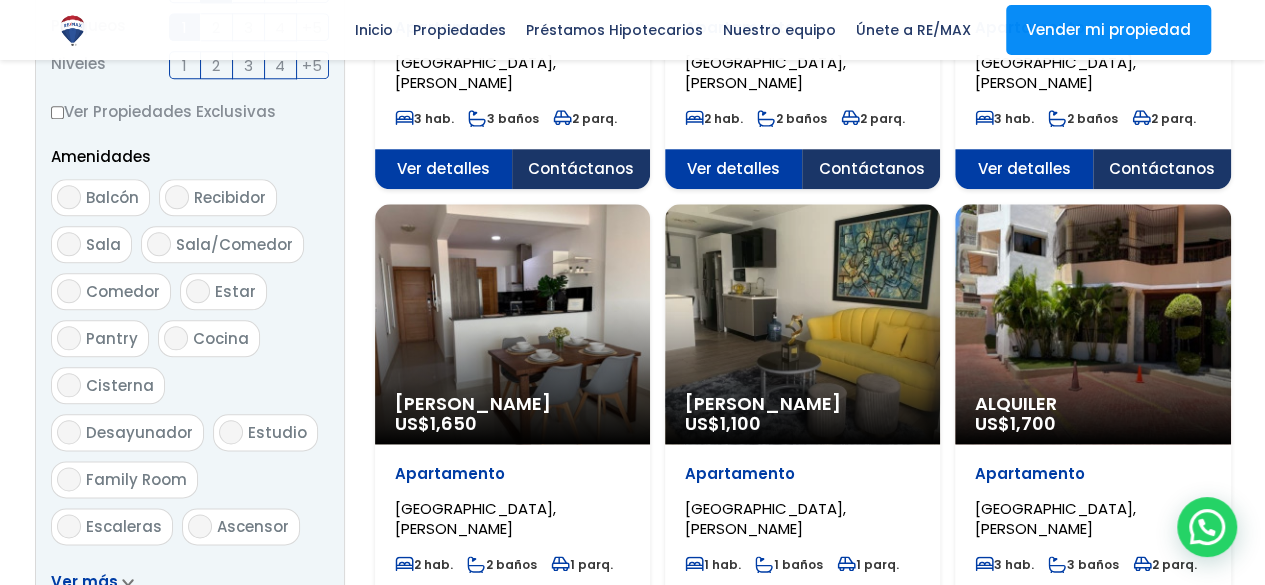 scroll, scrollTop: 1288, scrollLeft: 0, axis: vertical 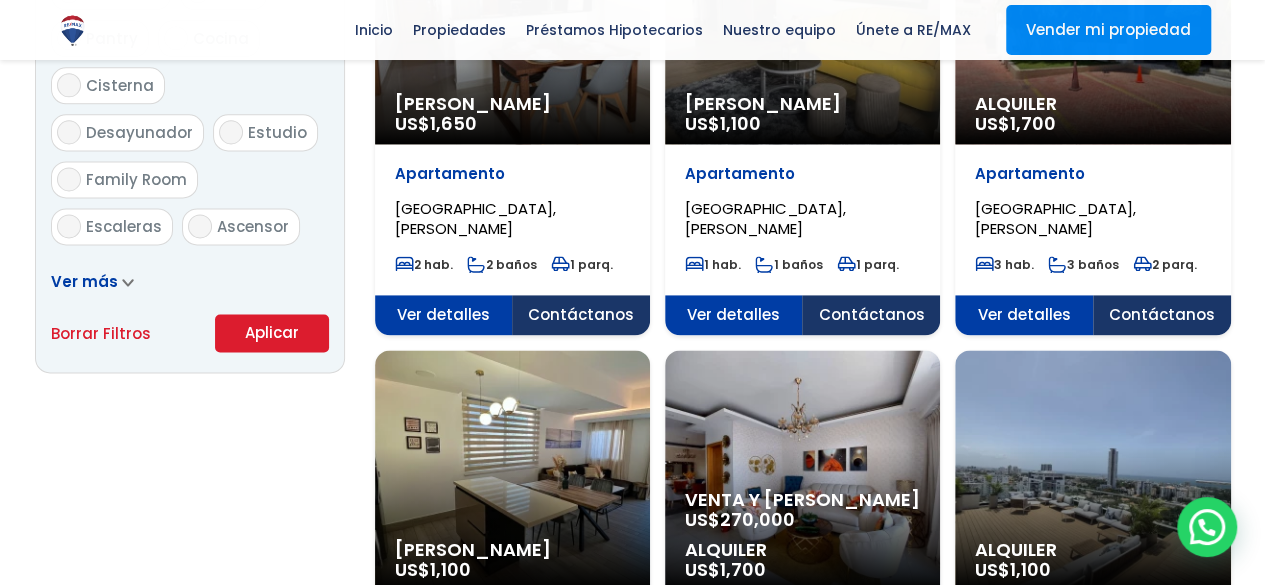 click on "Aplicar" at bounding box center (272, 333) 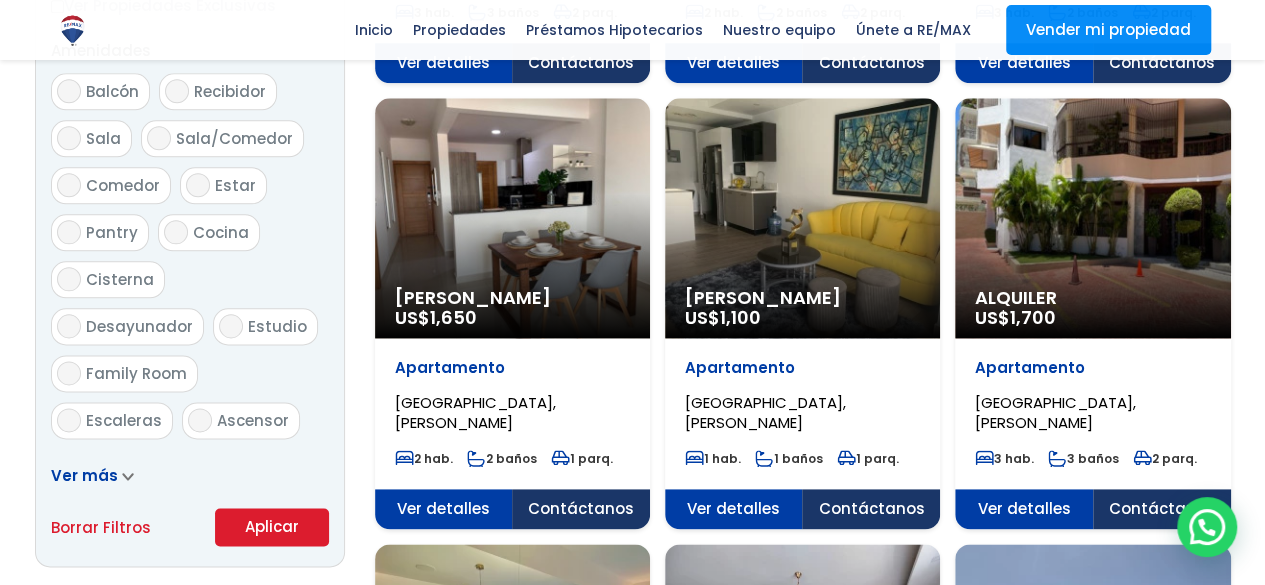 scroll, scrollTop: 1200, scrollLeft: 0, axis: vertical 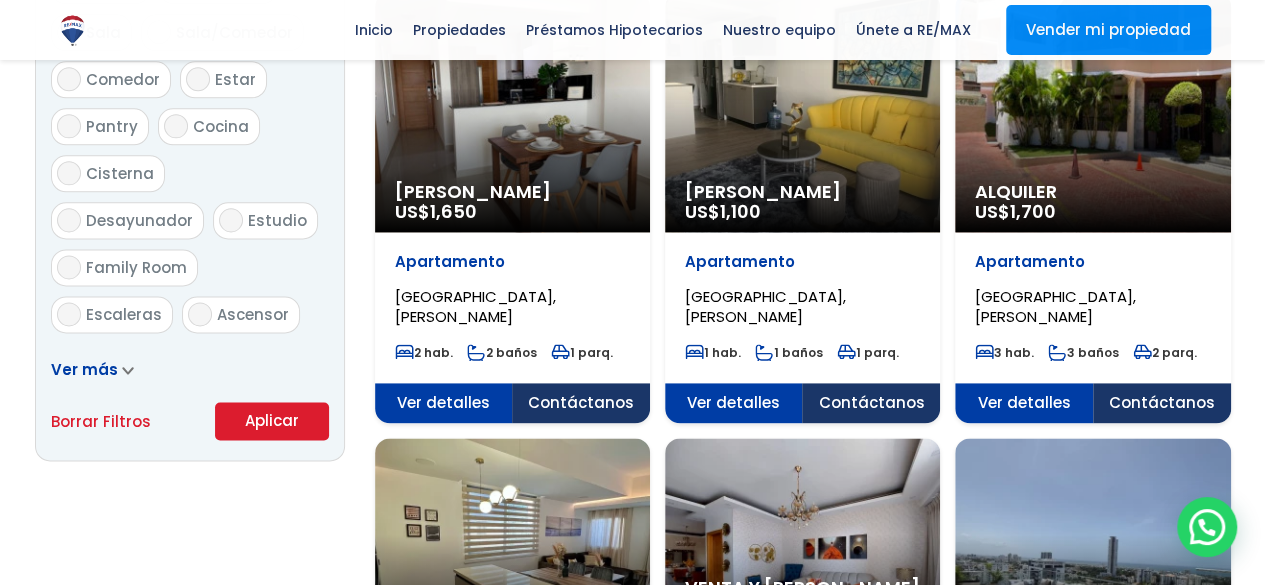click on "Aplicar" at bounding box center (272, 421) 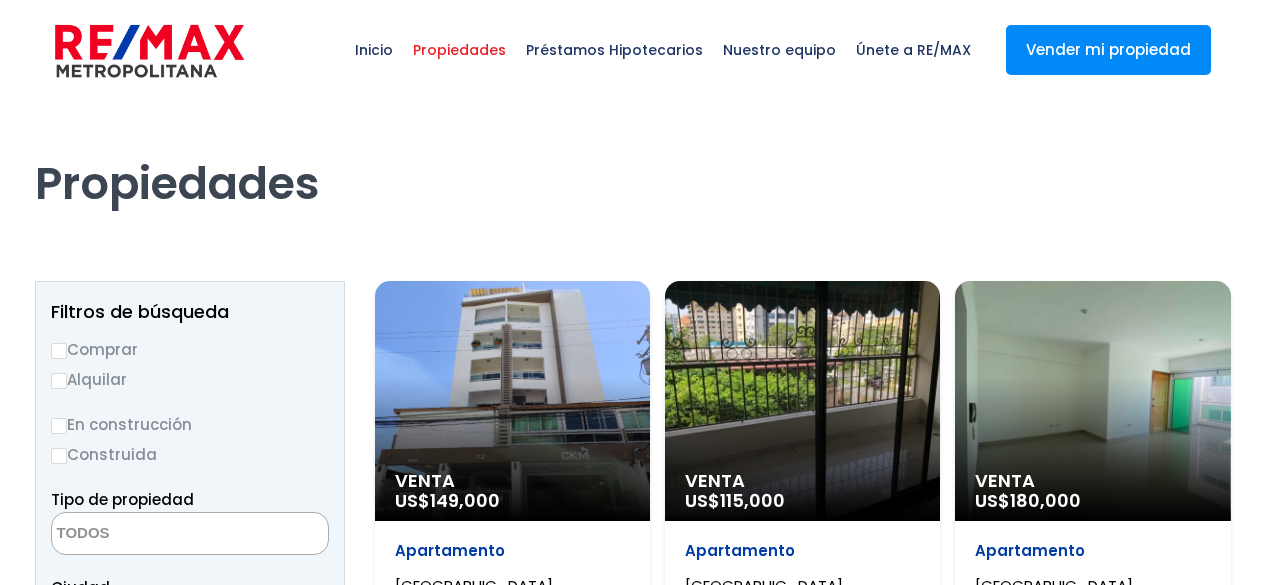 select 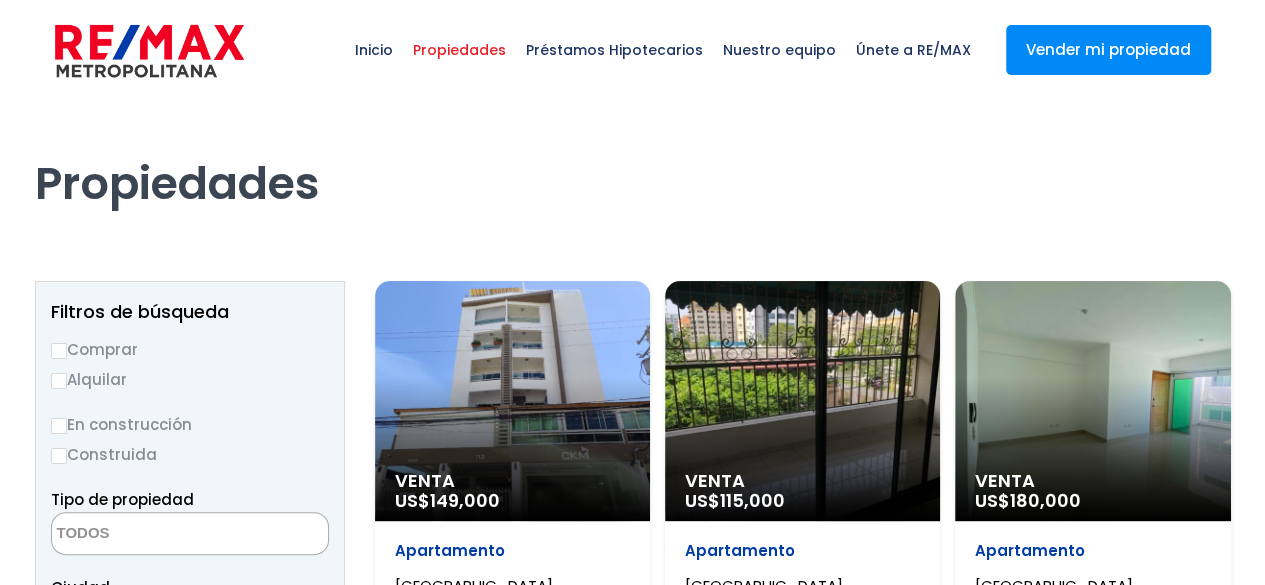 scroll, scrollTop: 0, scrollLeft: 0, axis: both 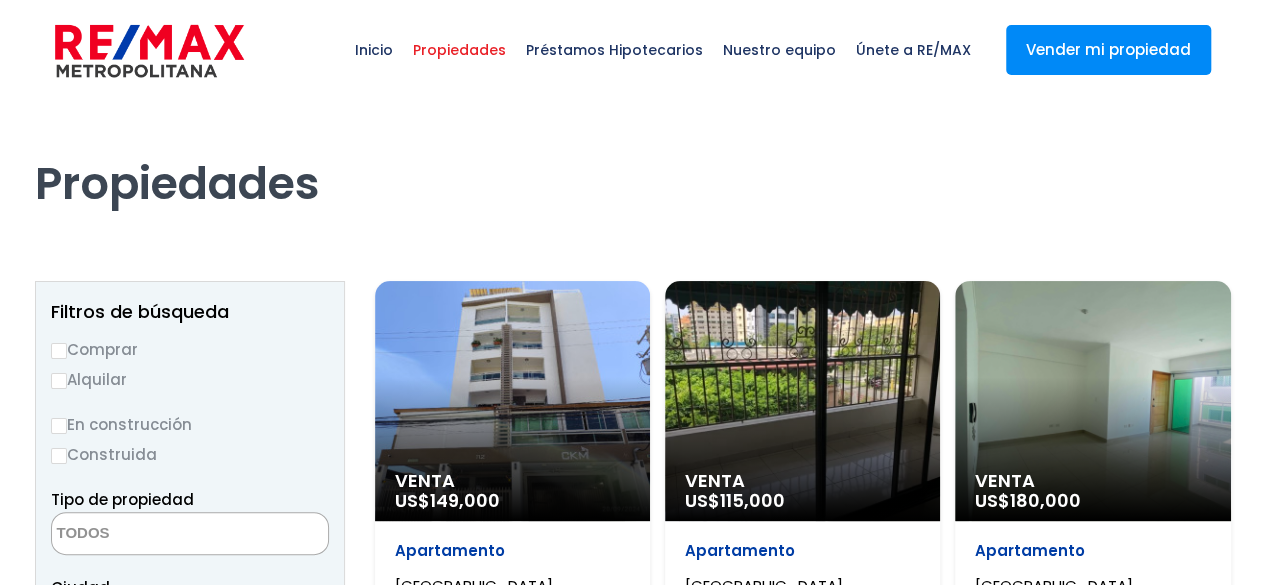 click on "Venta
US$  115,000" at bounding box center [512, 401] 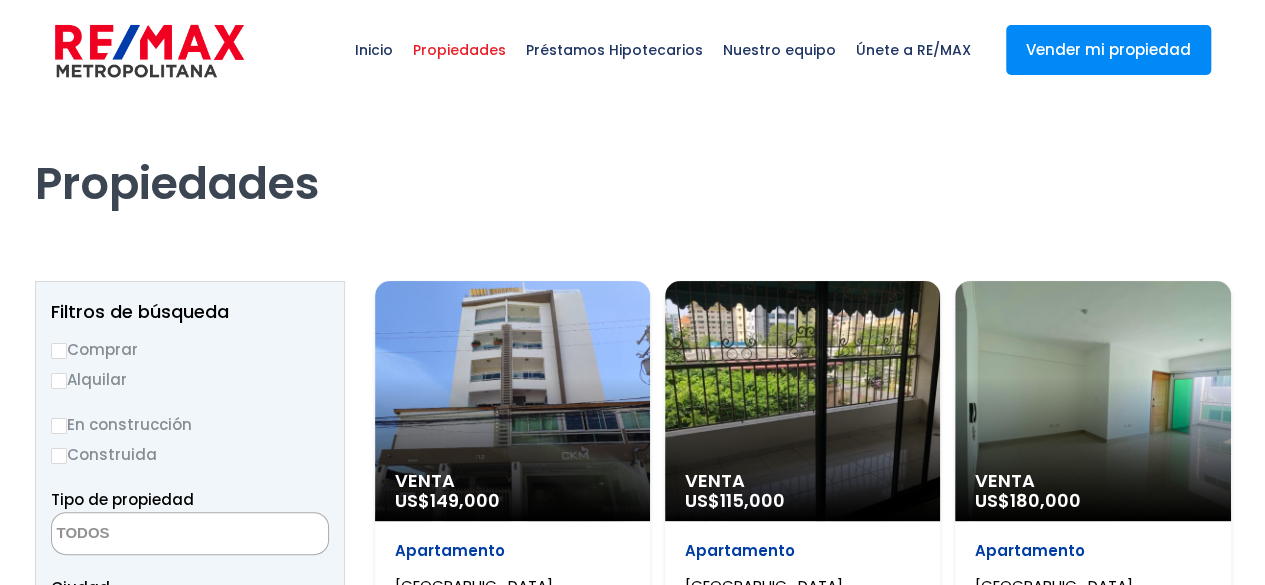 select on "150" 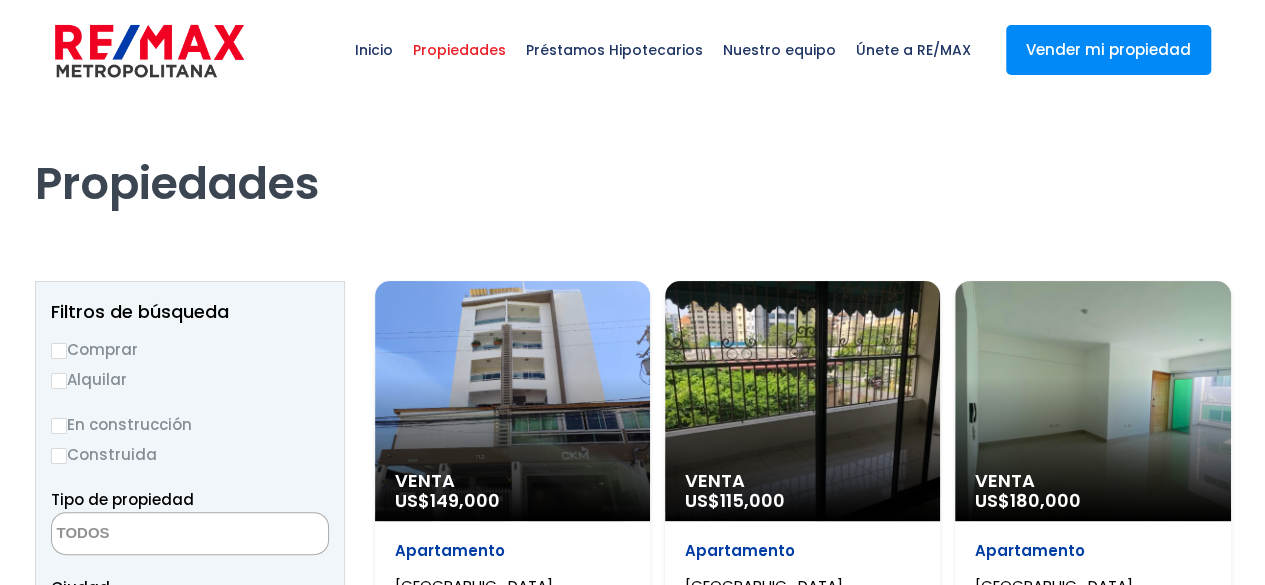 scroll, scrollTop: 408, scrollLeft: 0, axis: vertical 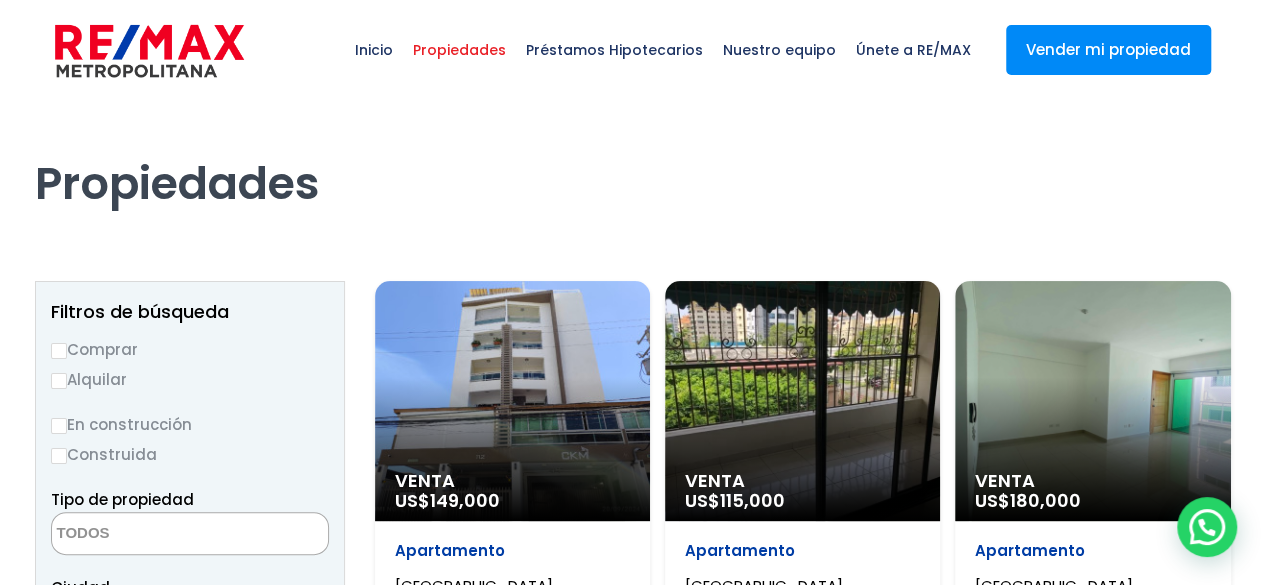 click on "Venta
US$  115,000" at bounding box center (512, 401) 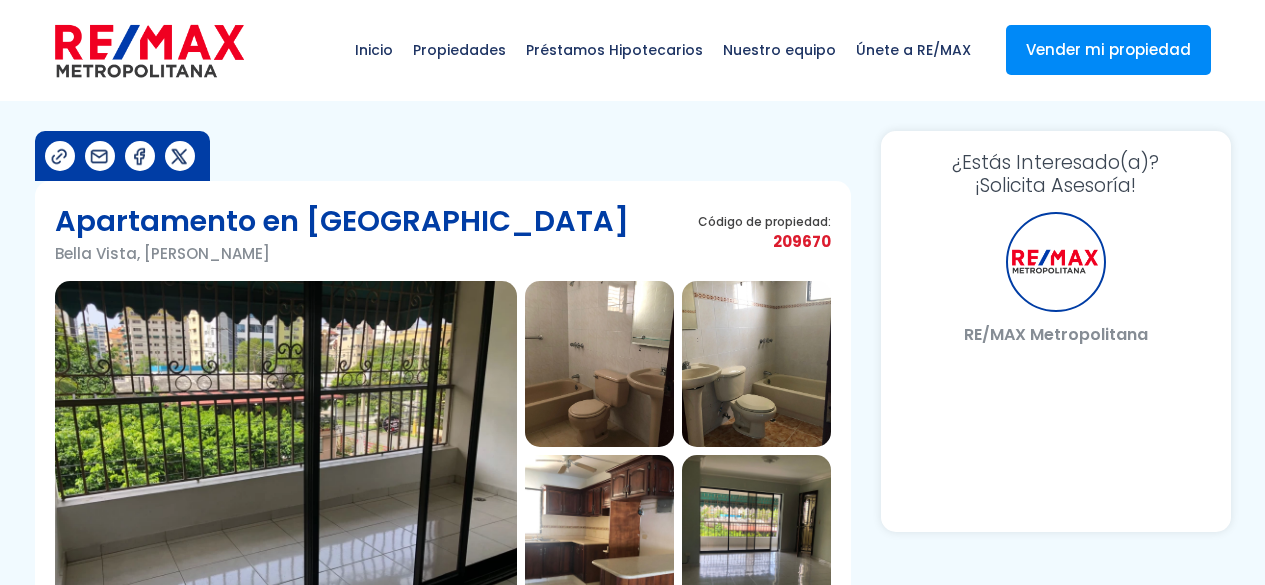 scroll, scrollTop: 0, scrollLeft: 0, axis: both 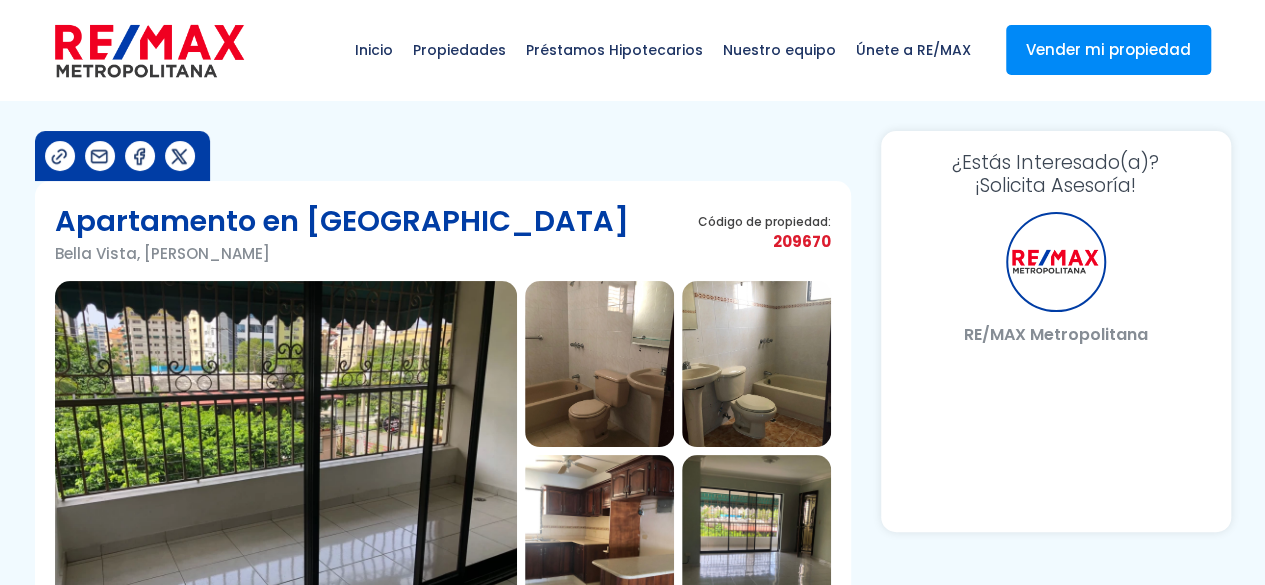select on "US" 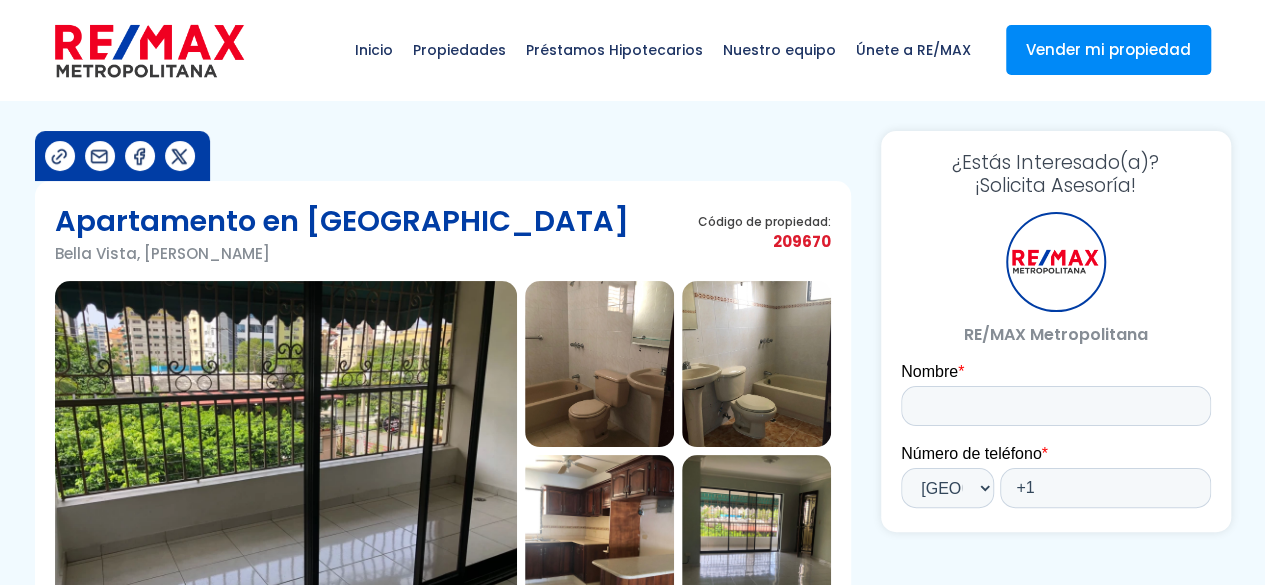 scroll, scrollTop: 0, scrollLeft: 0, axis: both 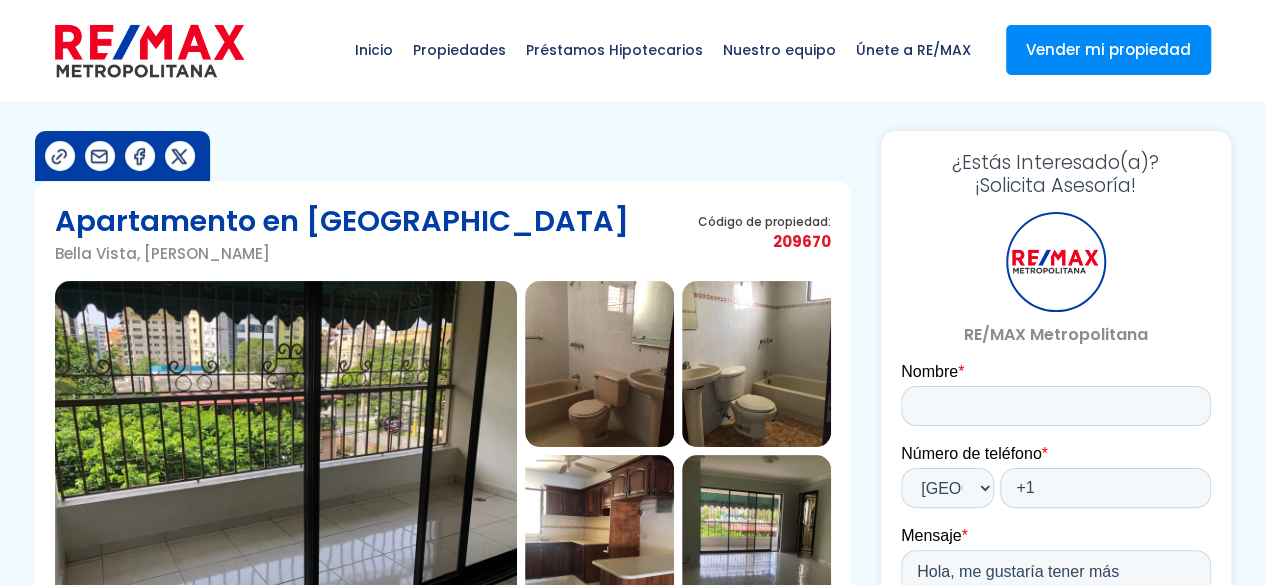 click at bounding box center (286, 451) 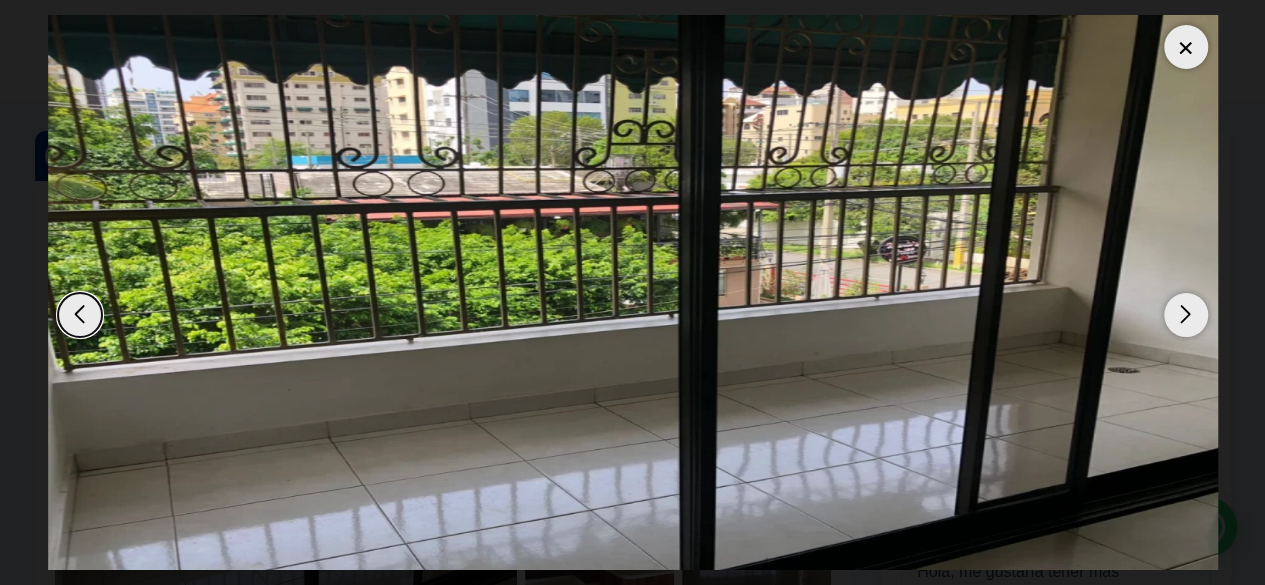 click at bounding box center [1186, 315] 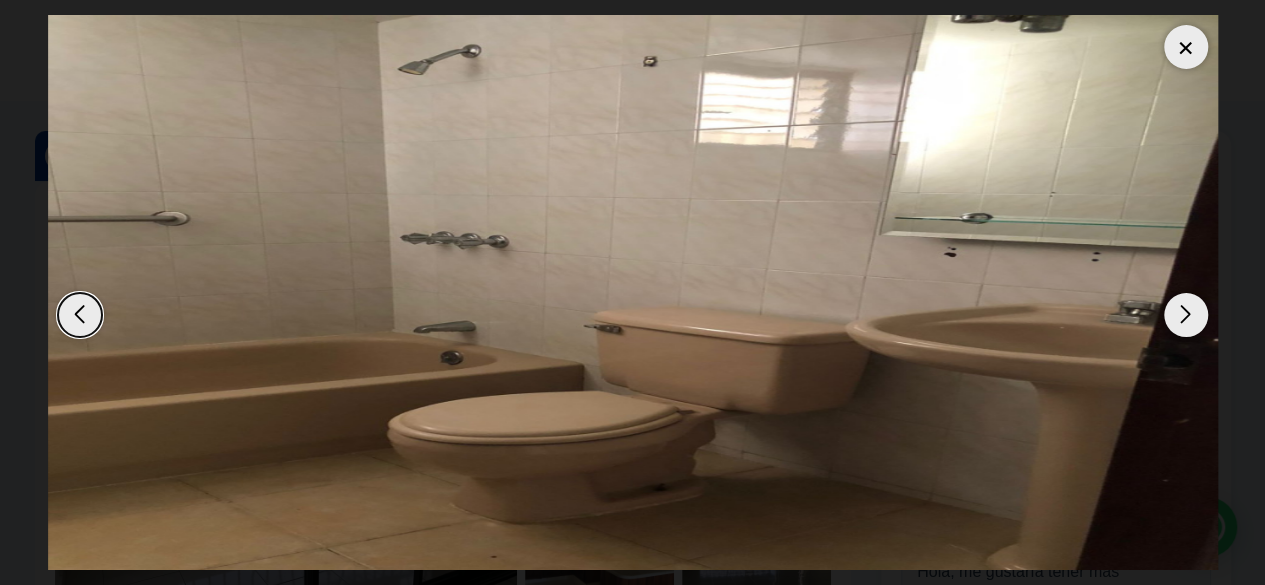 click at bounding box center (1186, 315) 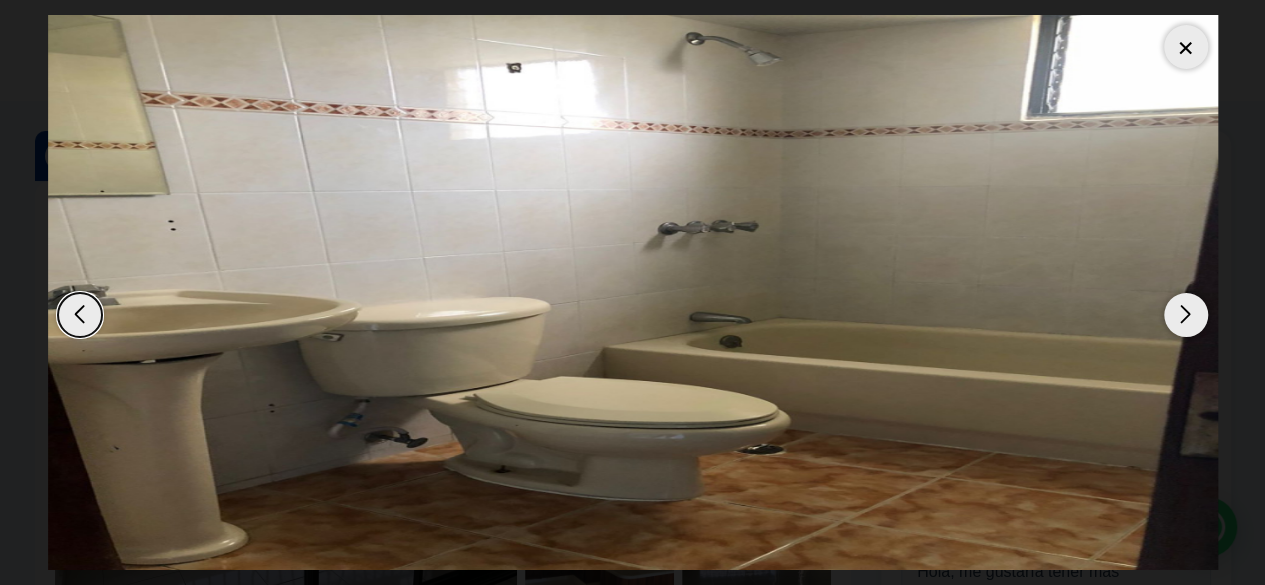 click at bounding box center [1186, 315] 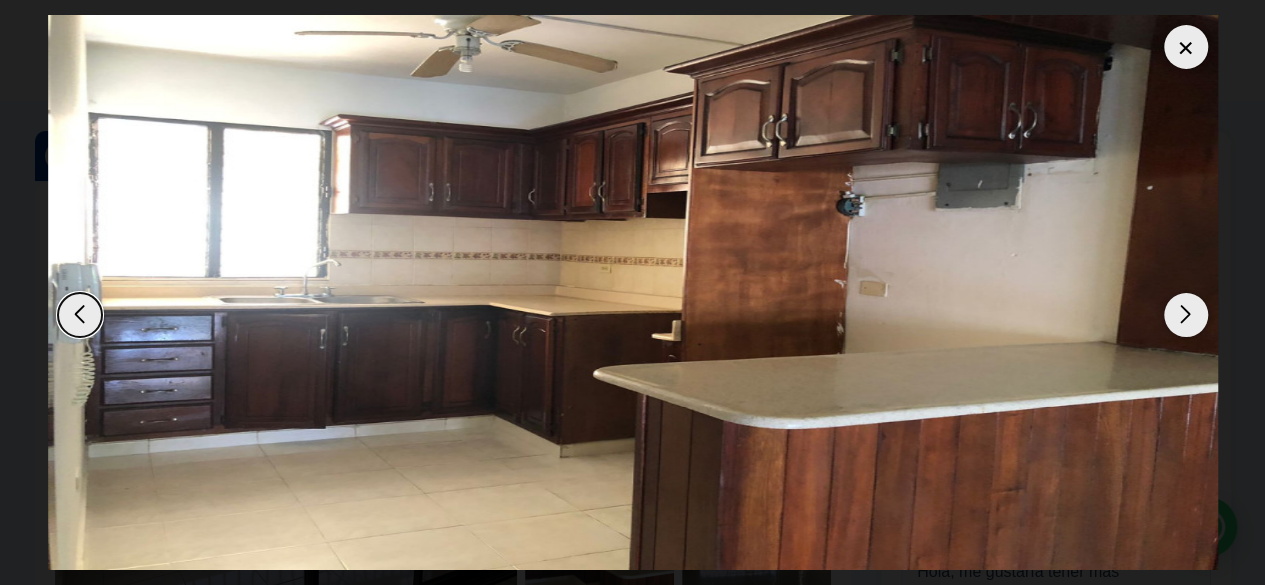 click at bounding box center [1186, 315] 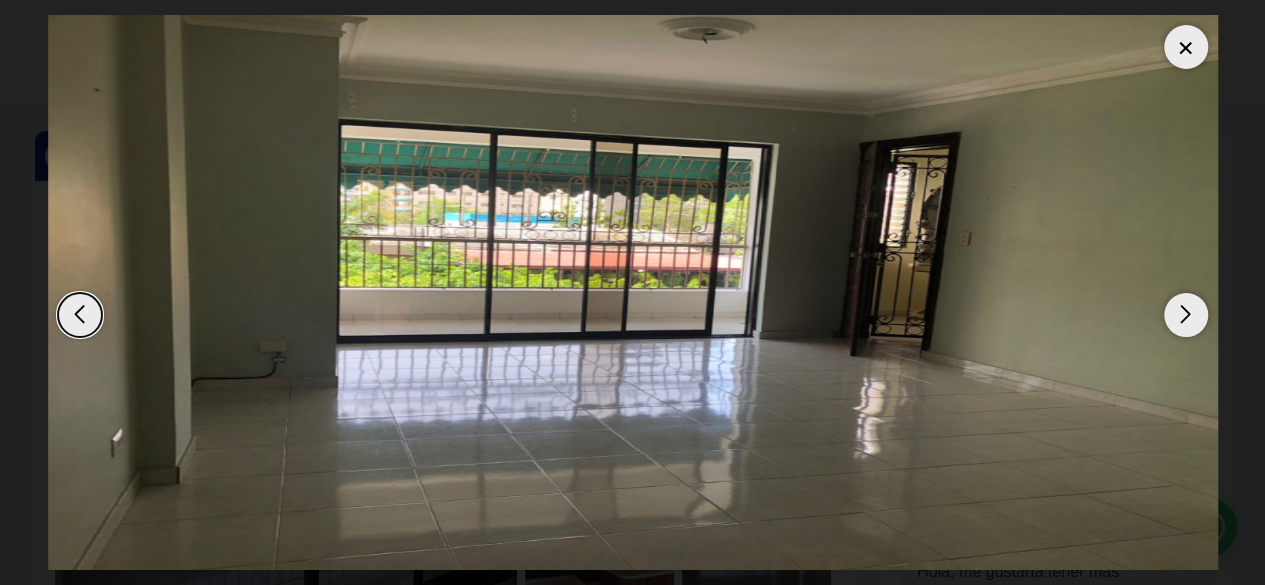click at bounding box center (1186, 315) 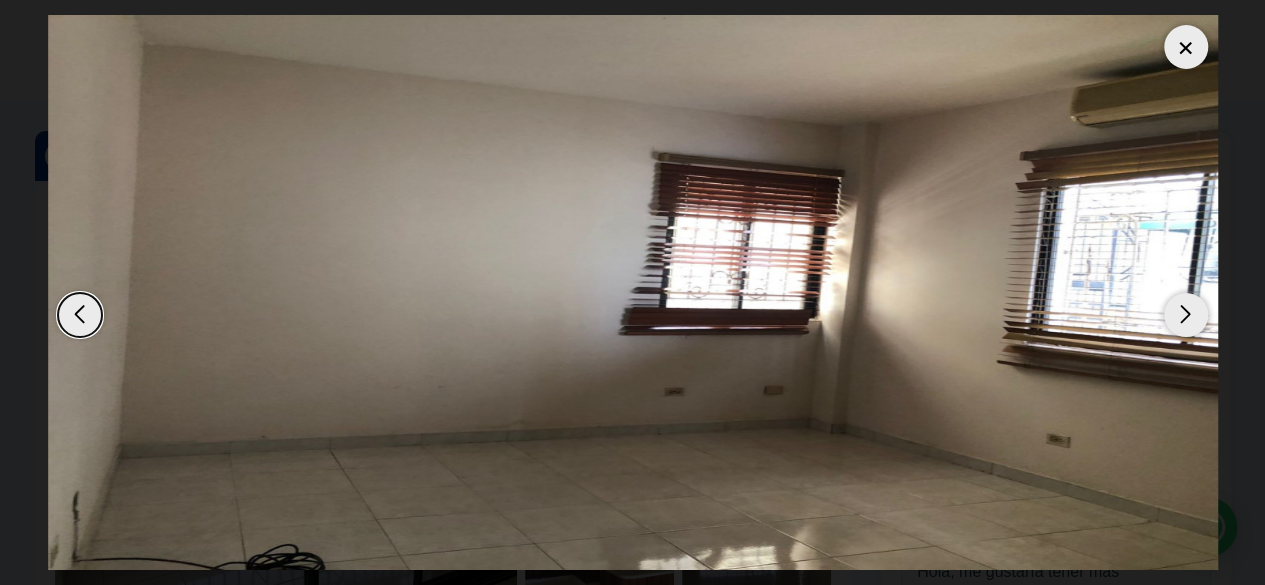 click at bounding box center [1186, 47] 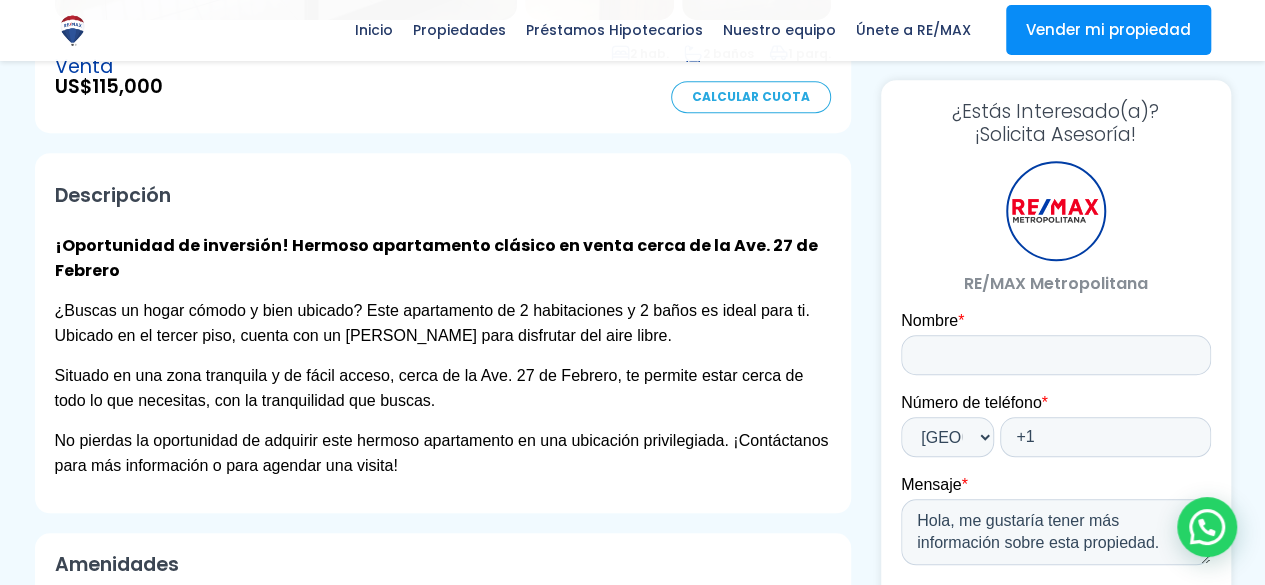 scroll, scrollTop: 100, scrollLeft: 0, axis: vertical 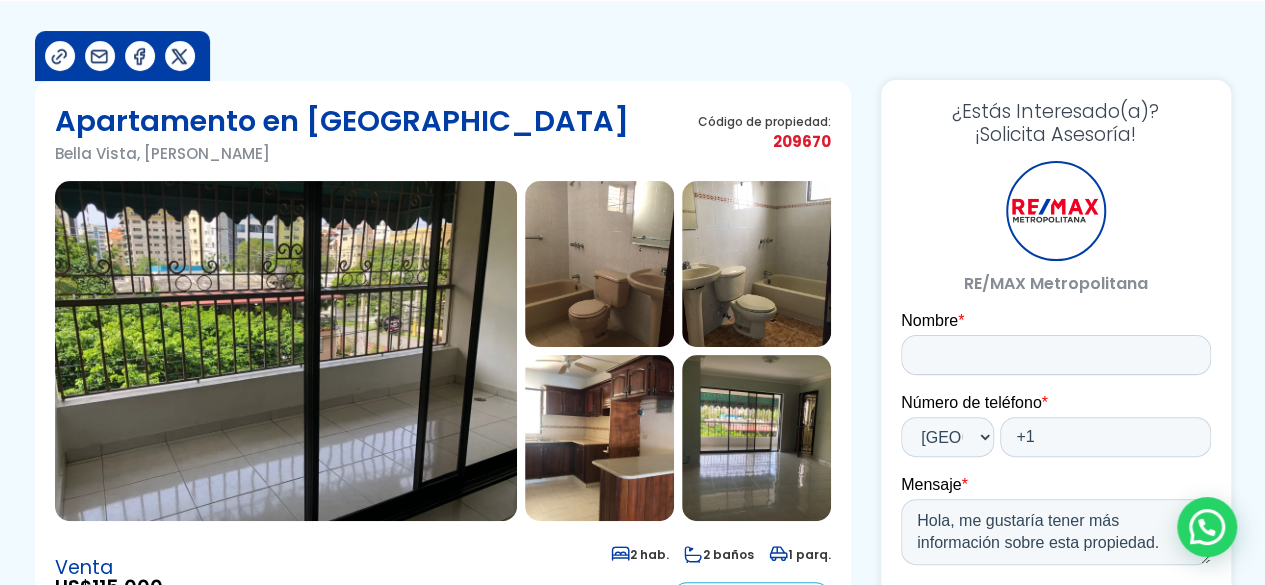 click at bounding box center [286, 351] 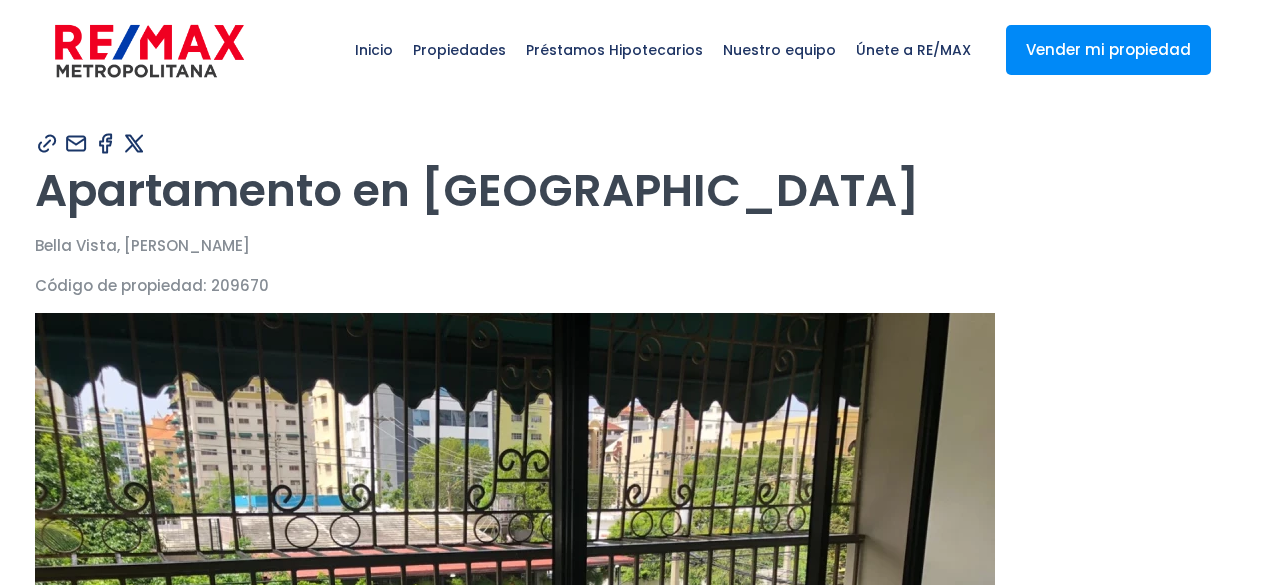 scroll, scrollTop: 0, scrollLeft: 0, axis: both 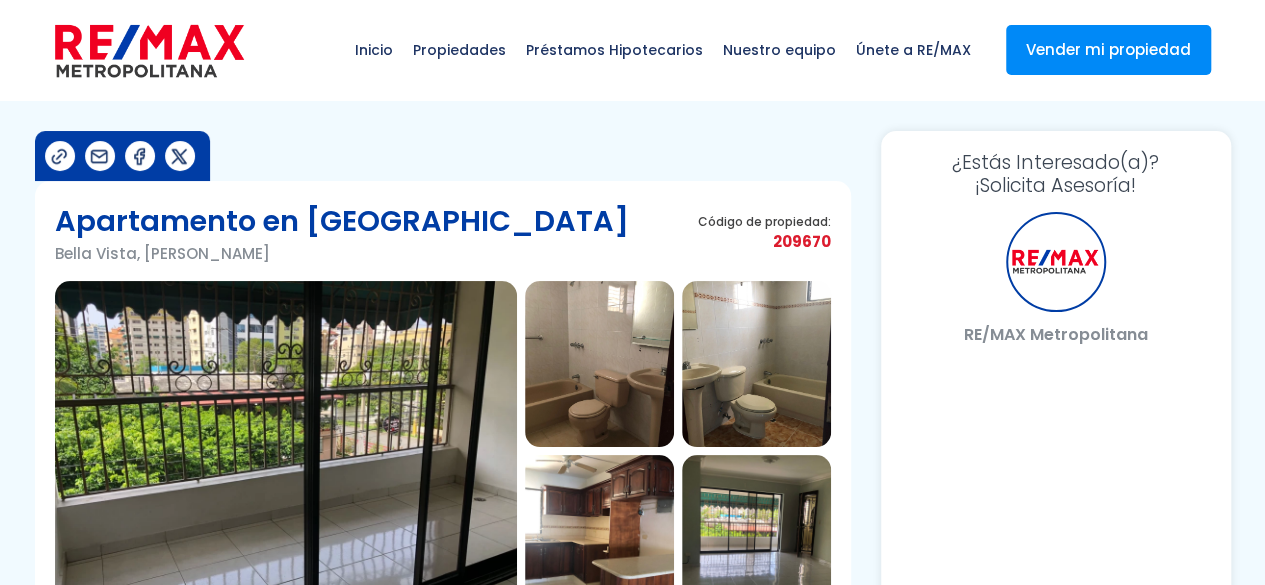 select on "US" 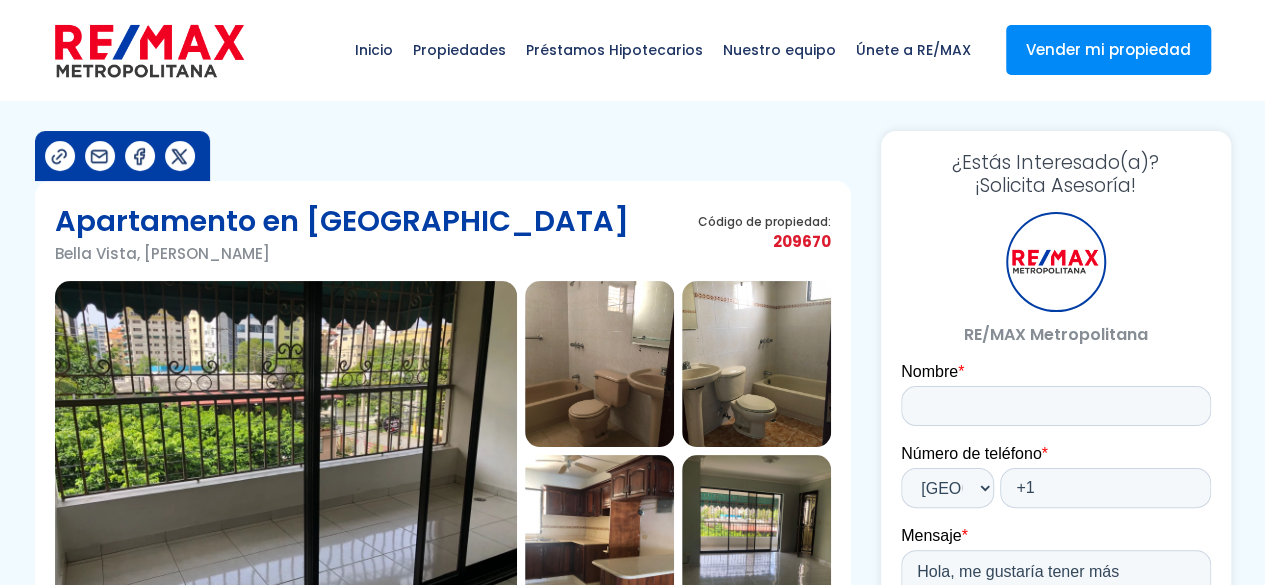 scroll, scrollTop: 0, scrollLeft: 0, axis: both 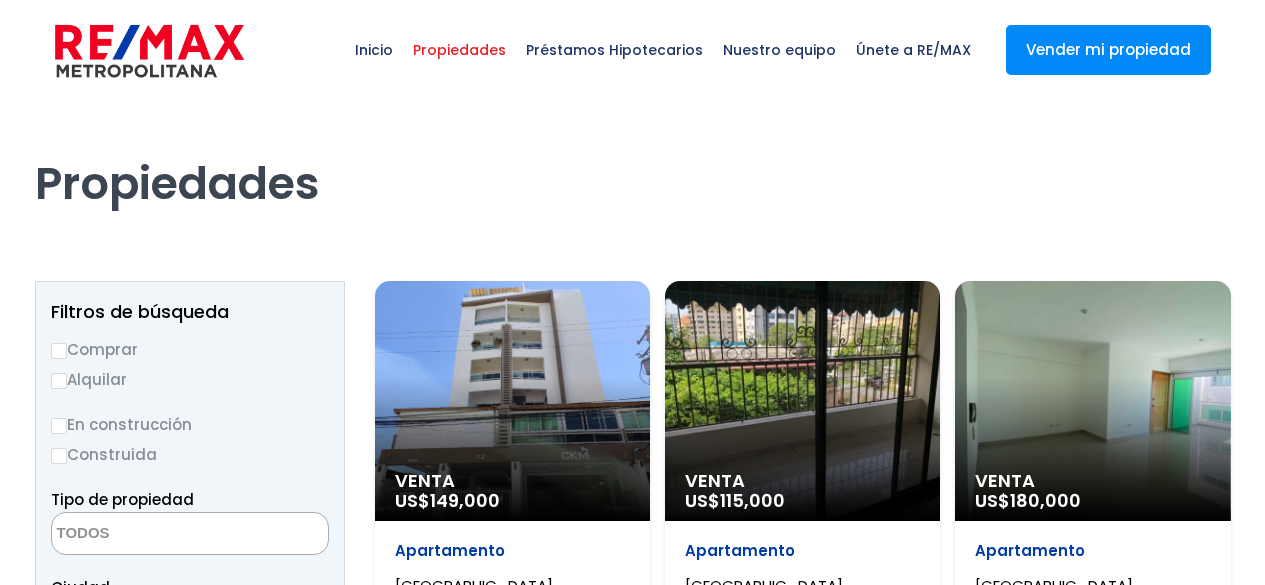 select 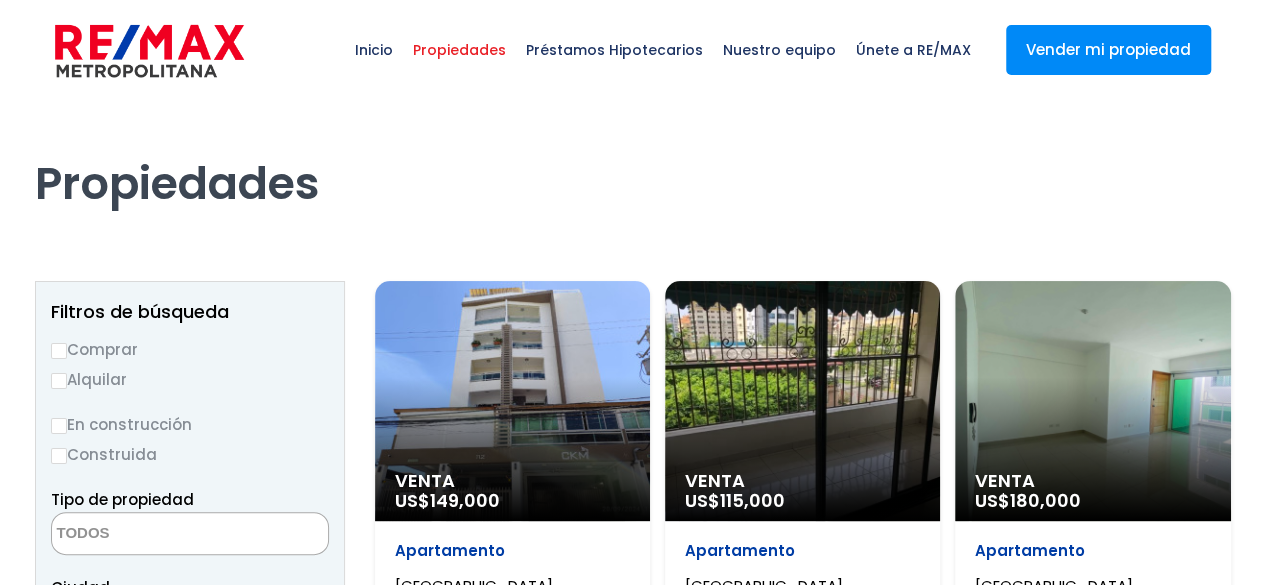 scroll, scrollTop: 0, scrollLeft: 0, axis: both 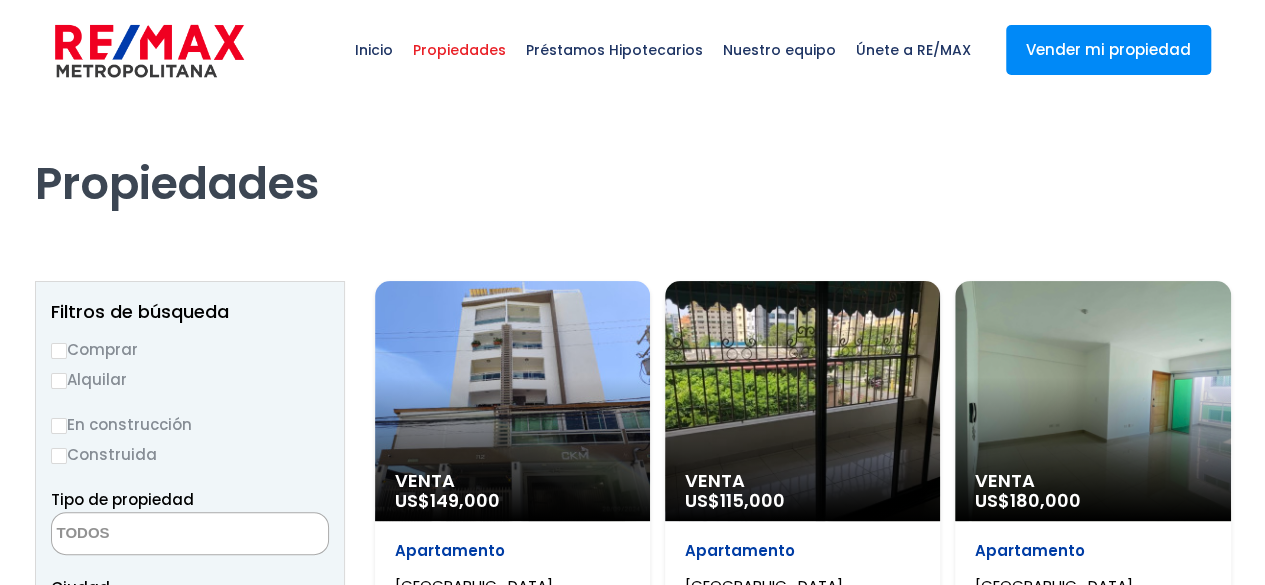 click on "Venta
US$  115,000" at bounding box center [512, 401] 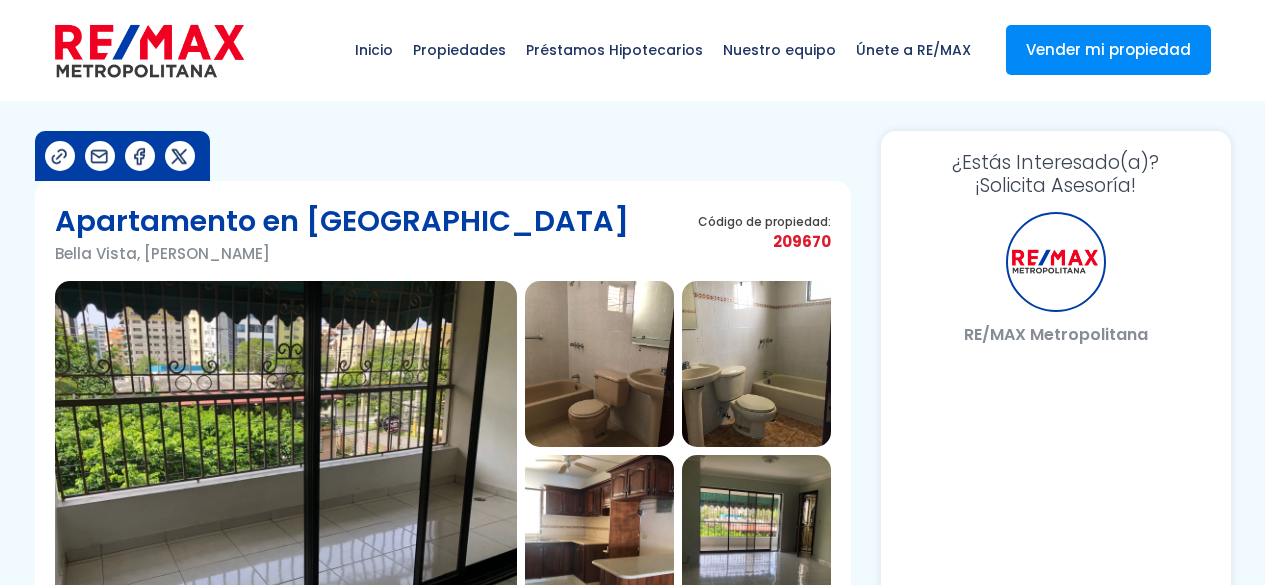 scroll, scrollTop: 0, scrollLeft: 0, axis: both 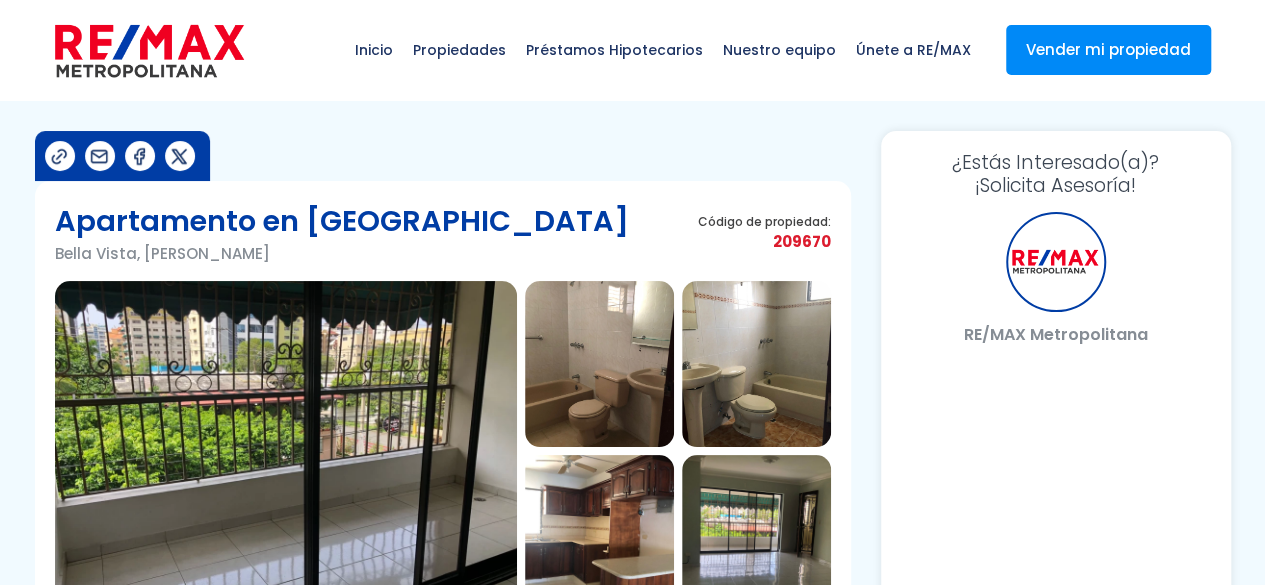 select on "US" 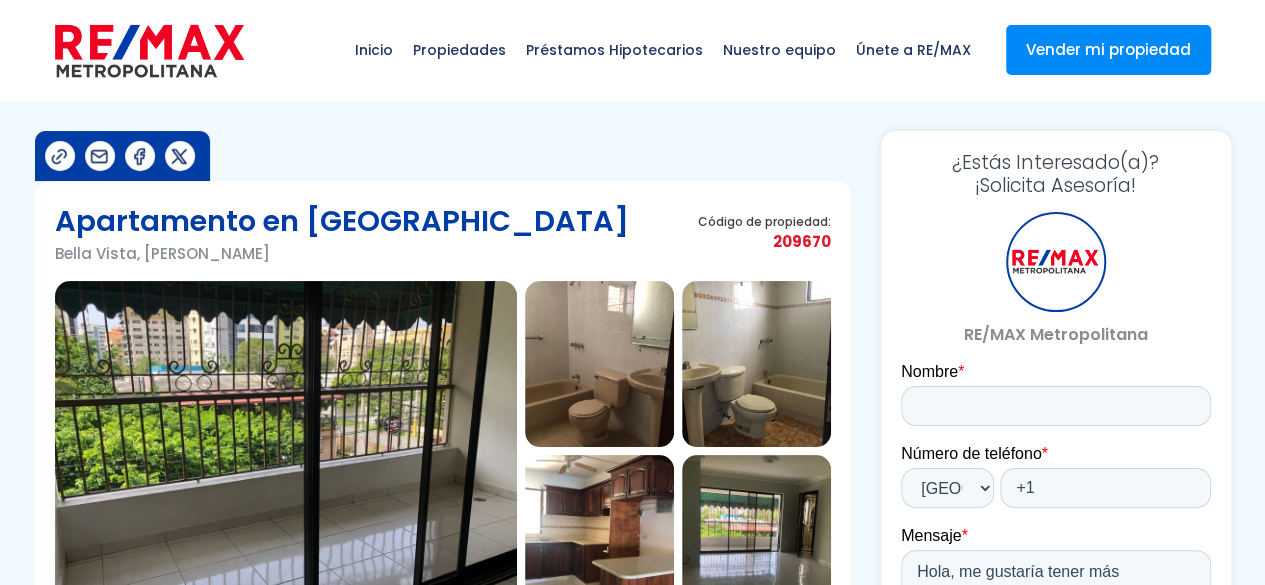 scroll, scrollTop: 0, scrollLeft: 0, axis: both 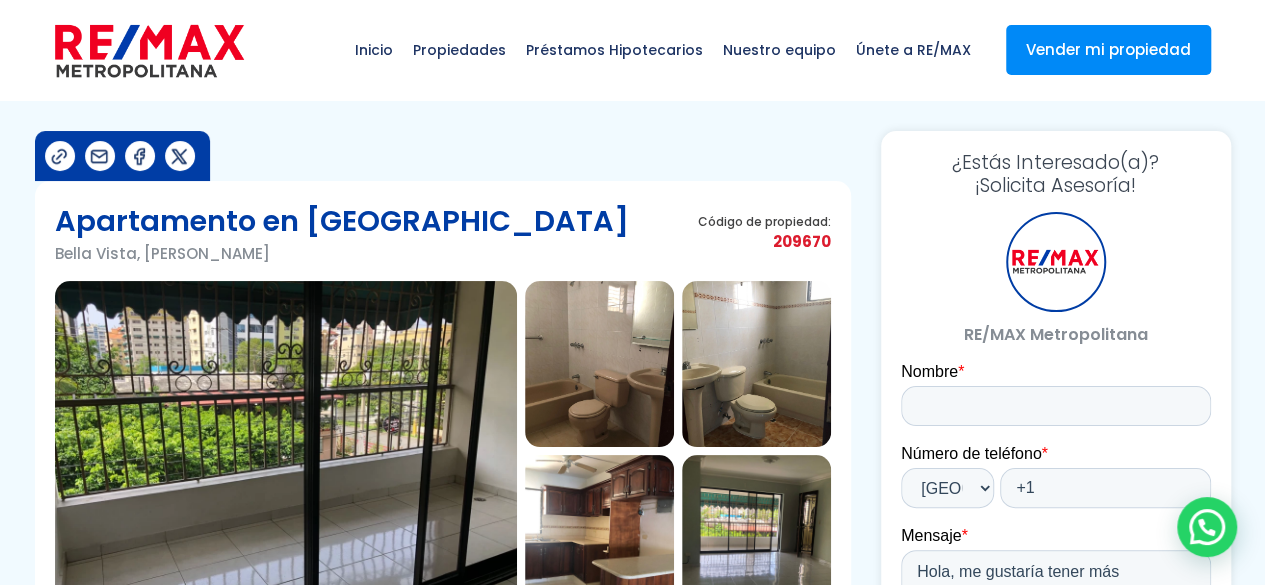 click at bounding box center (286, 451) 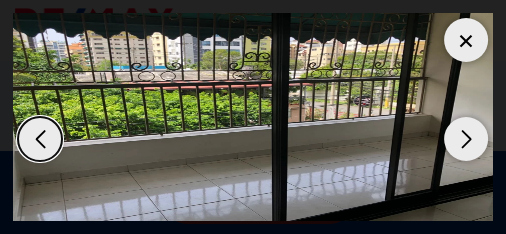 click at bounding box center (-4247, 117) 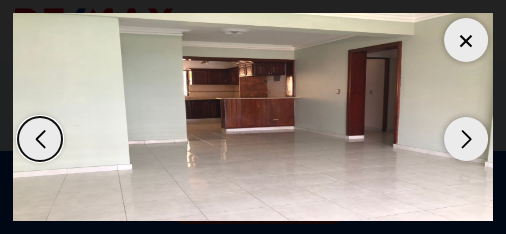 click at bounding box center [466, 139] 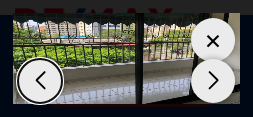 click at bounding box center (-2097, 58) 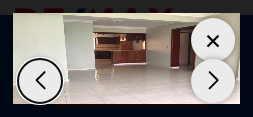 click at bounding box center [40, 81] 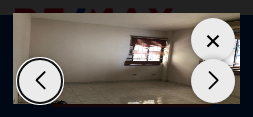 click at bounding box center (213, 81) 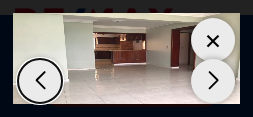 click at bounding box center [213, 81] 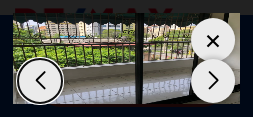 click at bounding box center (213, 40) 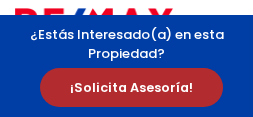 click at bounding box center [126, 30] 